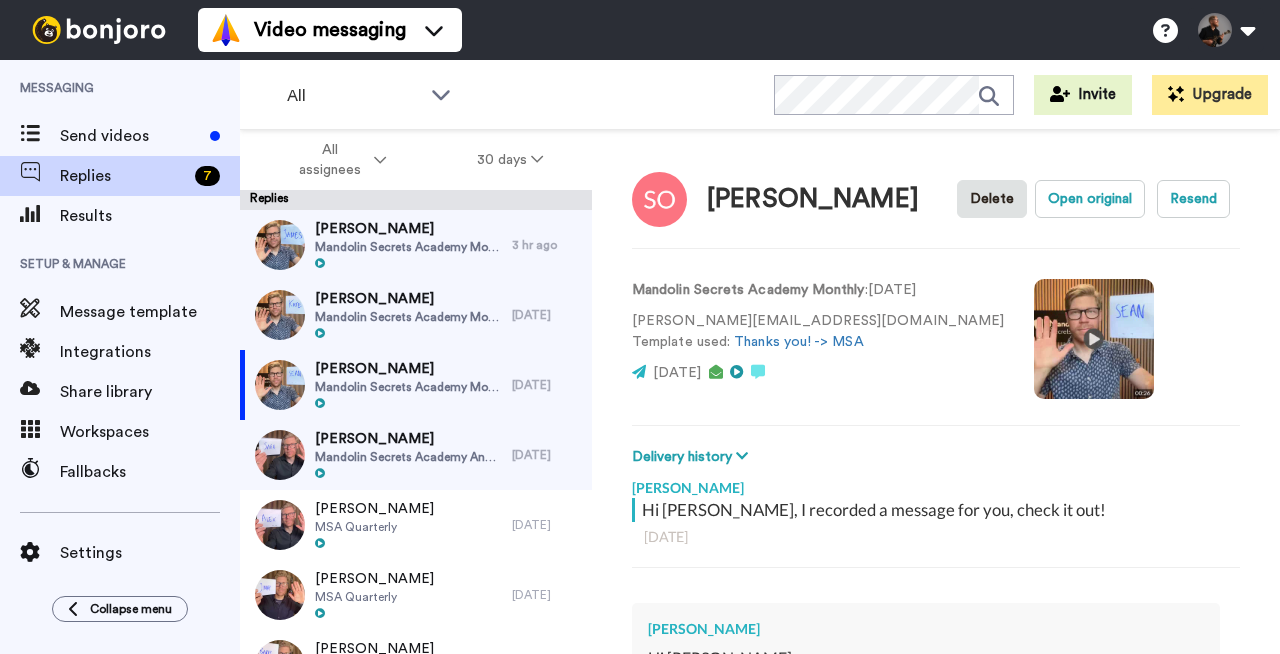 scroll, scrollTop: 0, scrollLeft: 0, axis: both 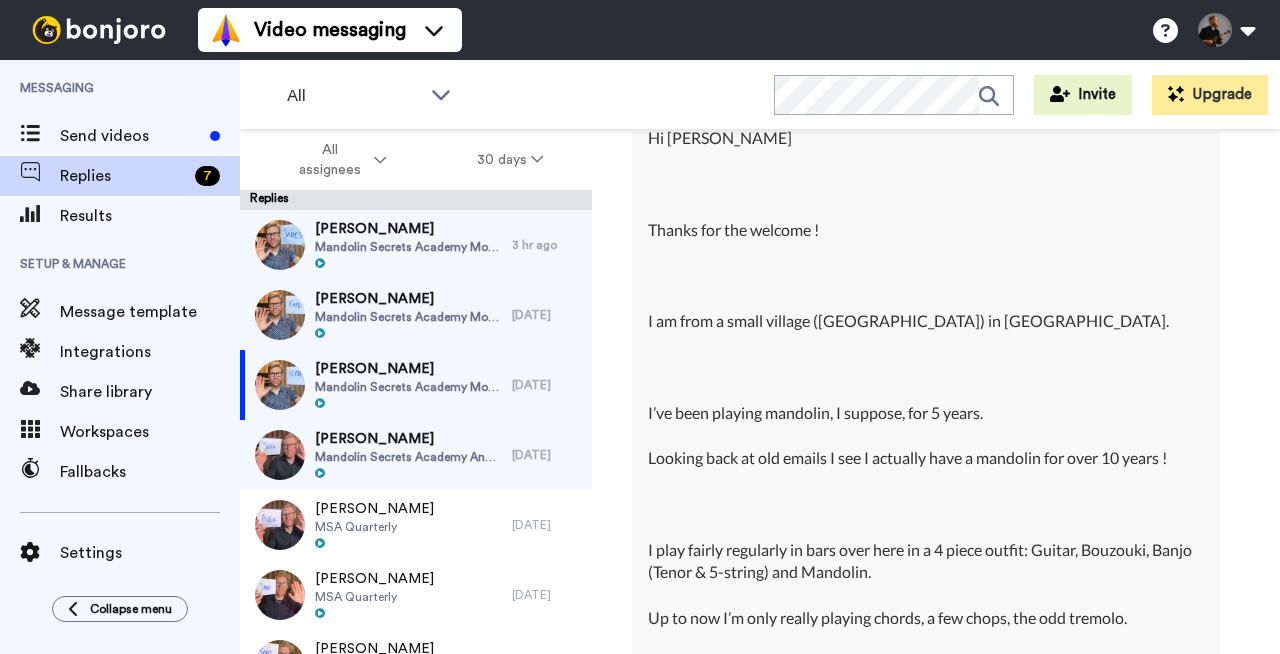 type on "x" 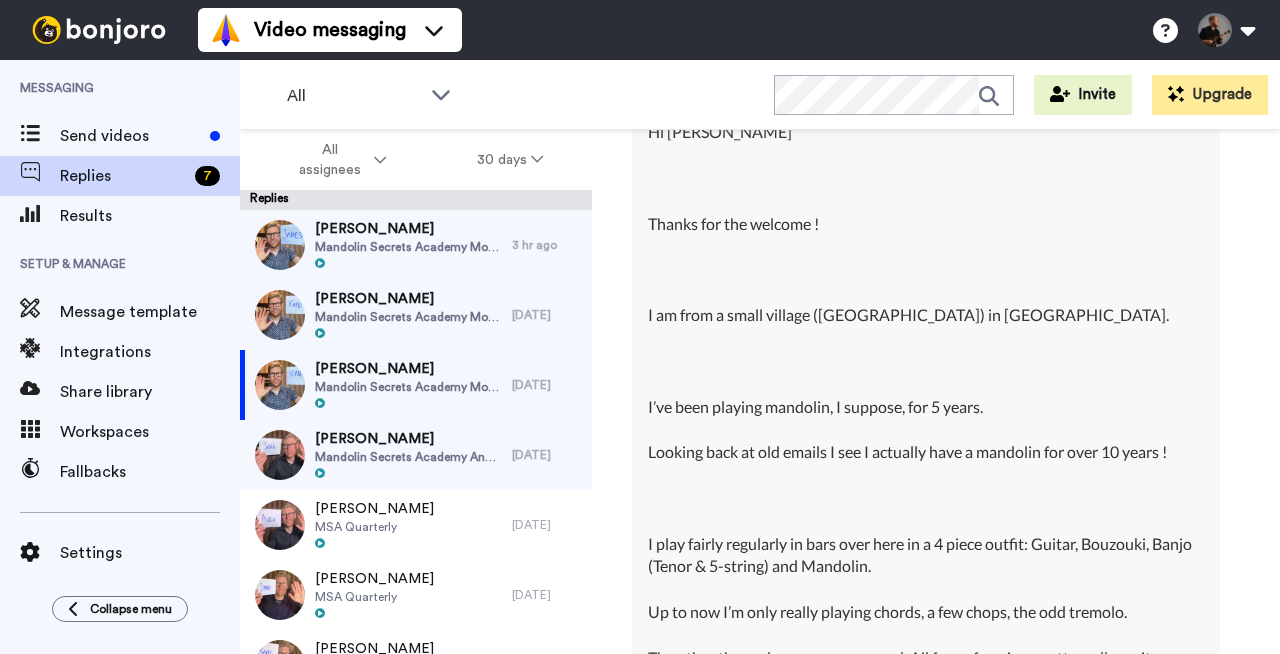 scroll, scrollTop: 528, scrollLeft: 0, axis: vertical 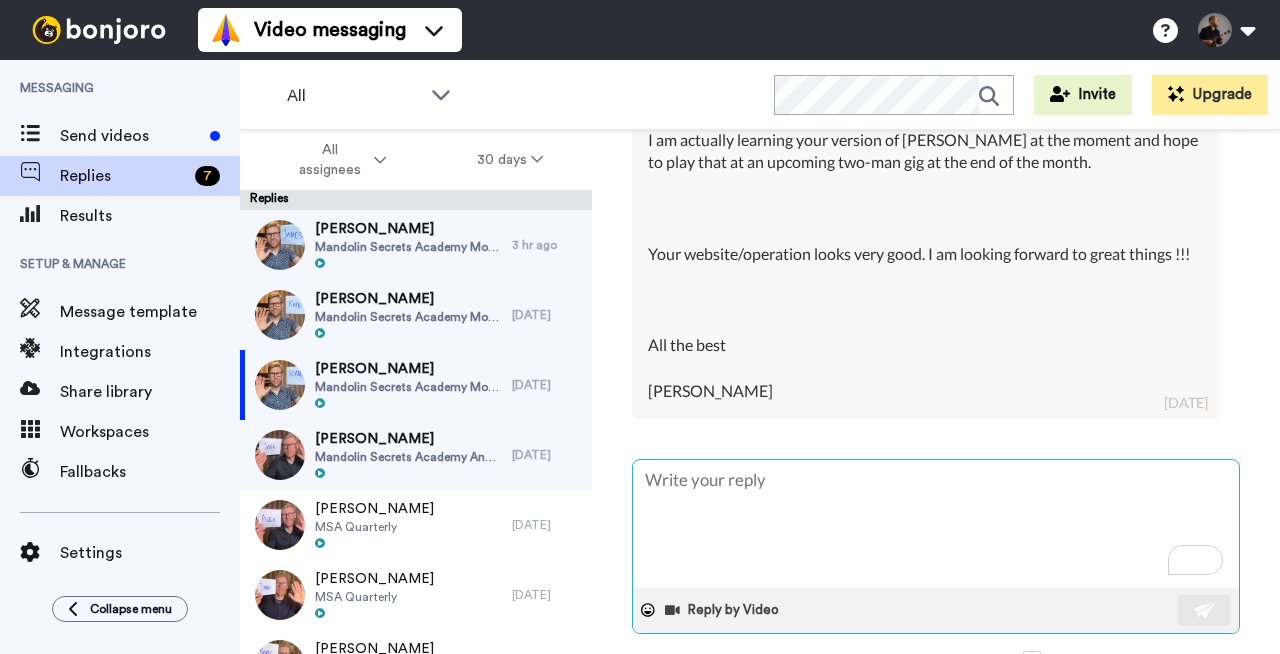 type on "Thanks! It all sounds good👍 🙂 If you feel like it, please leave us an introduction in the Community forum. I know the other members will appreciate connecting with you.
Take care!" 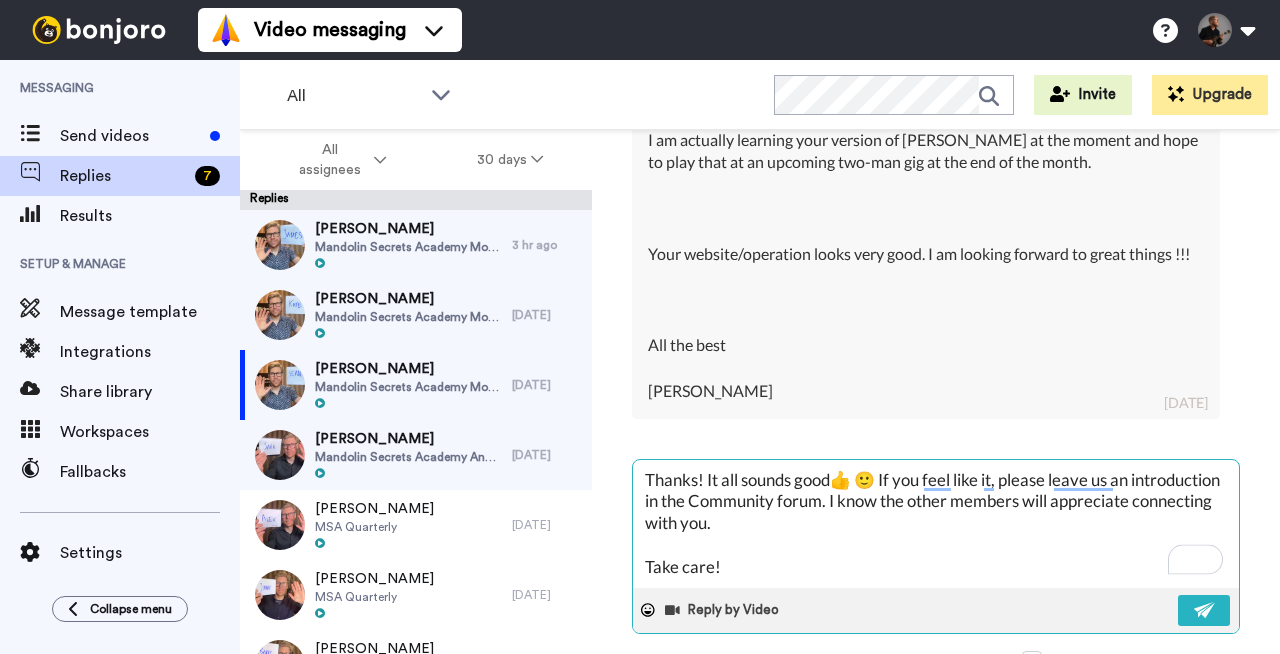 click on "Thanks! It all sounds good👍 🙂 If you feel like it, please leave us an introduction in the Community forum. I know the other members will appreciate connecting with you.
Take care!" at bounding box center (936, 524) 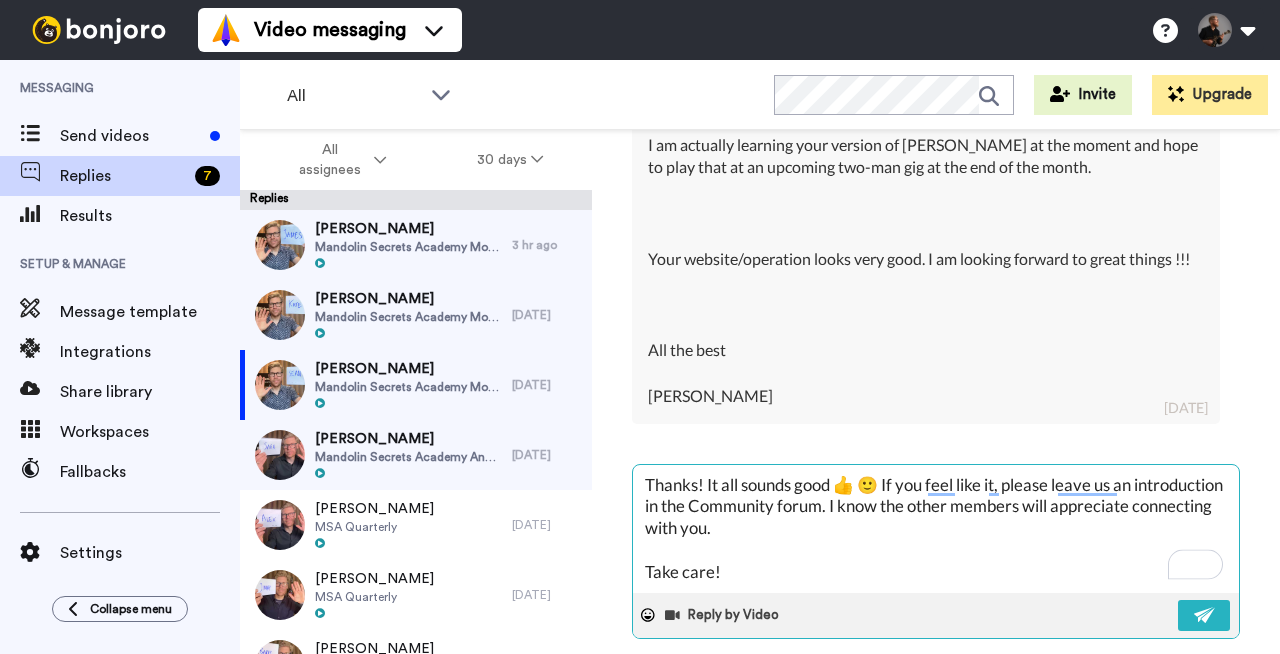 click on "Thanks! It all sounds good 👍 🙂 If you feel like it, please leave us an introduction in the Community forum. I know the other members will appreciate connecting with you.
Take care!" at bounding box center [936, 529] 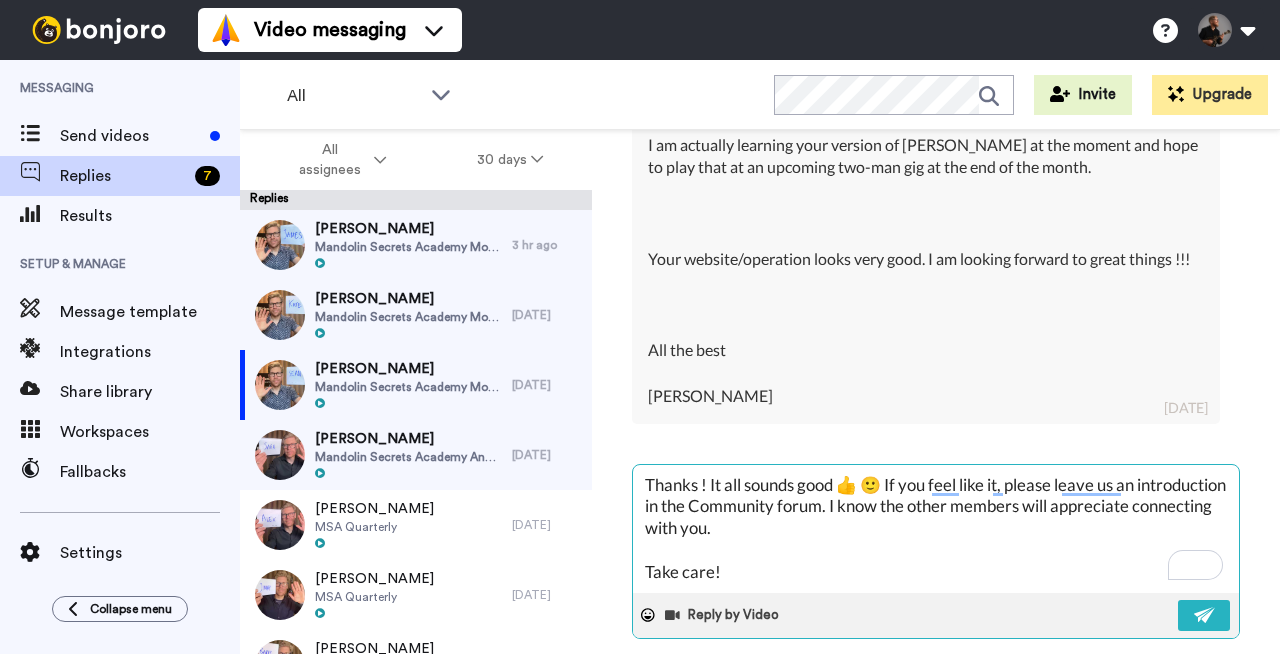 type on "Thanks S! It all sounds good 👍 🙂 If you feel like it, please leave us an introduction in the Community forum. I know the other members will appreciate connecting with you.
Take care!" 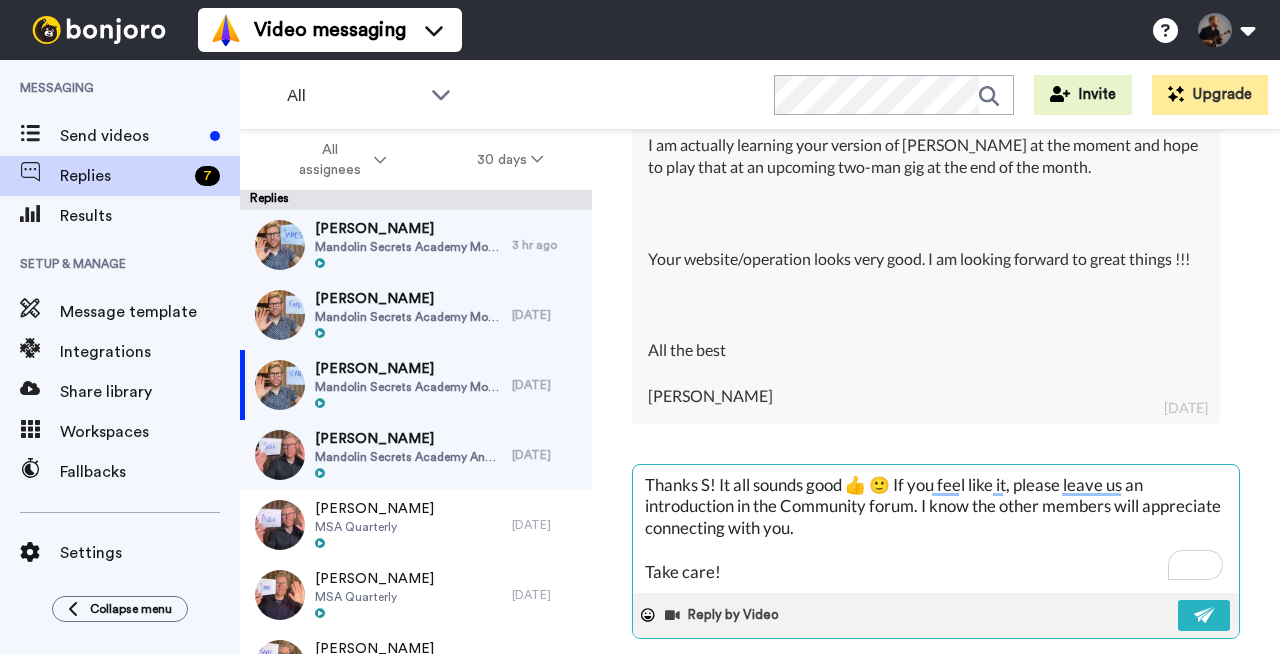 type on "Thanks Se! It all sounds good 👍 🙂 If you feel like it, please leave us an introduction in the Community forum. I know the other members will appreciate connecting with you.
Take care!" 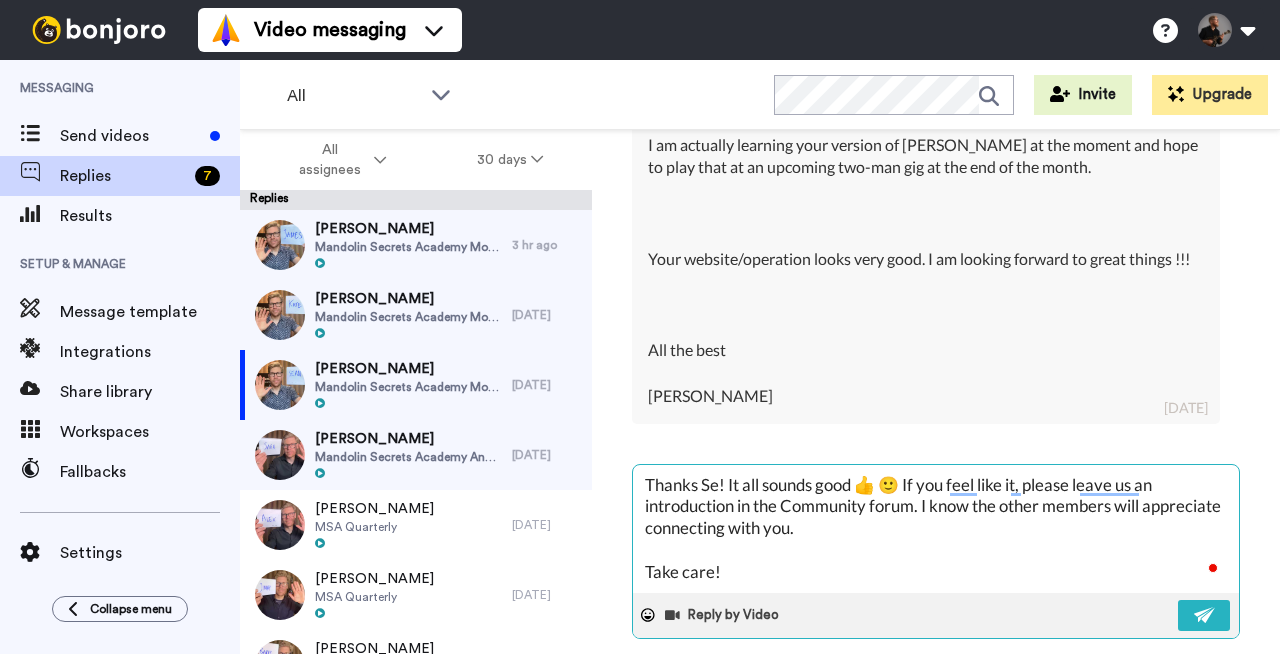 type on "Thanks Sea! It all sounds good 👍 🙂 If you feel like it, please leave us an introduction in the Community forum. I know the other members will appreciate connecting with you.
Take care!" 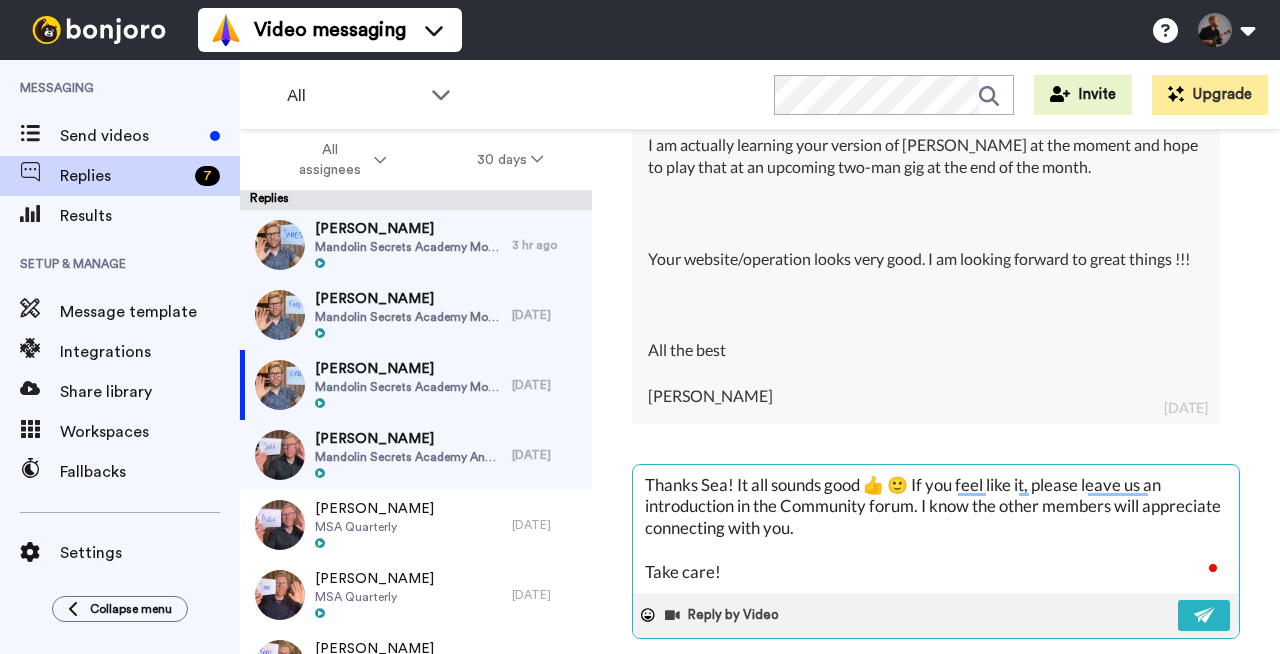 type on "Thanks [PERSON_NAME]! It all sounds good 👍 🙂 If you feel like it, please leave us an introduction in the Community forum. I know the other members will appreciate connecting with you.
Take care!" 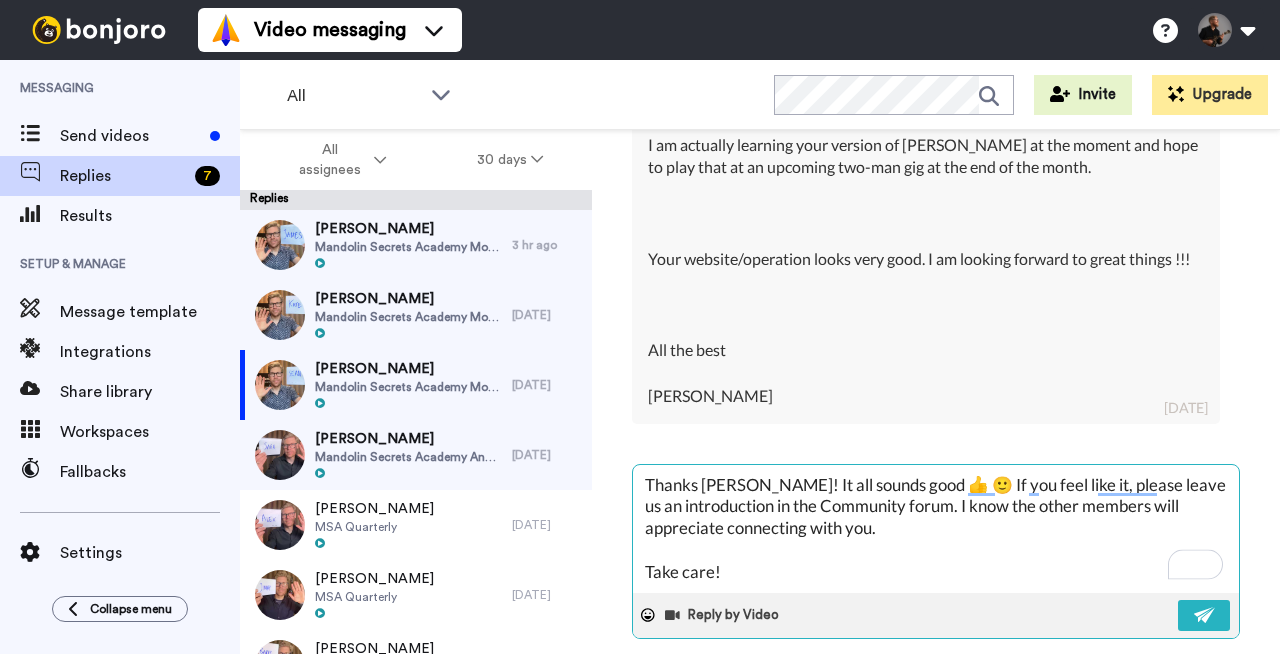click on "Thanks [PERSON_NAME]! It all sounds good 👍 🙂 If you feel like it, please leave us an introduction in the Community forum. I know the other members will appreciate connecting with you.
Take care!" at bounding box center [936, 529] 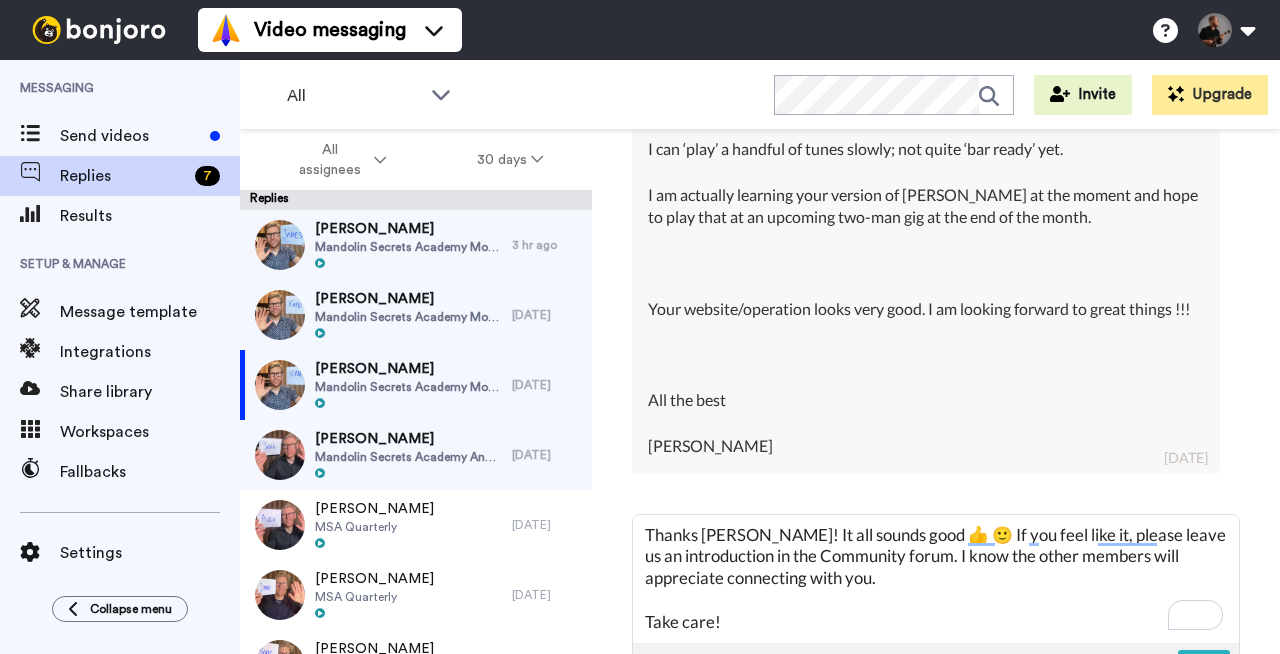 type on "Thanks [PERSON_NAME]! It all sounds good 👍 C🙂 If you feel like it, please leave us an introduction in the Community forum. I know the other members will appreciate connecting with you.
Take care!" 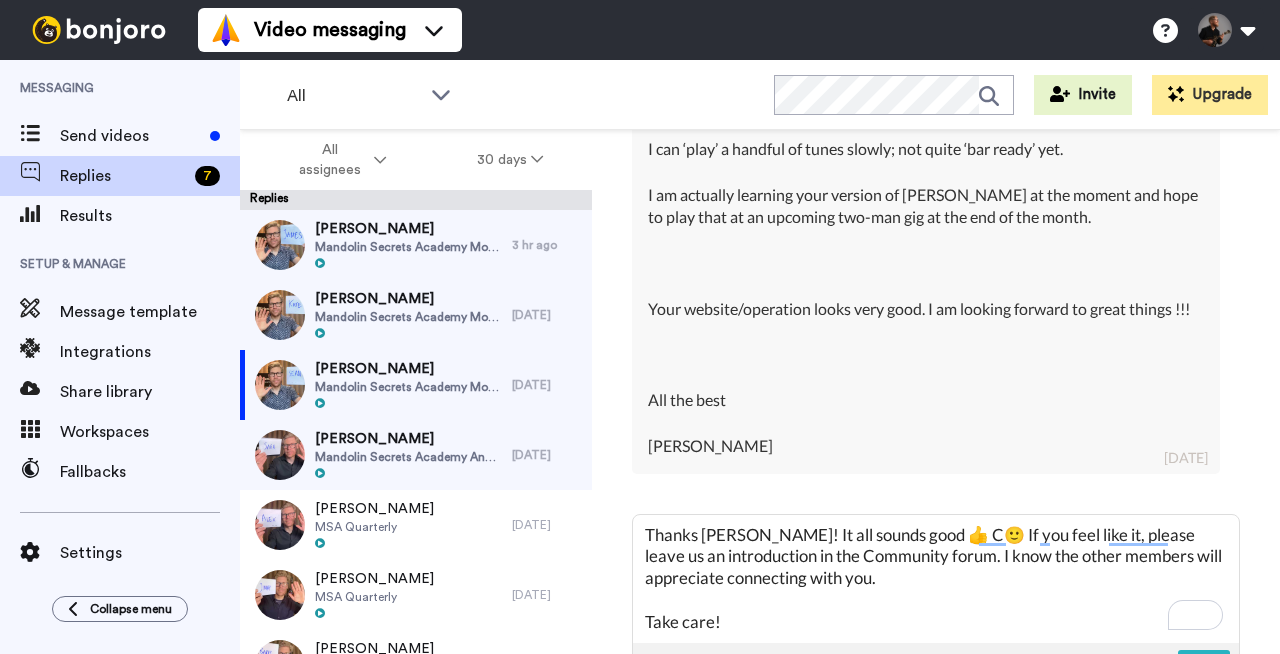 type on "Thanks [PERSON_NAME]! It all sounds good 👍 Co🙂 If you feel like it, please leave us an introduction in the Community forum. I know the other members will appreciate connecting with you.
Take care!" 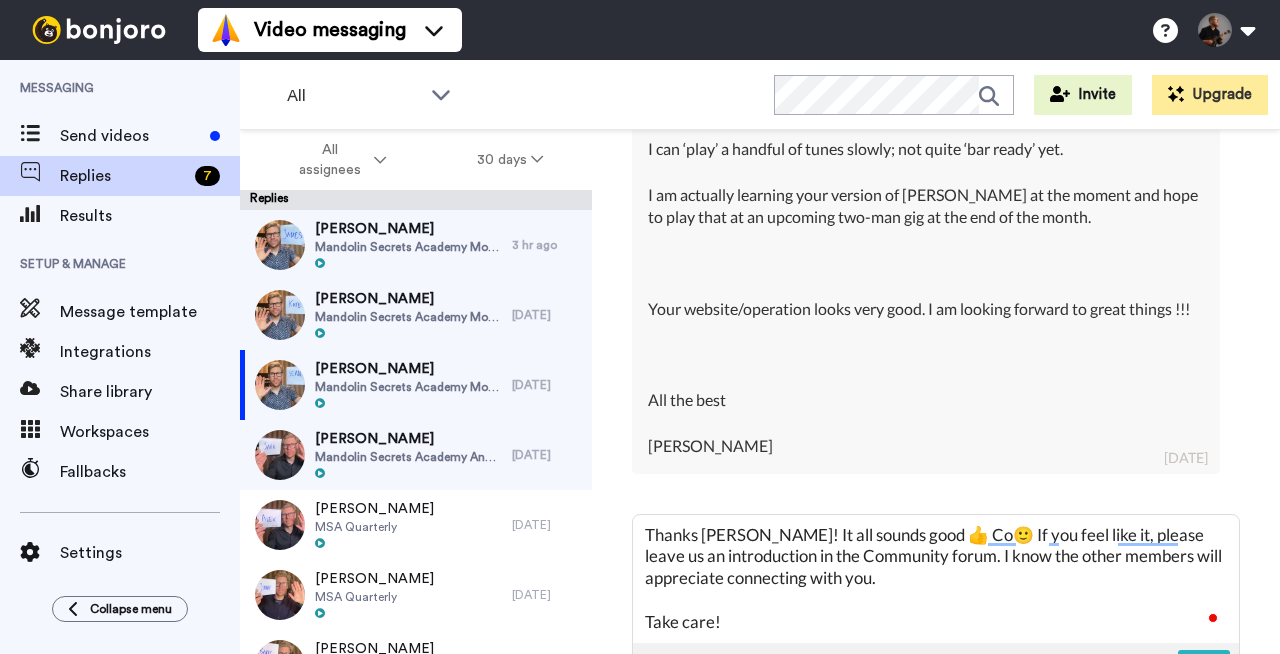 type on "Thanks [PERSON_NAME]! It all sounds good 👍 Con🙂 If you feel like it, please leave us an introduction in the Community forum. I know the other members will appreciate connecting with you.
Take care!" 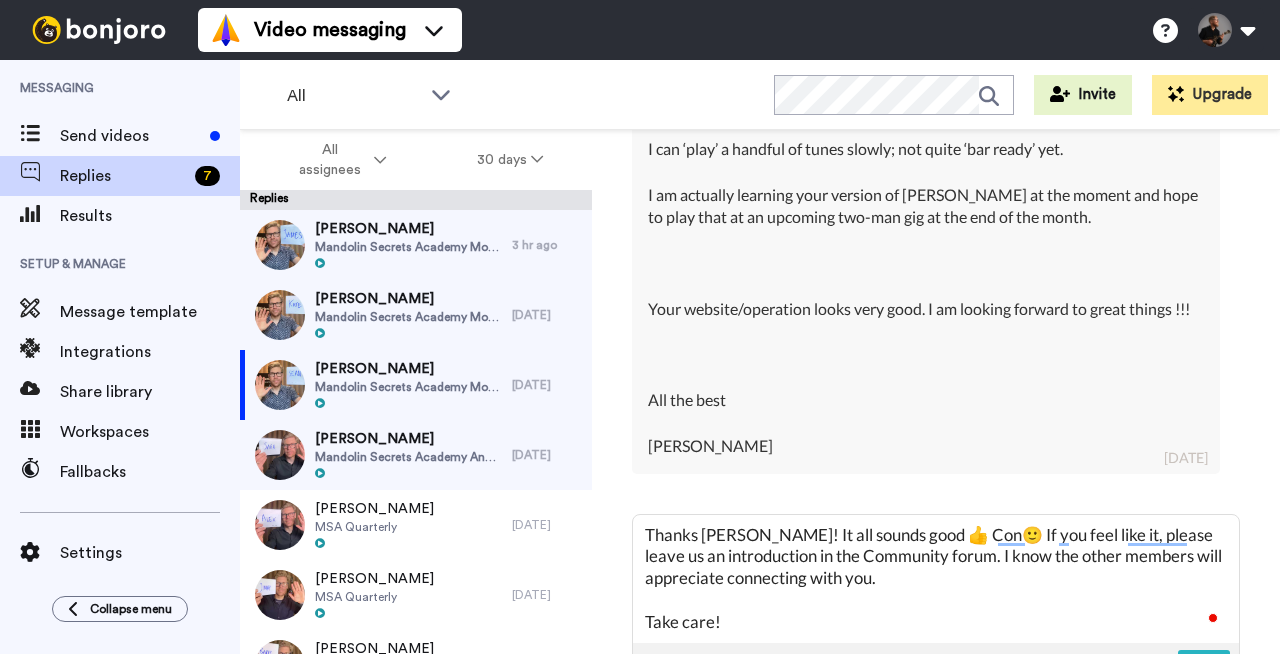 type on "Thanks [PERSON_NAME]! It all sounds good 👍 Cong🙂 If you feel like it, please leave us an introduction in the Community forum. I know the other members will appreciate connecting with you.
Take care!" 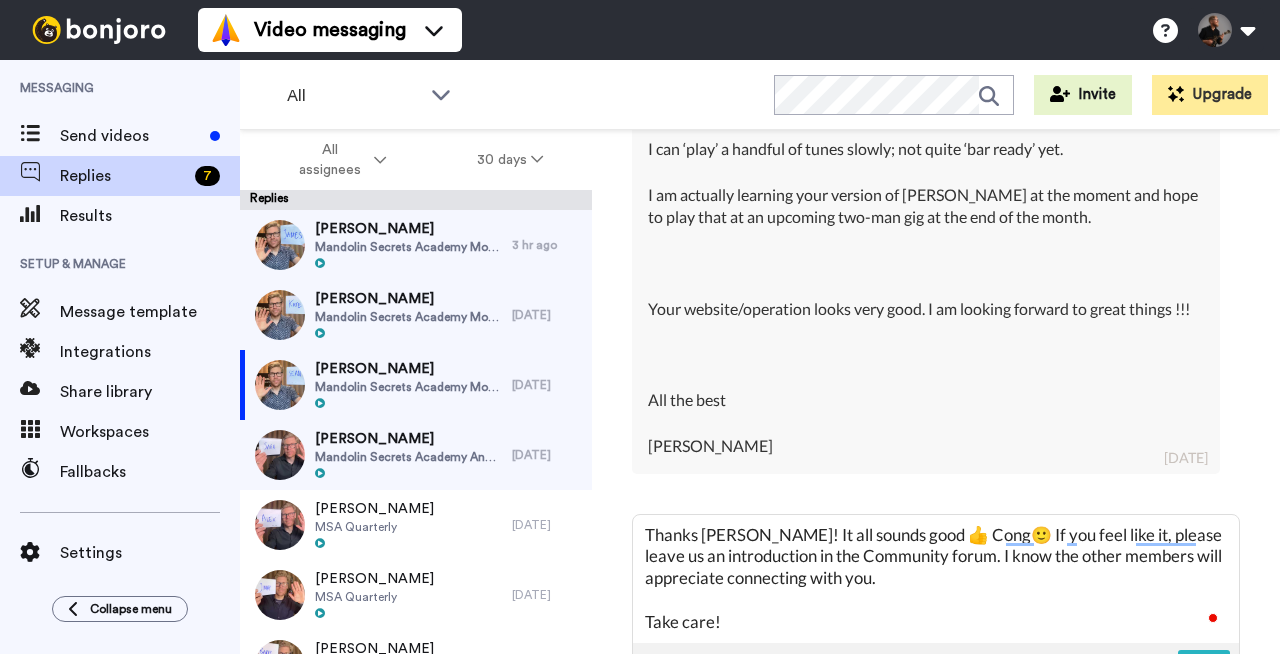 type on "Thanks [PERSON_NAME]! It all sounds good 👍 Congr🙂 If you feel like it, please leave us an introduction in the Community forum. I know the other members will appreciate connecting with you.
Take care!" 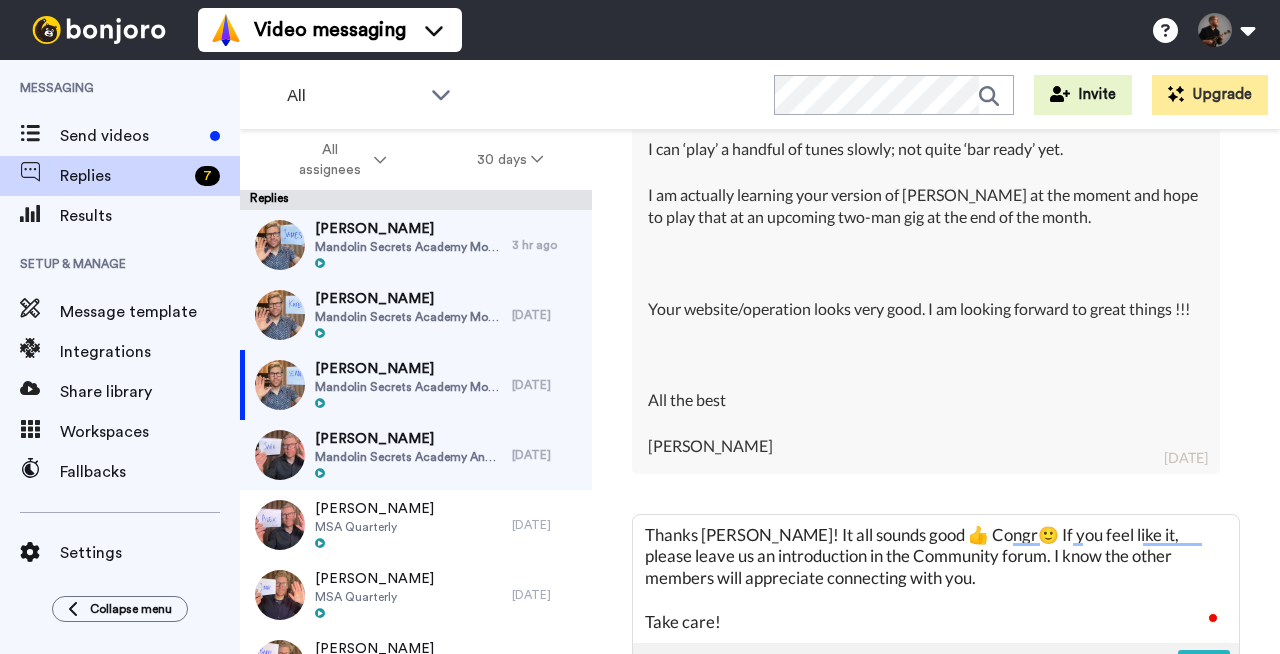 type on "Thanks [PERSON_NAME]! It all sounds good 👍 Congra🙂 If you feel like it, please leave us an introduction in the Community forum. I know the other members will appreciate connecting with you.
Take care!" 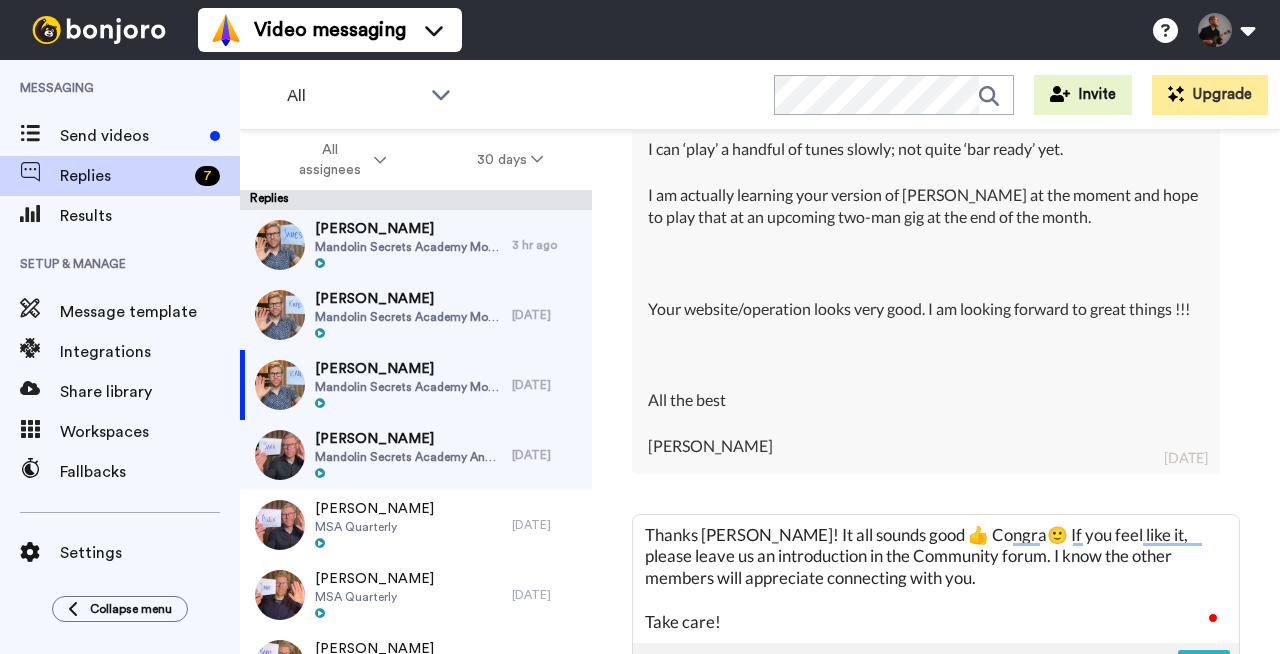 type on "Thanks [PERSON_NAME]! It all sounds good 👍 Congrat🙂 If you feel like it, please leave us an introduction in the Community forum. I know the other members will appreciate connecting with you.
Take care!" 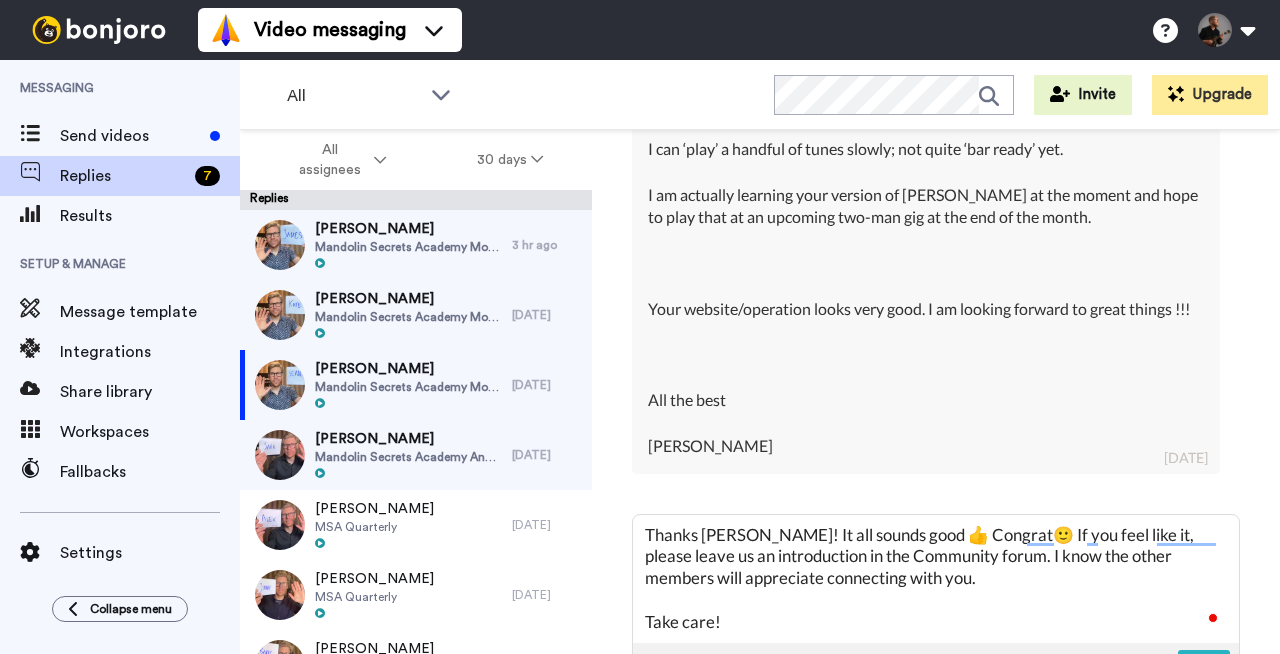 type on "Thanks [PERSON_NAME]! It all sounds good 👍 Congrats🙂 If you feel like it, please leave us an introduction in the Community forum. I know the other members will appreciate connecting with you.
Take care!" 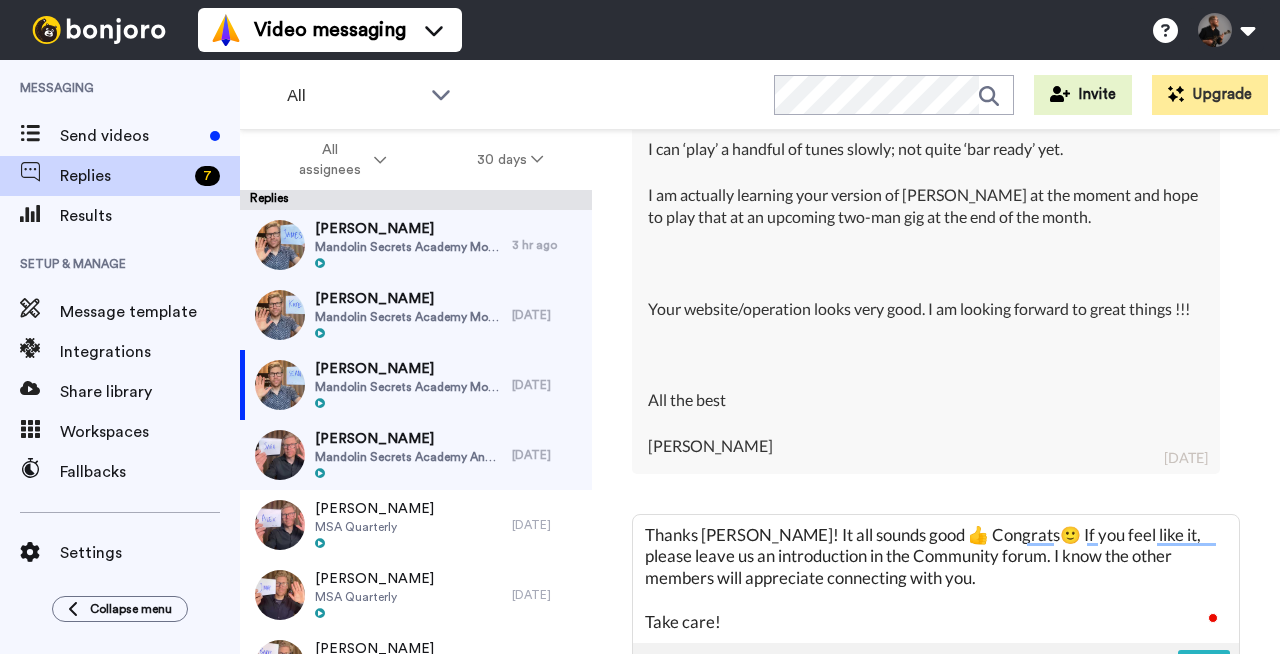 type on "Thanks [PERSON_NAME]! It all sounds good 👍 Congrats 🙂 If you feel like it, please leave us an introduction in the Community forum. I know the other members will appreciate connecting with you.
Take care!" 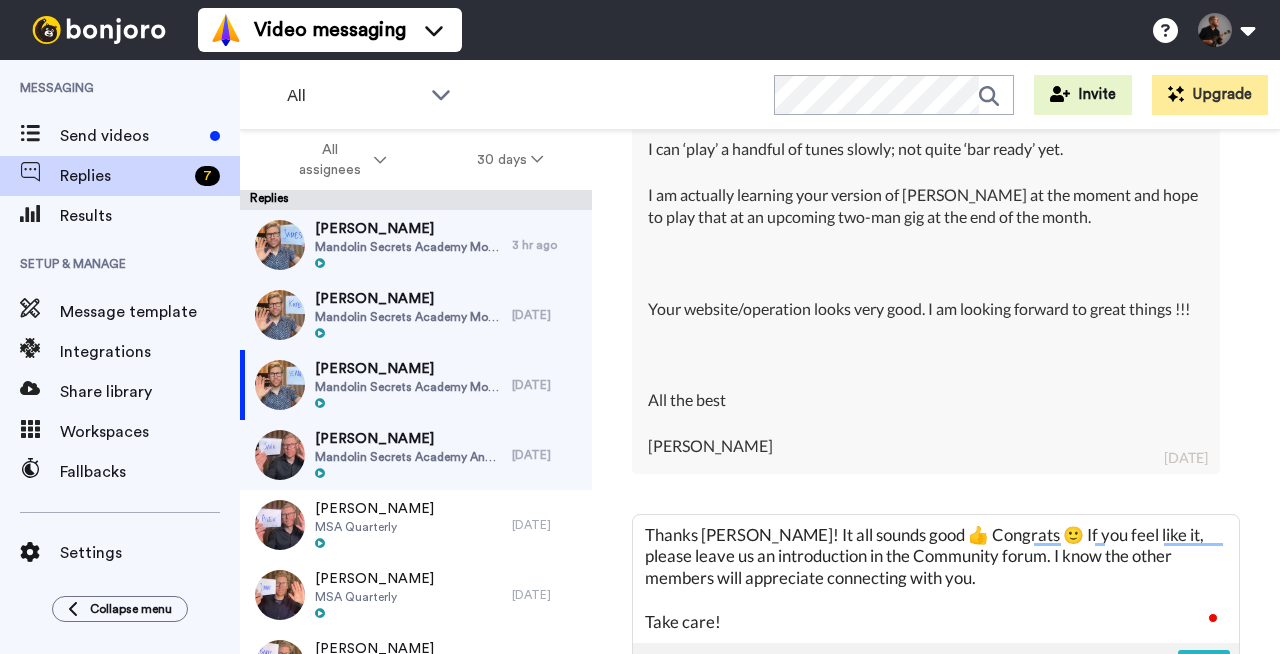 type on "Thanks [PERSON_NAME]! It all sounds good 👍 Congrats o🙂 If you feel like it, please leave us an introduction in the Community forum. I know the other members will appreciate connecting with you.
Take care!" 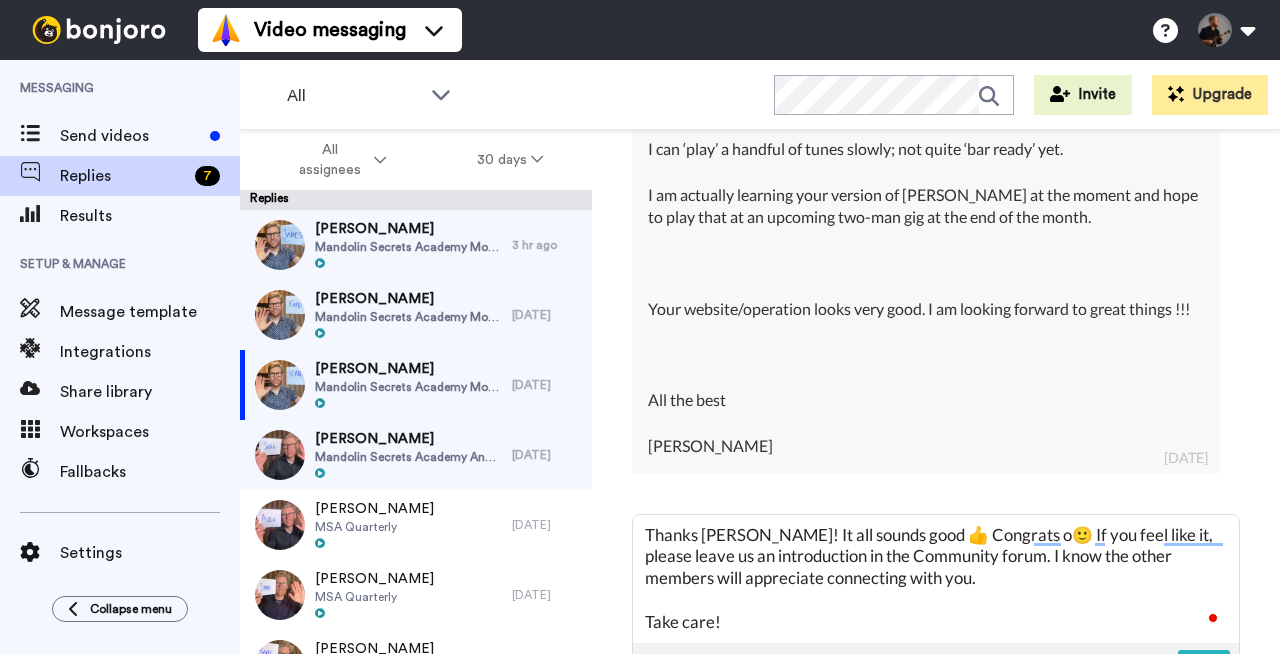 type on "x" 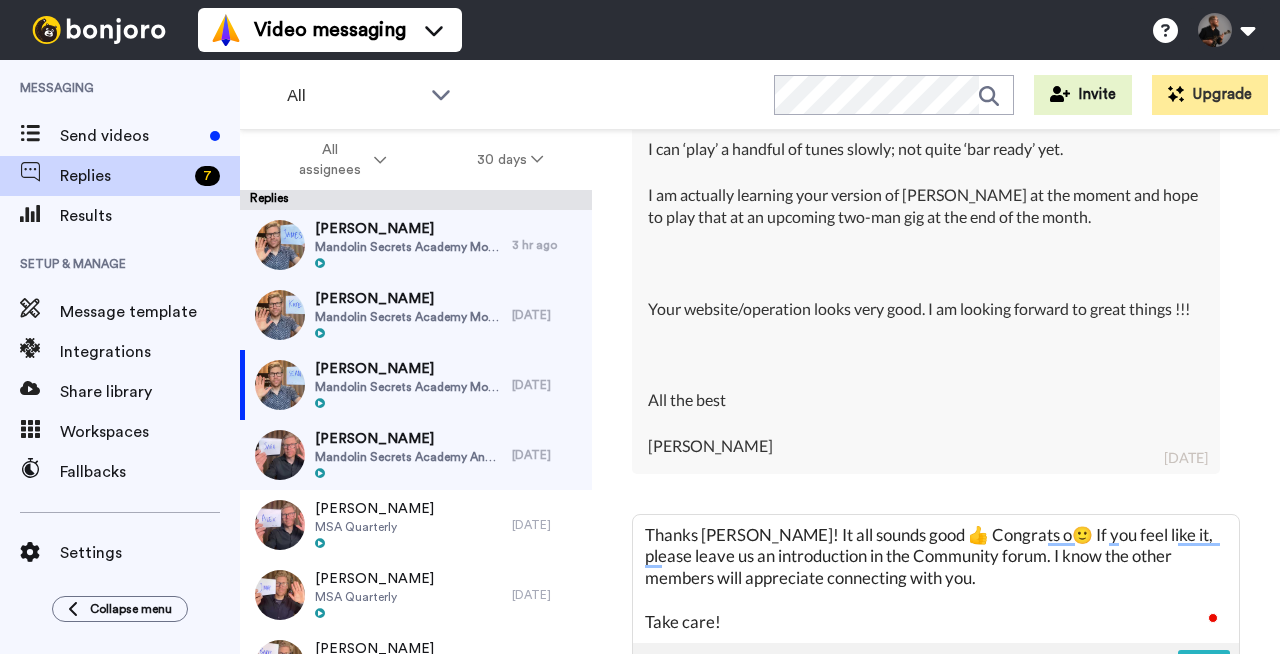 type on "Thanks [PERSON_NAME]! It all sounds good 👍 Congrats on🙂 If you feel like it, please leave us an introduction in the Community forum. I know the other members will appreciate connecting with you.
Take care!" 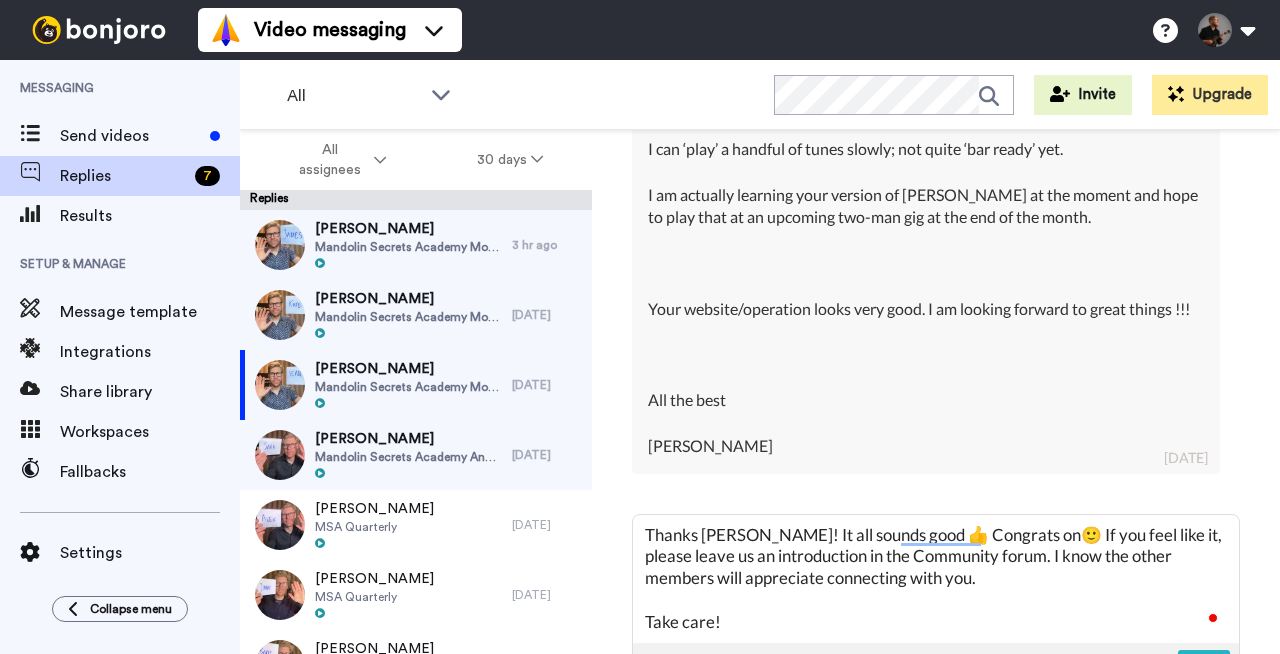 type on "Thanks [PERSON_NAME]! It all sounds good 👍 Congrats on 🙂 If you feel like it, please leave us an introduction in the Community forum. I know the other members will appreciate connecting with you.
Take care!" 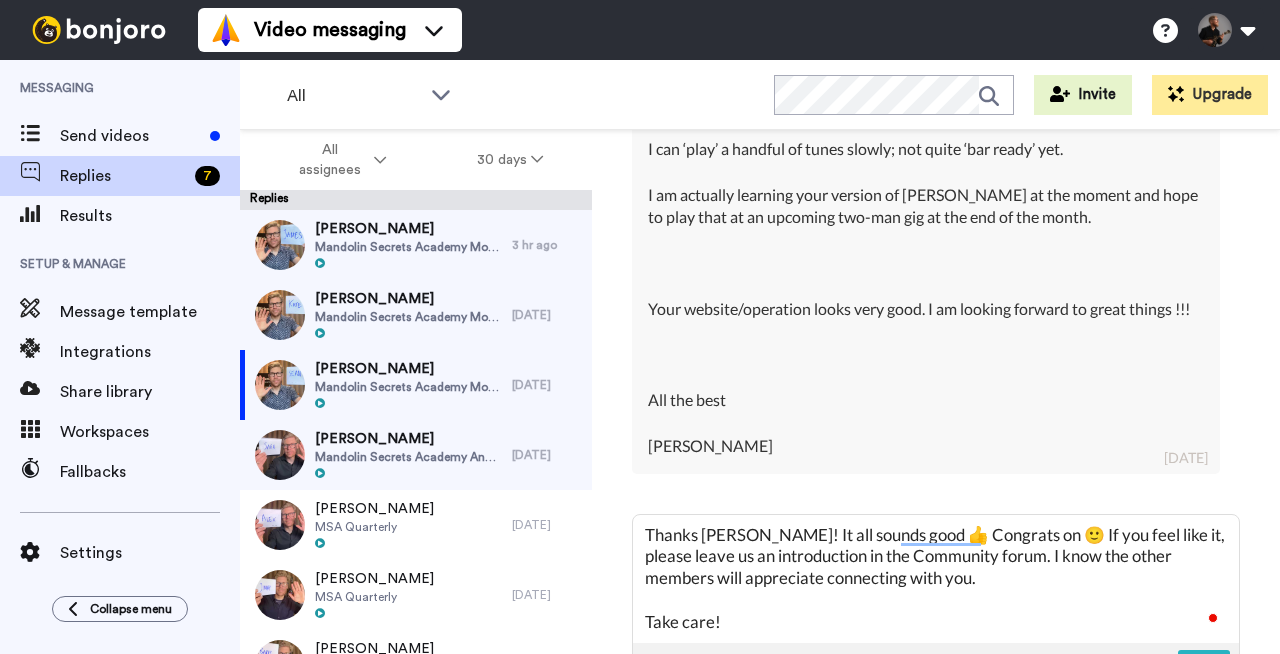 type on "Thanks [PERSON_NAME]! It all sounds good 👍 Congrats on y🙂 If you feel like it, please leave us an introduction in the Community forum. I know the other members will appreciate connecting with you.
Take care!" 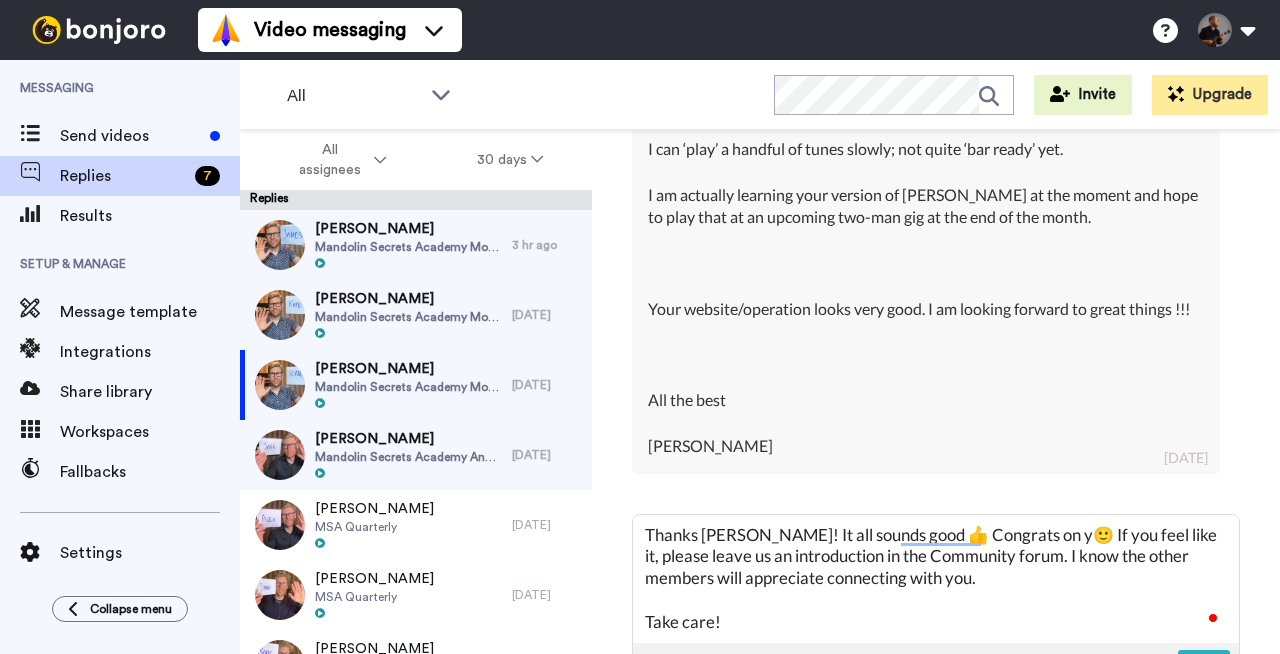 type on "Thanks [PERSON_NAME]! It all sounds good 👍 Congrats on yo🙂 If you feel like it, please leave us an introduction in the Community forum. I know the other members will appreciate connecting with you.
Take care!" 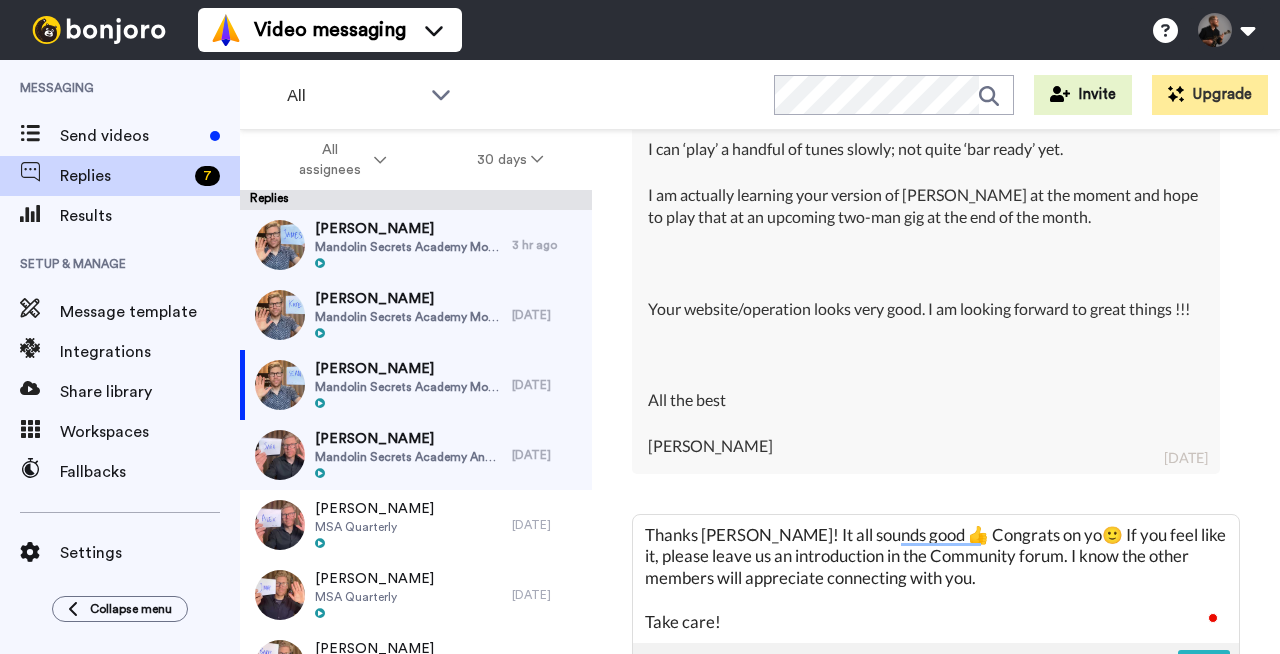 type on "Thanks [PERSON_NAME]! It all sounds good 👍 Congrats on you🙂 If you feel like it, please leave us an introduction in the Community forum. I know the other members will appreciate connecting with you.
Take care!" 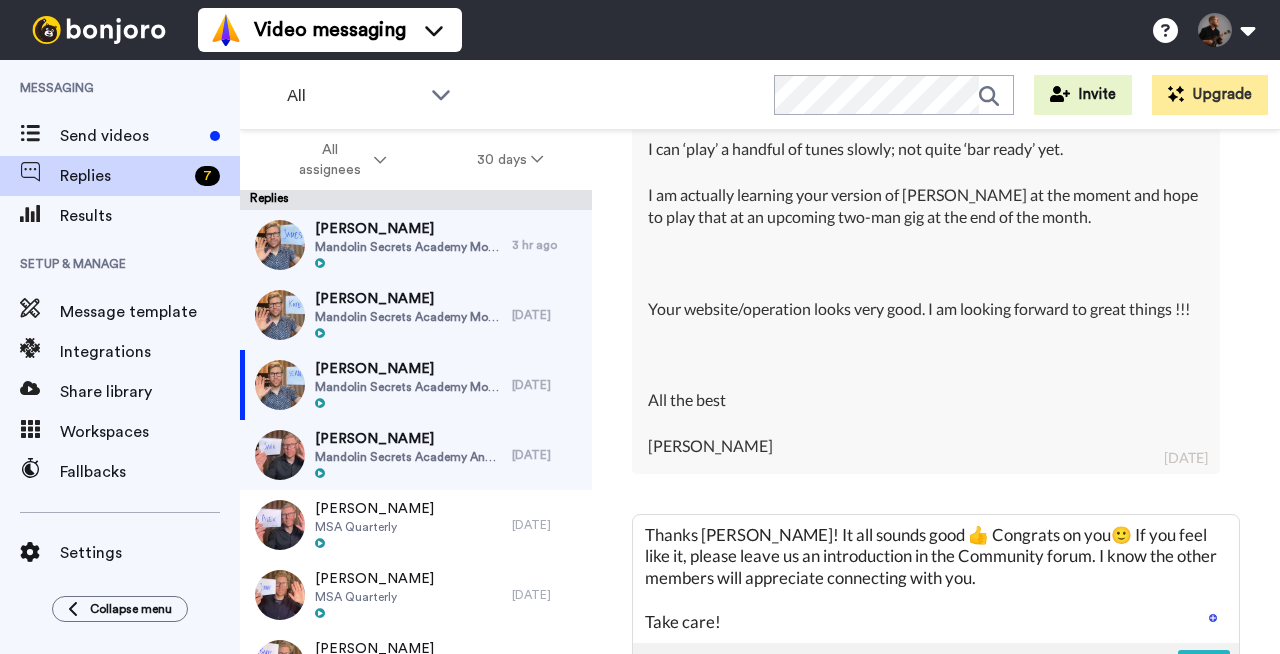 type on "Thanks [PERSON_NAME]! It all sounds good 👍 Congrats on your🙂 If you feel like it, please leave us an introduction in the Community forum. I know the other members will appreciate connecting with you.
Take care!" 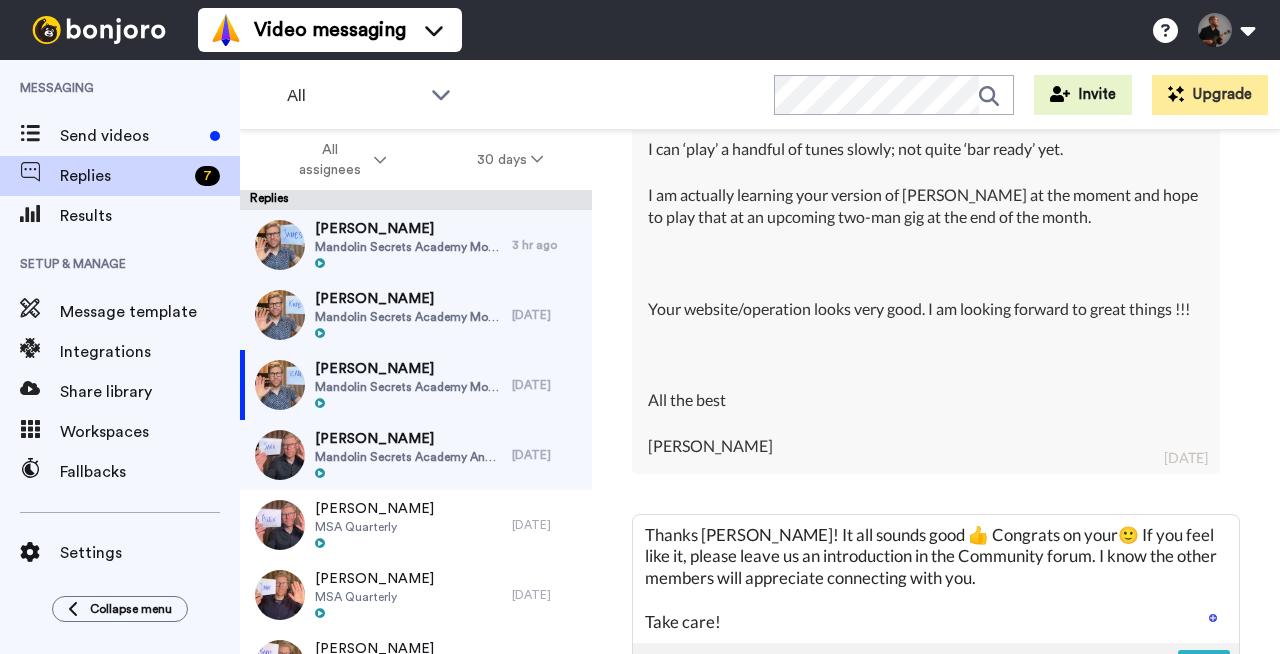 type on "Thanks [PERSON_NAME]! It all sounds good 👍 Congrats on your 🙂 If you feel like it, please leave us an introduction in the Community forum. I know the other members will appreciate connecting with you.
Take care!" 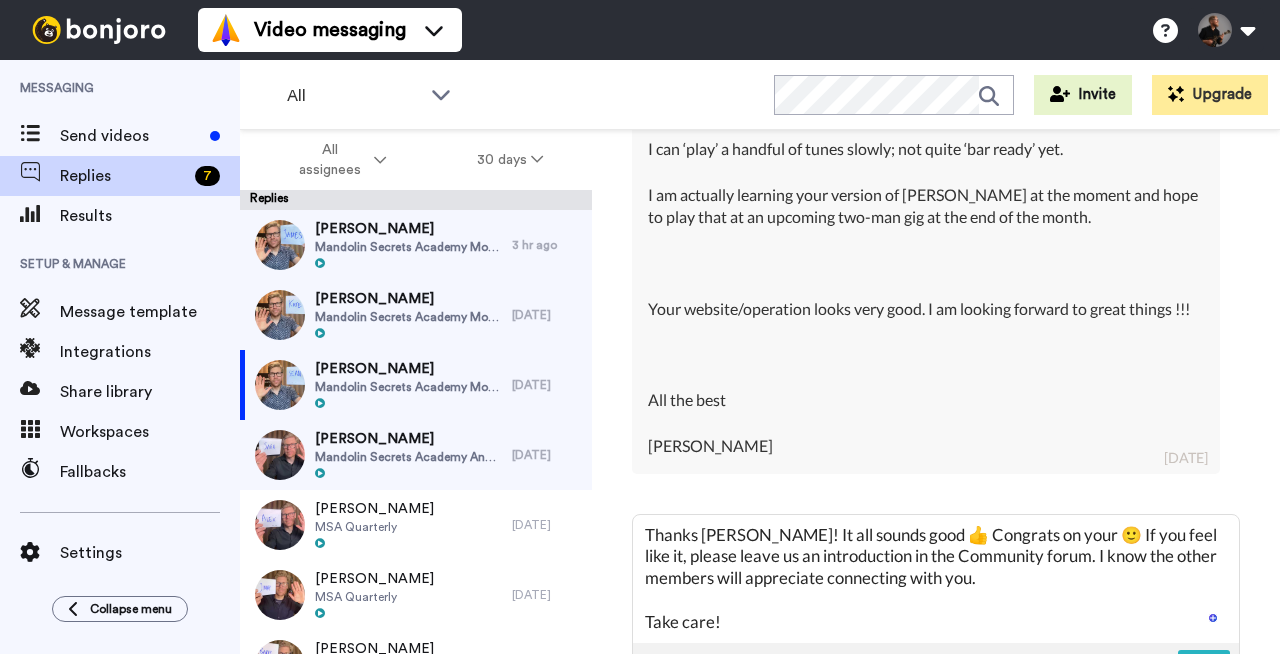 type on "Thanks [PERSON_NAME]! It all sounds good 👍 Congrats on your n🙂 If you feel like it, please leave us an introduction in the Community forum. I know the other members will appreciate connecting with you.
Take care!" 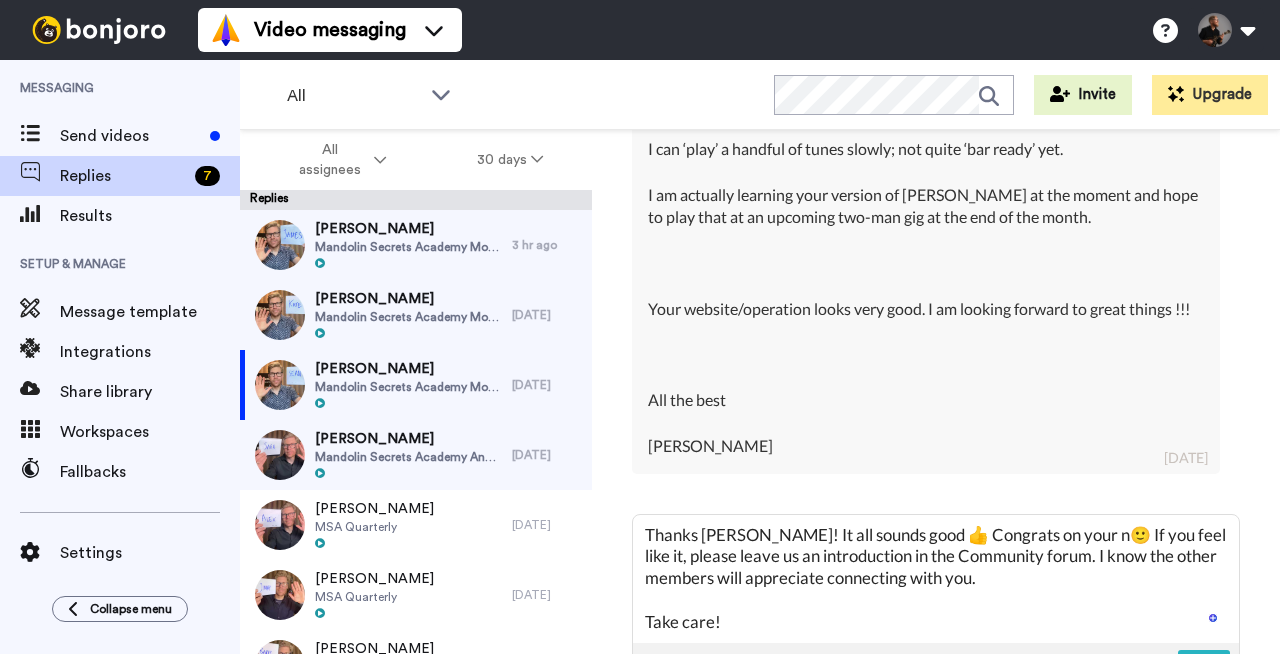 type on "Thanks [PERSON_NAME]! It all sounds good 👍 Congrats on your ne🙂 If you feel like it, please leave us an introduction in the Community forum. I know the other members will appreciate connecting with you.
Take care!" 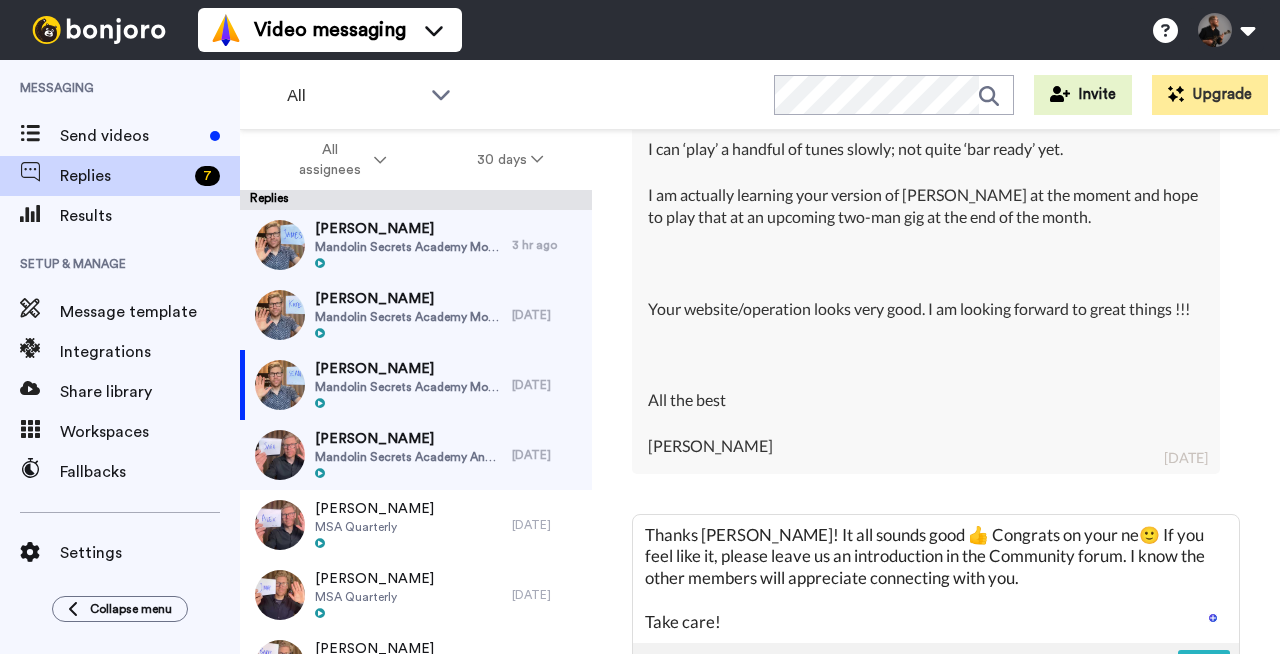 type on "Thanks [PERSON_NAME]! It all sounds good 👍 Congrats on your new🙂 If you feel like it, please leave us an introduction in the Community forum. I know the other members will appreciate connecting with you.
Take care!" 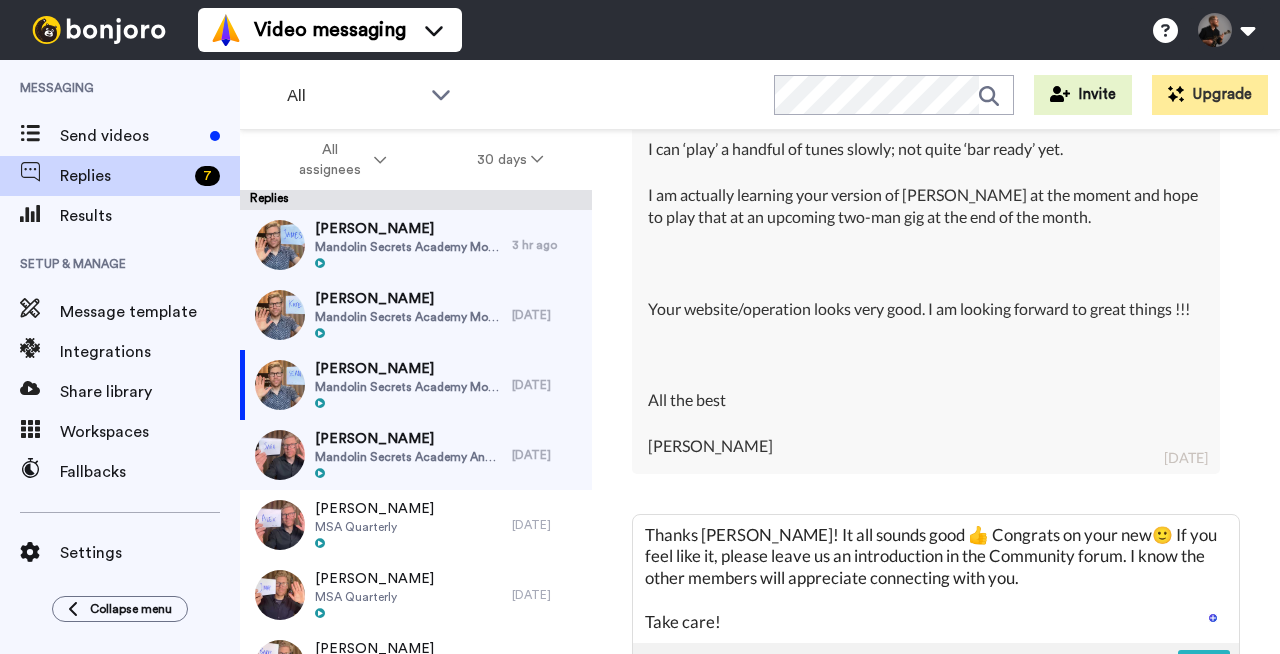 type on "Thanks [PERSON_NAME]! It all sounds good 👍 Congrats on your new 🙂 If you feel like it, please leave us an introduction in the Community forum. I know the other members will appreciate connecting with you.
Take care!" 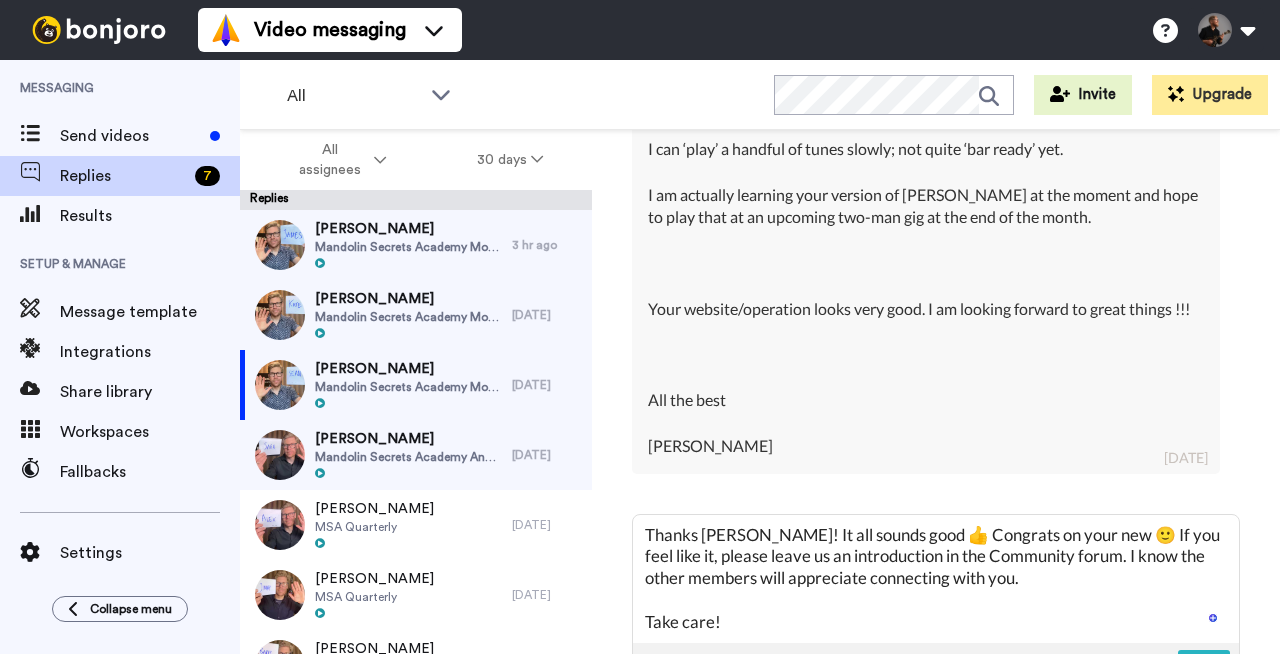 type on "x" 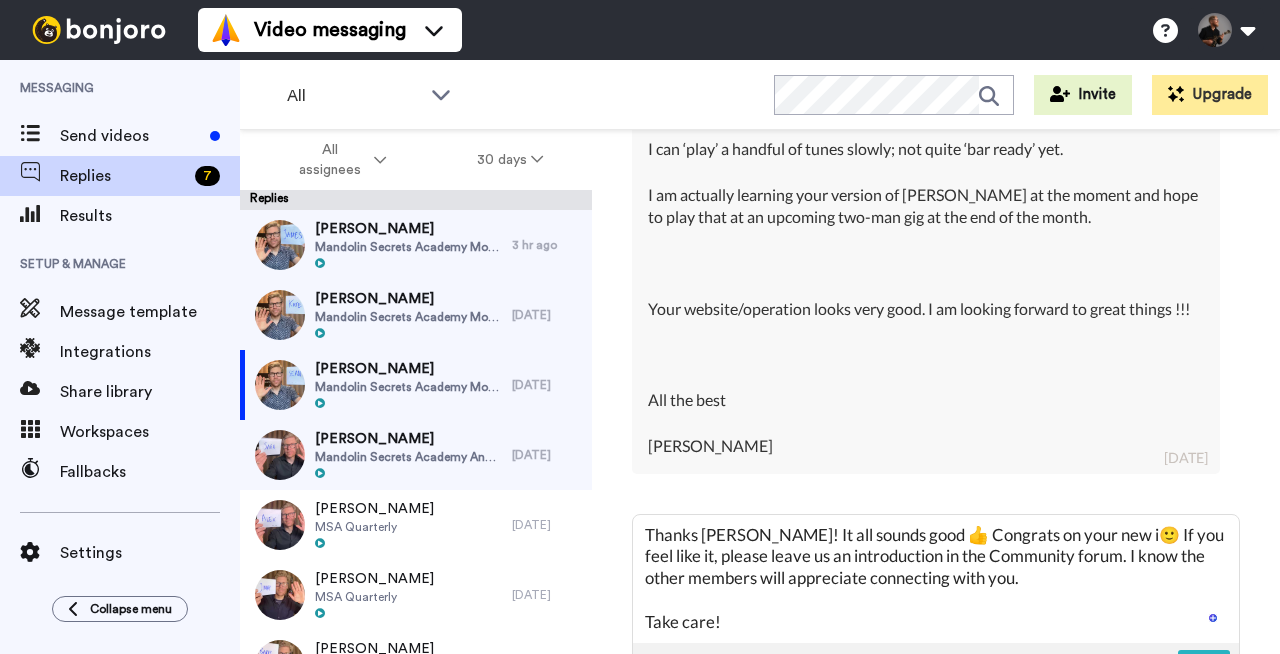 type on "Thanks [PERSON_NAME]! It all sounds good 👍 Congrats on your new in🙂 If you feel like it, please leave us an introduction in the Community forum. I know the other members will appreciate connecting with you.
Take care!" 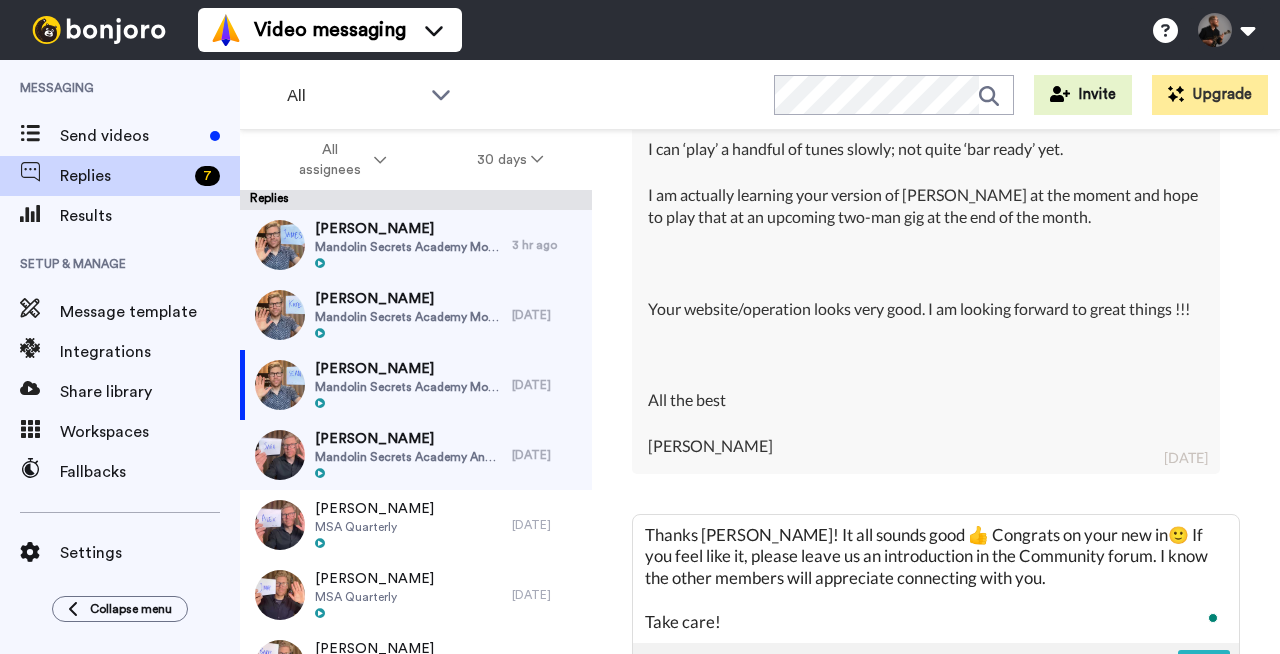 type on "Thanks [PERSON_NAME]! It all sounds good 👍 Congrats on your new ins🙂 If you feel like it, please leave us an introduction in the Community forum. I know the other members will appreciate connecting with you.
Take care!" 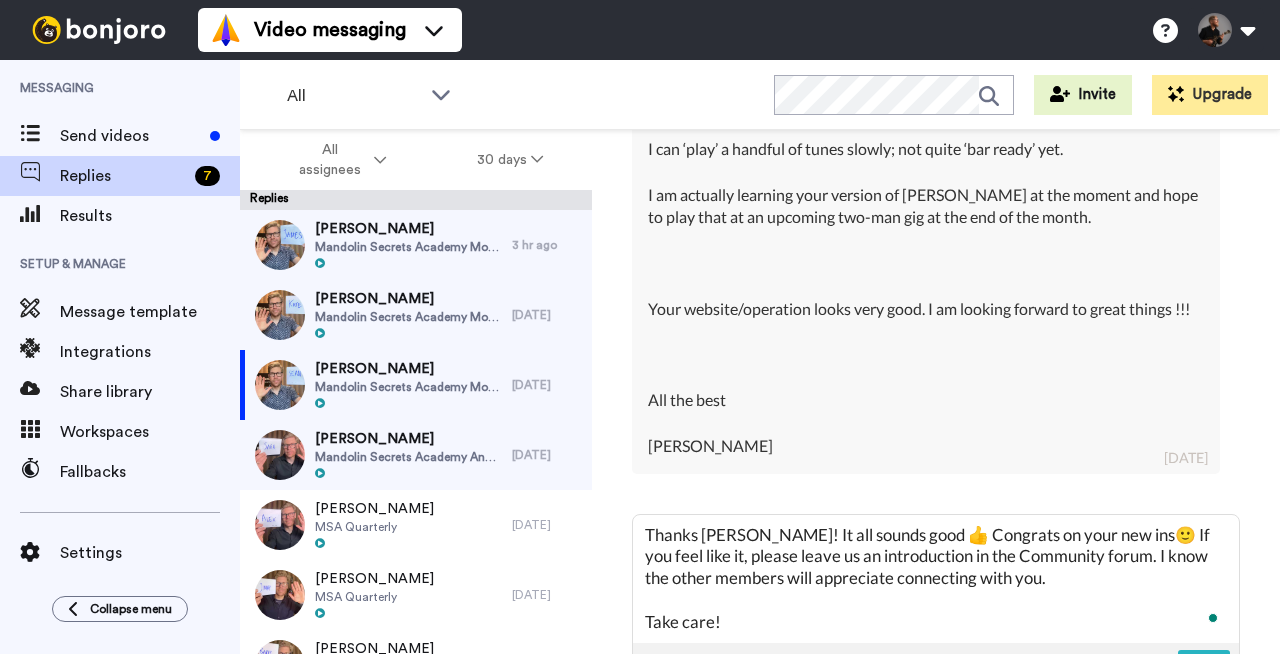 type on "Thanks [PERSON_NAME]! It all sounds good 👍 Congrats on your new inst🙂 If you feel like it, please leave us an introduction in the Community forum. I know the other members will appreciate connecting with you.
Take care!" 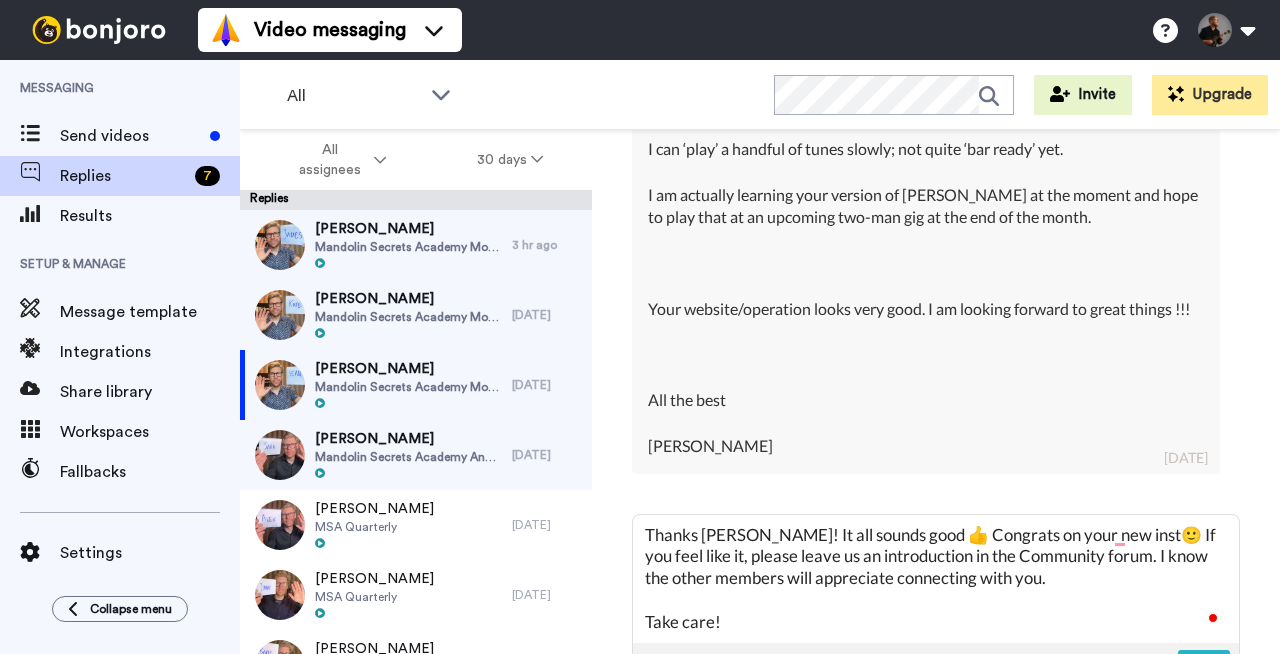 type on "Thanks [PERSON_NAME]! It all sounds good 👍 Congrats on your new instr🙂 If you feel like it, please leave us an introduction in the Community forum. I know the other members will appreciate connecting with you.
Take care!" 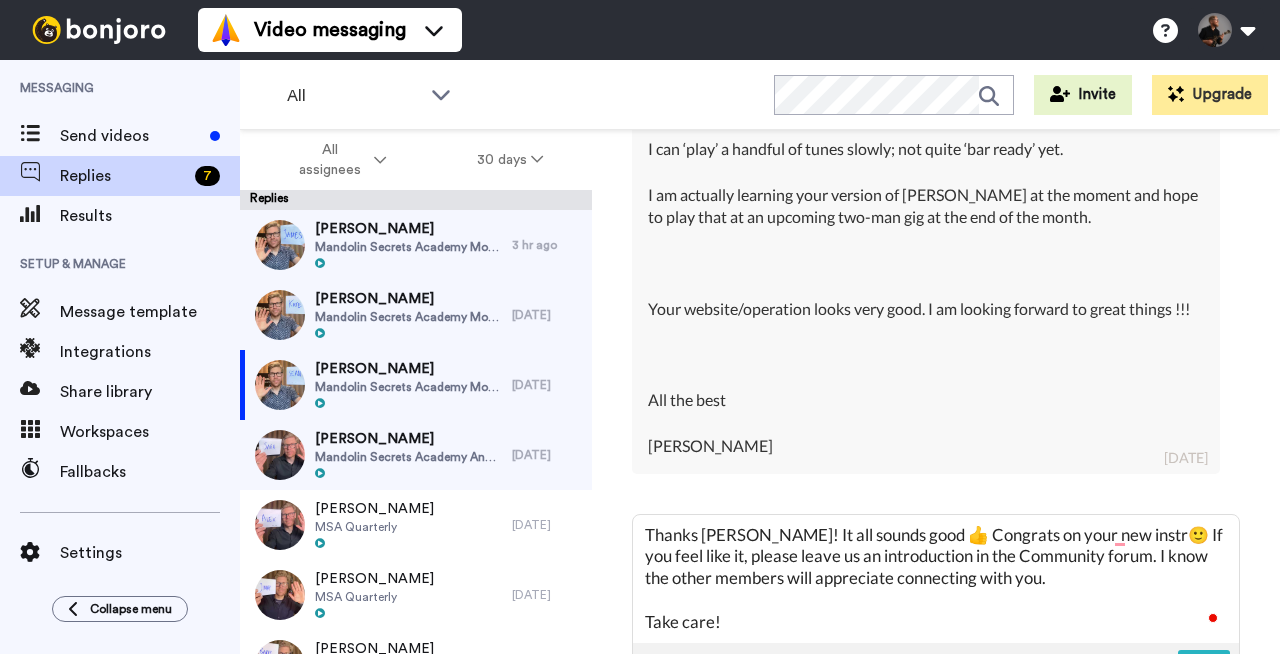 type on "Thanks [PERSON_NAME]! It all sounds good 👍 Congrats on your new instru🙂 If you feel like it, please leave us an introduction in the Community forum. I know the other members will appreciate connecting with you.
Take care!" 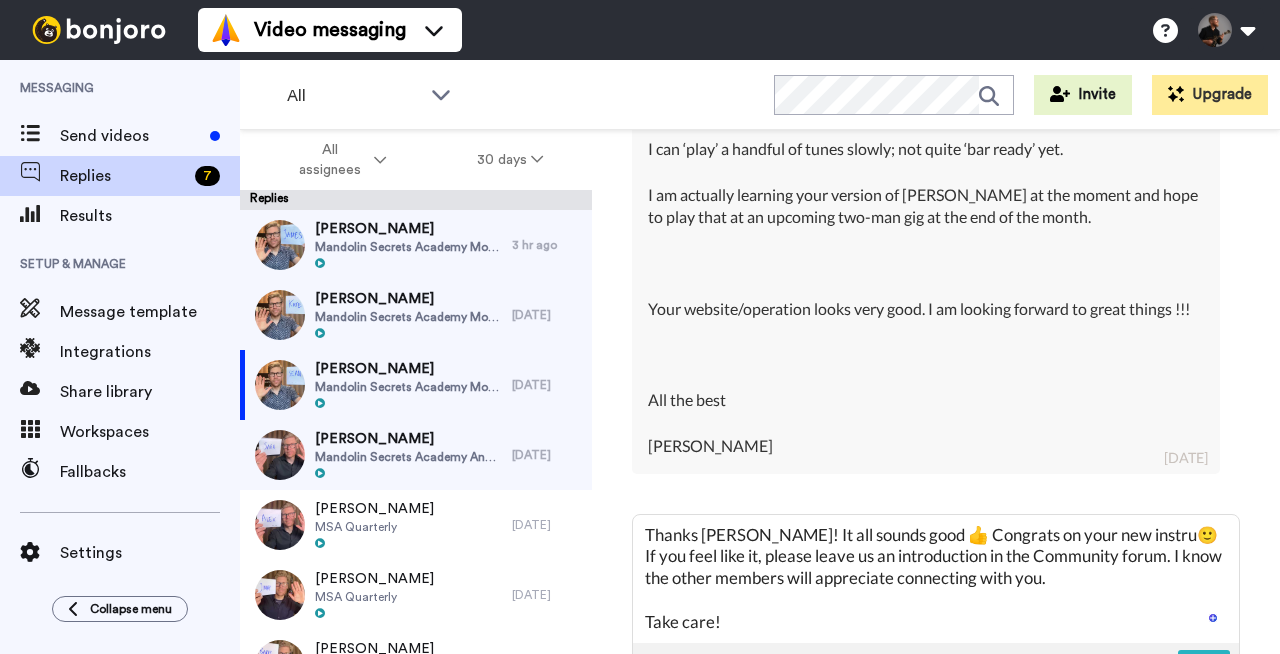 type on "Thanks [PERSON_NAME]! It all sounds good 👍 Congrats on your new instrue🙂 If you feel like it, please leave us an introduction in the Community forum. I know the other members will appreciate connecting with you.
Take care!" 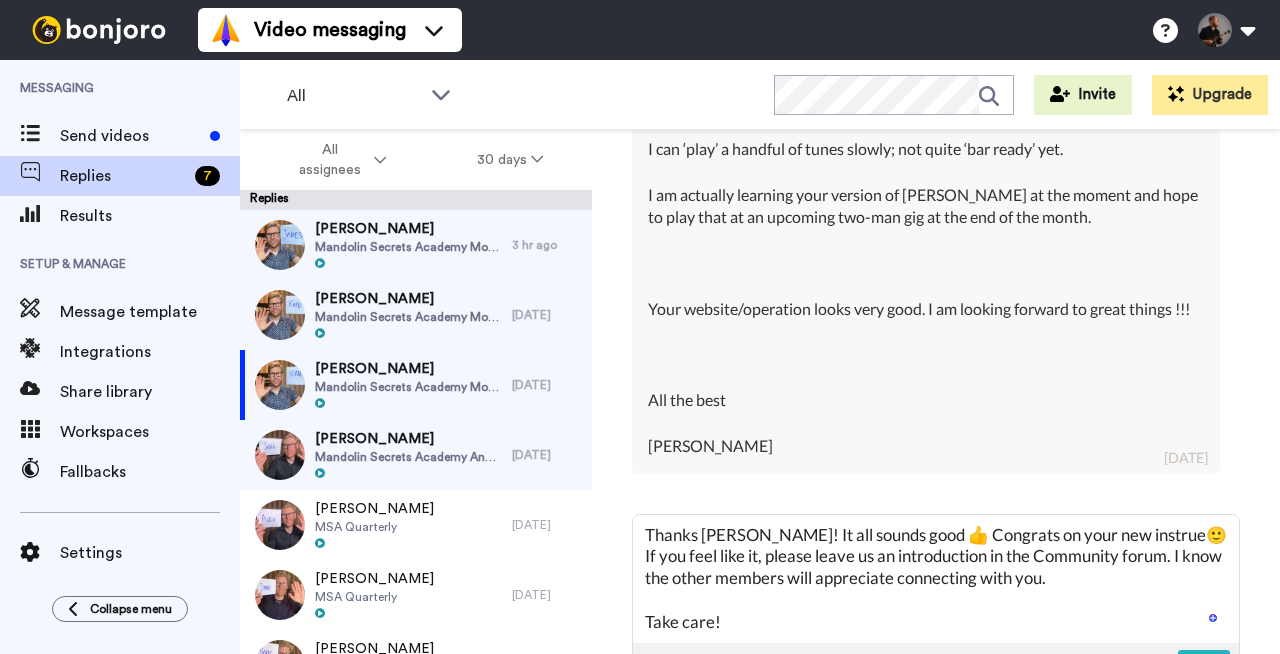 type on "Thanks [PERSON_NAME]! It all sounds good 👍 Congrats on your new instruem🙂 If you feel like it, please leave us an introduction in the Community forum. I know the other members will appreciate connecting with you.
Take care!" 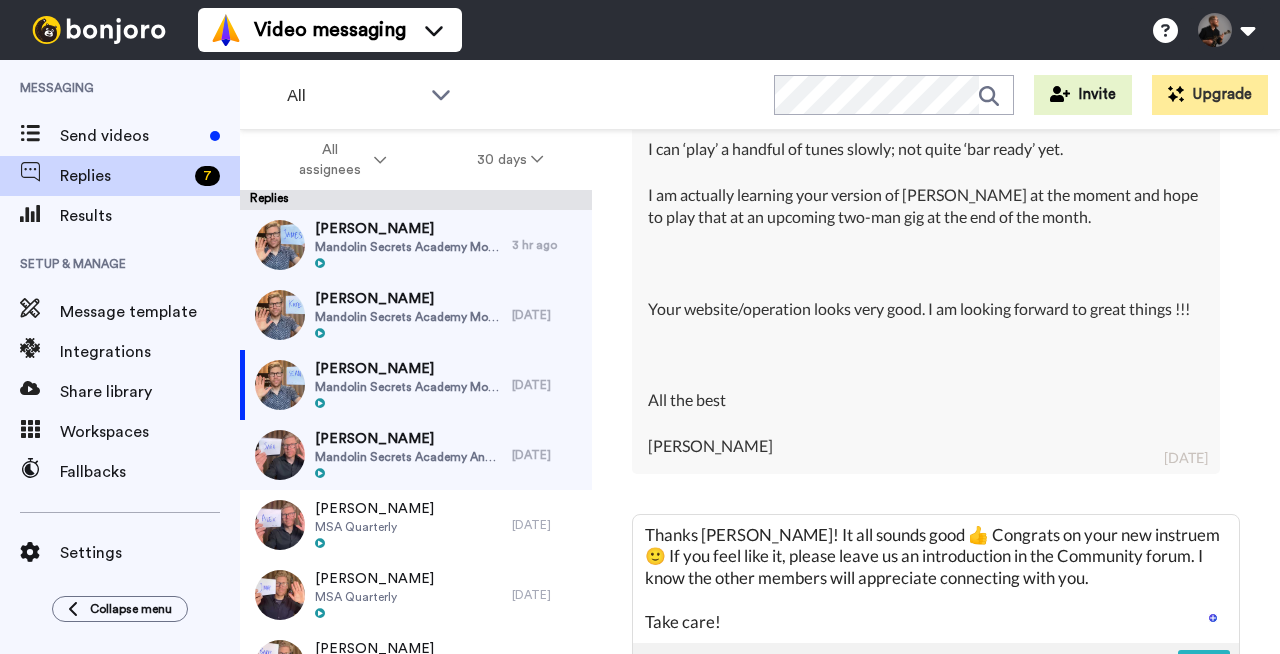 type on "Thanks [PERSON_NAME]! It all sounds good 👍 Congrats on your new instruemn🙂 If you feel like it, please leave us an introduction in the Community forum. I know the other members will appreciate connecting with you.
Take care!" 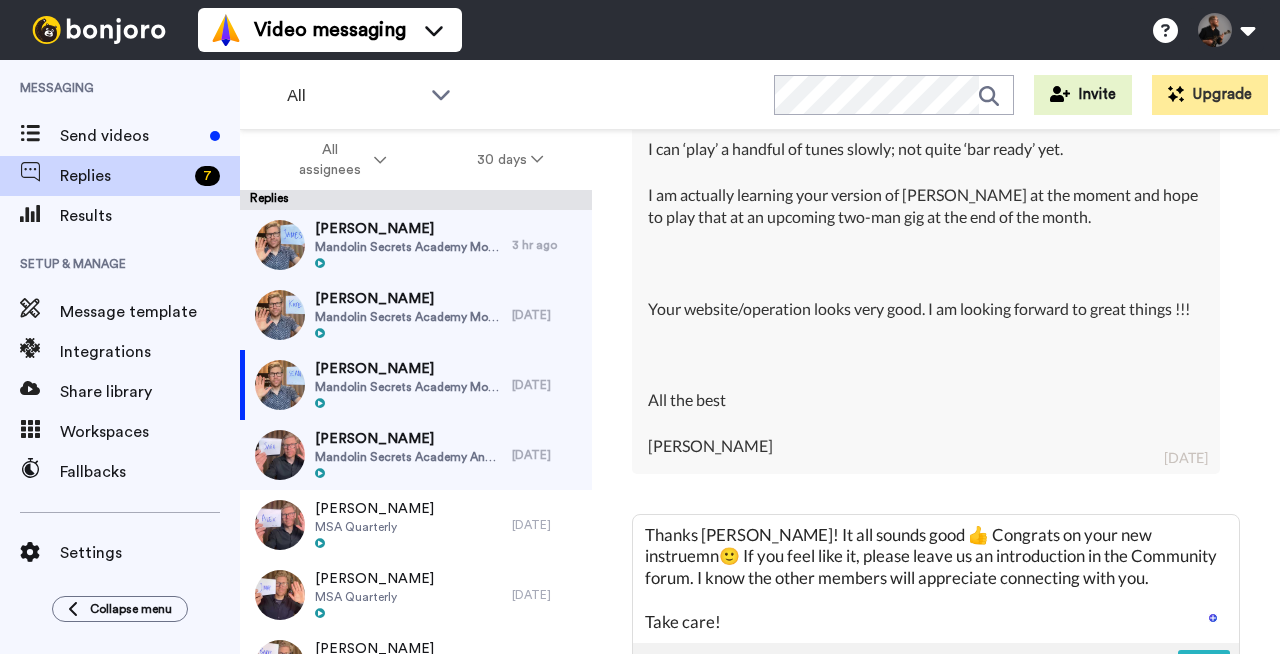 type on "Thanks [PERSON_NAME]! It all sounds good 👍 Congrats on your new instruemnt🙂 If you feel like it, please leave us an introduction in the Community forum. I know the other members will appreciate connecting with you.
Take care!" 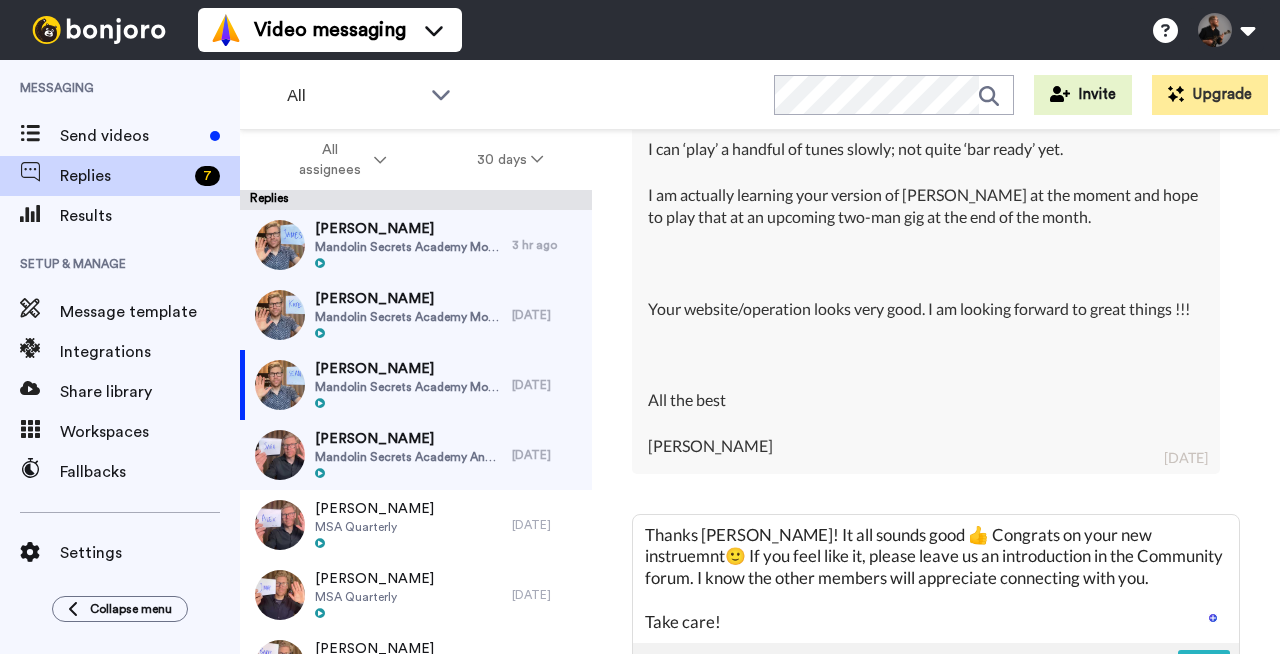 type on "Thanks [PERSON_NAME]! It all sounds good 👍 Congrats on your new instruemnt 🙂 If you feel like it, please leave us an introduction in the Community forum. I know the other members will appreciate connecting with you.
Take care!" 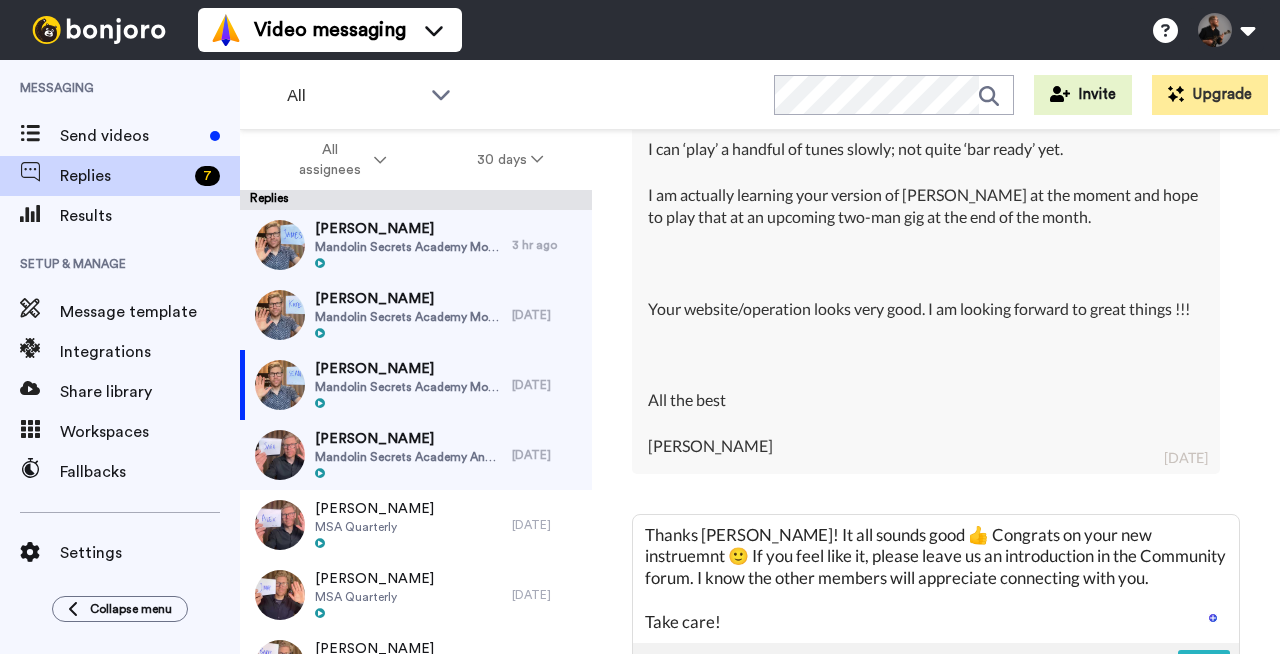 type on "Thanks [PERSON_NAME]! It all sounds good 👍 Congrats on your new instruemnt a🙂 If you feel like it, please leave us an introduction in the Community forum. I know the other members will appreciate connecting with you.
Take care!" 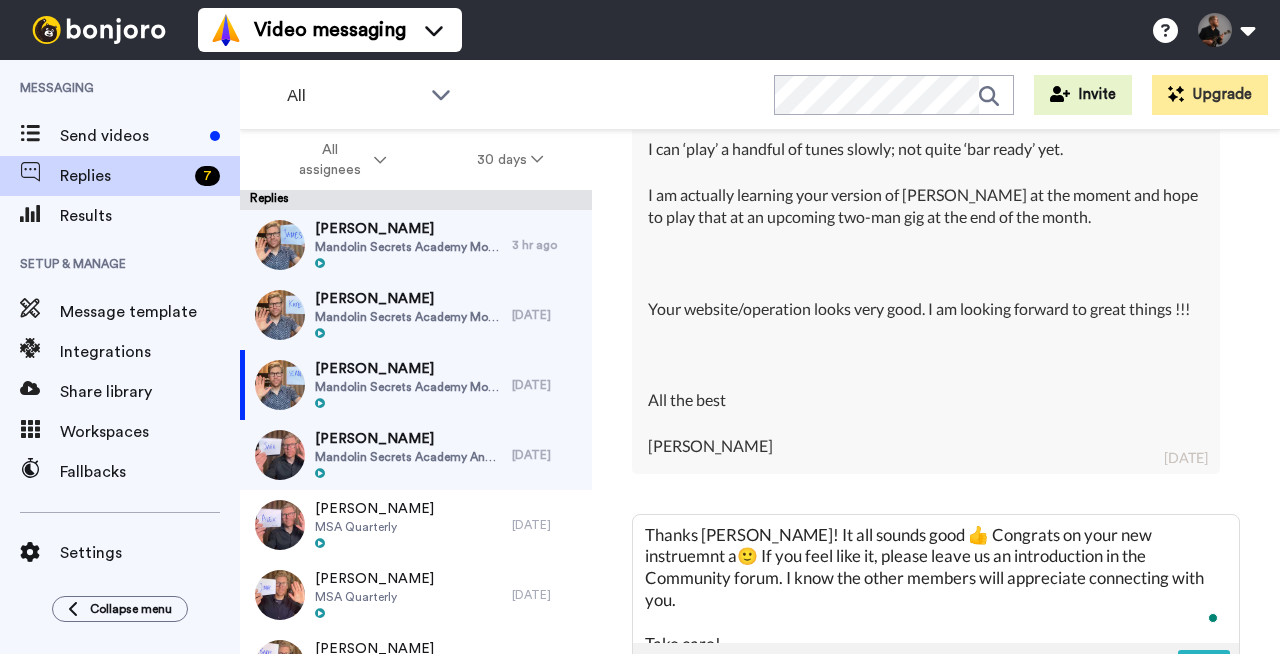 type on "Thanks [PERSON_NAME]! It all sounds good 👍 Congrats on your new instruemnt as🙂 If you feel like it, please leave us an introduction in the Community forum. I know the other members will appreciate connecting with you.
Take care!" 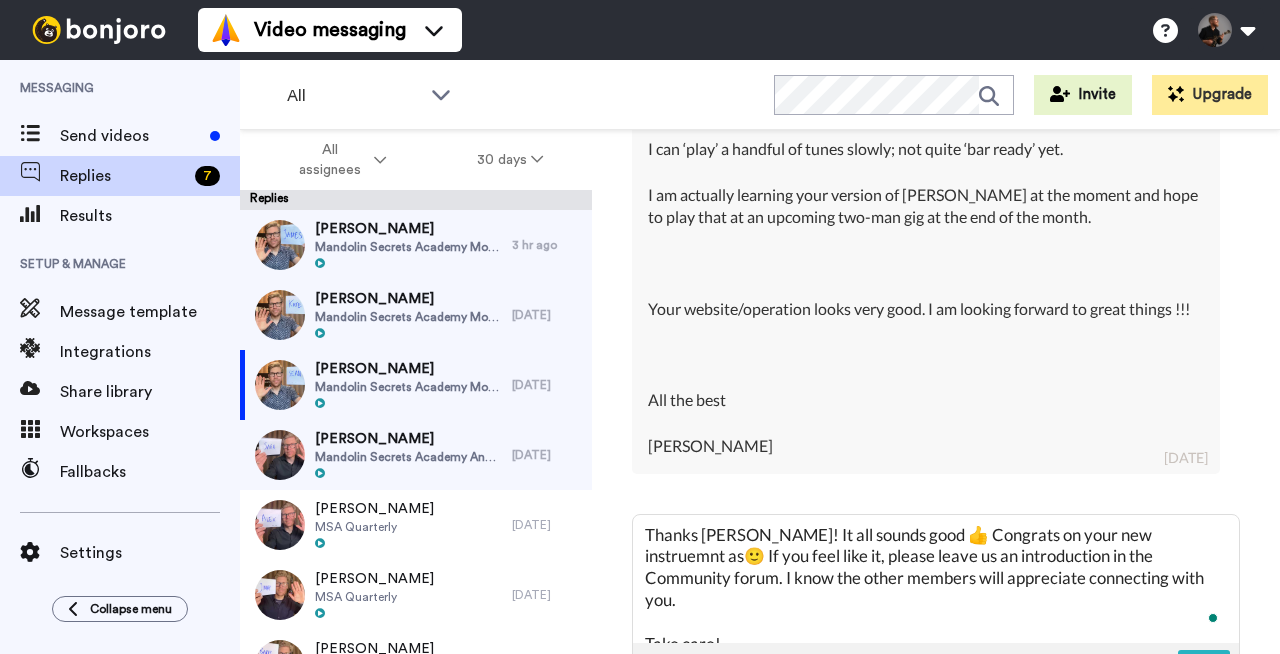 type on "Thanks [PERSON_NAME]! It all sounds good 👍 Congrats on your new instruemnt as 🙂 If you feel like it, please leave us an introduction in the Community forum. I know the other members will appreciate connecting with you.
Take care!" 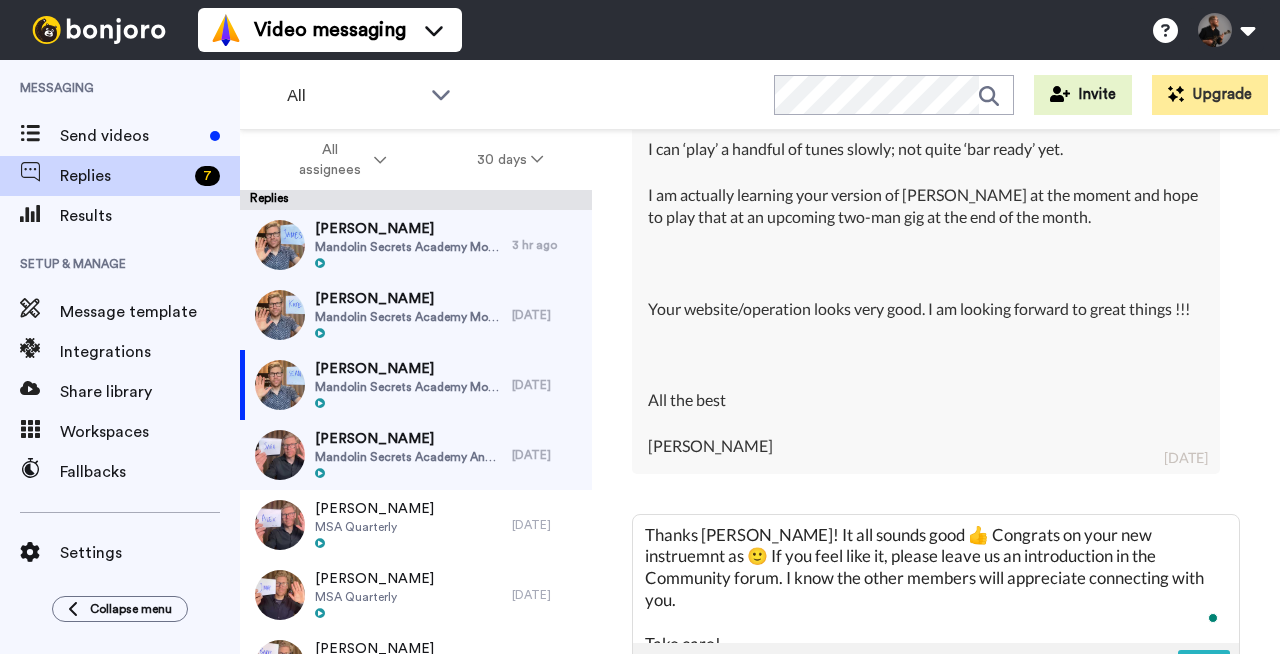 type on "Thanks [PERSON_NAME]! It all sounds good 👍 Congrats on your new instruemnt as w🙂 If you feel like it, please leave us an introduction in the Community forum. I know the other members will appreciate connecting with you.
Take care!" 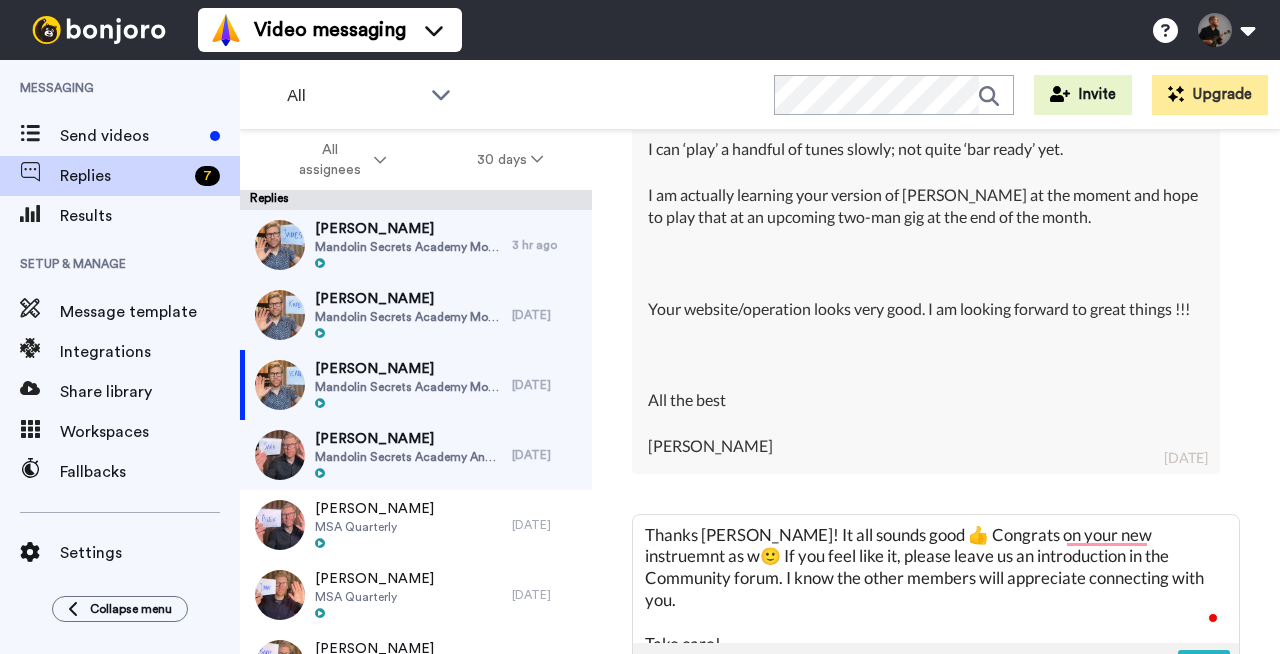 type on "Thanks [PERSON_NAME]! It all sounds good 👍 Congrats on your new instruemnt as we🙂 If you feel like it, please leave us an introduction in the Community forum. I know the other members will appreciate connecting with you.
Take care!" 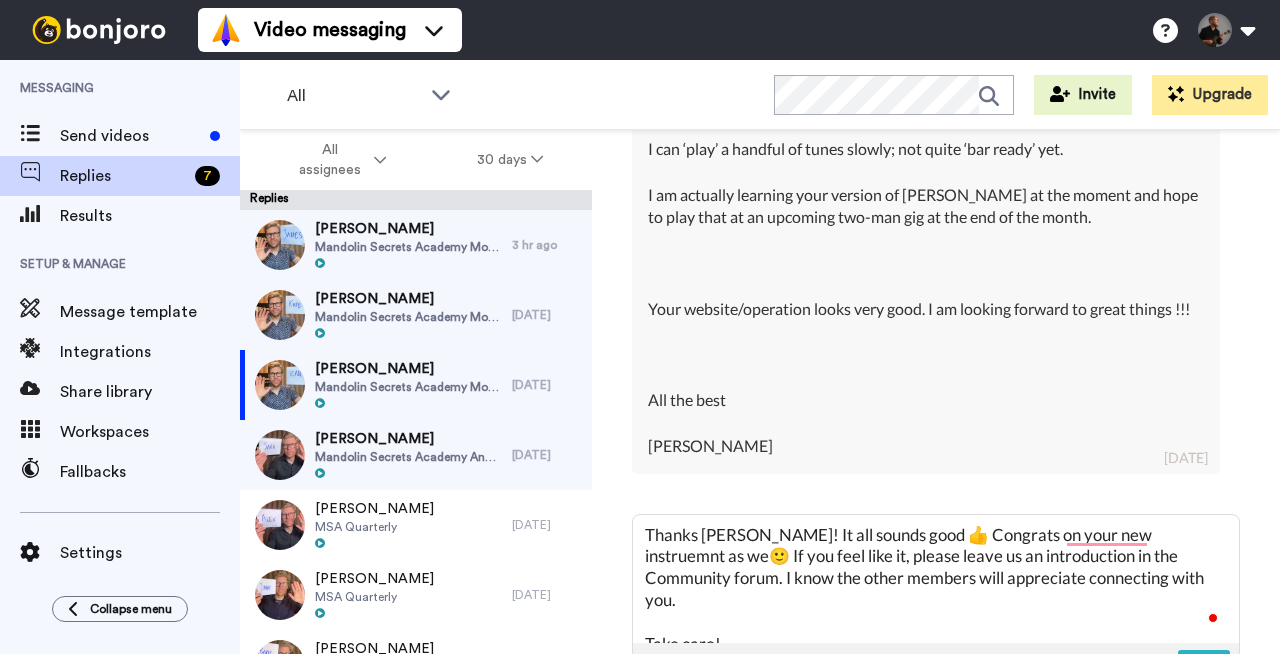 type on "Thanks [PERSON_NAME]! It all sounds good 👍 Congrats on your new instruemnt as wel🙂 If you feel like it, please leave us an introduction in the Community forum. I know the other members will appreciate connecting with you.
Take care!" 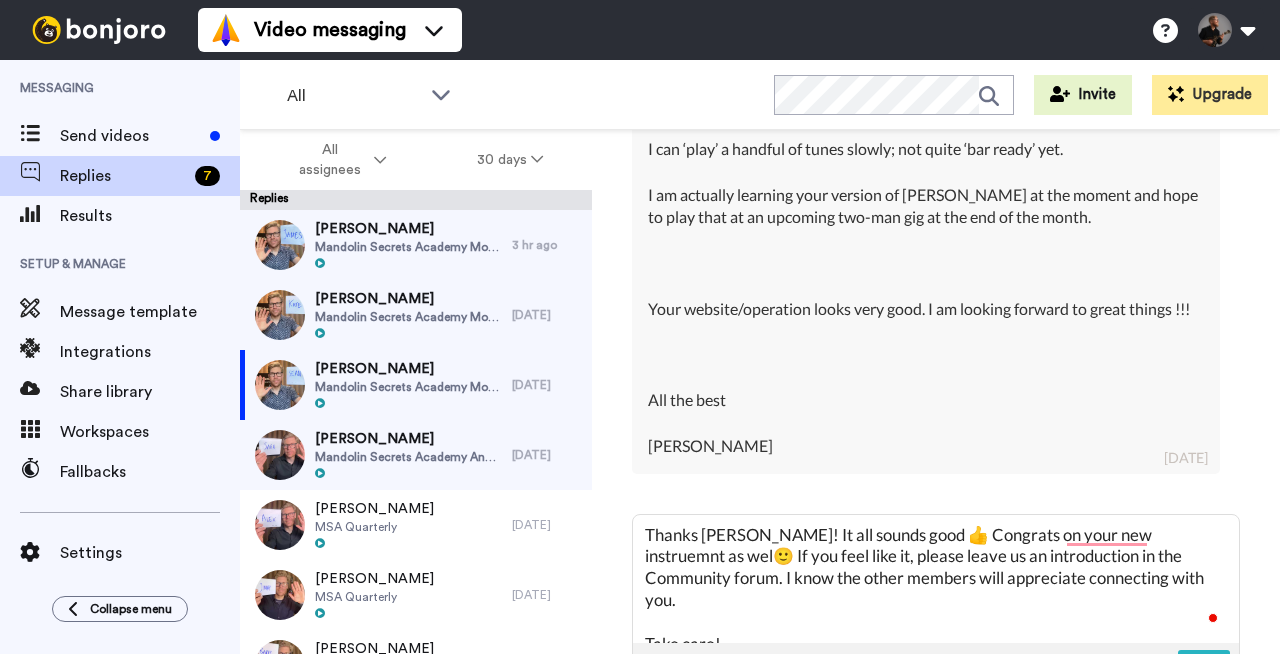 type on "Thanks [PERSON_NAME]! It all sounds good 👍 Congrats on your new instruemnt as well🙂 If you feel like it, please leave us an introduction in the Community forum. I know the other members will appreciate connecting with you.
Take care!" 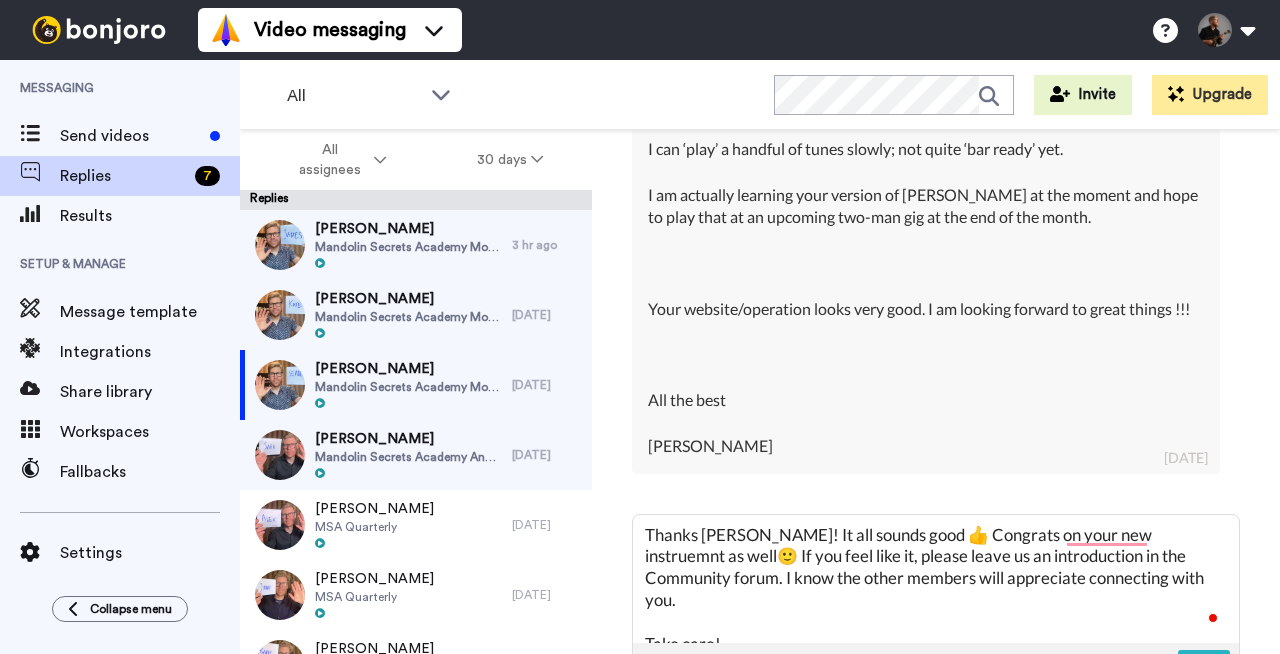 type on "Thanks [PERSON_NAME]! It all sounds good 👍 Congrats on your new instruemnt as well.🙂 If you feel like it, please leave us an introduction in the Community forum. I know the other members will appreciate connecting with you.
Take care!" 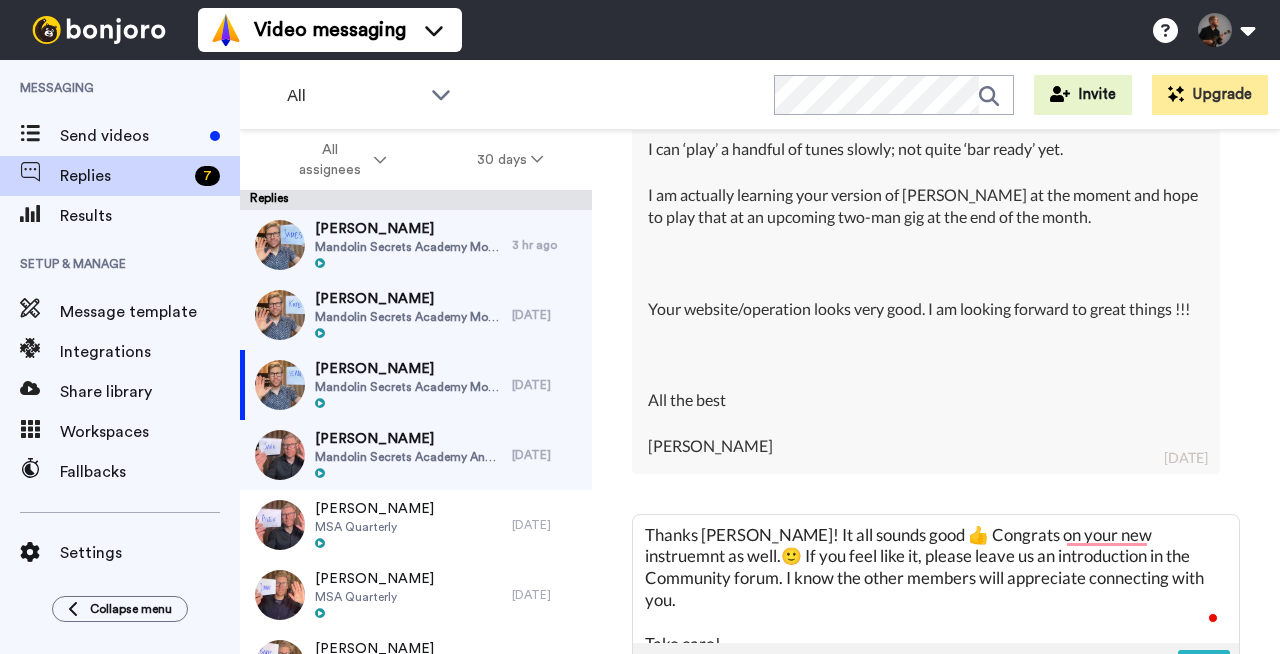 type on "Thanks [PERSON_NAME]! It all sounds good 👍 Congrats on your new instruemnt as well. 🙂 If you feel like it, please leave us an introduction in the Community forum. I know the other members will appreciate connecting with you.
Take care!" 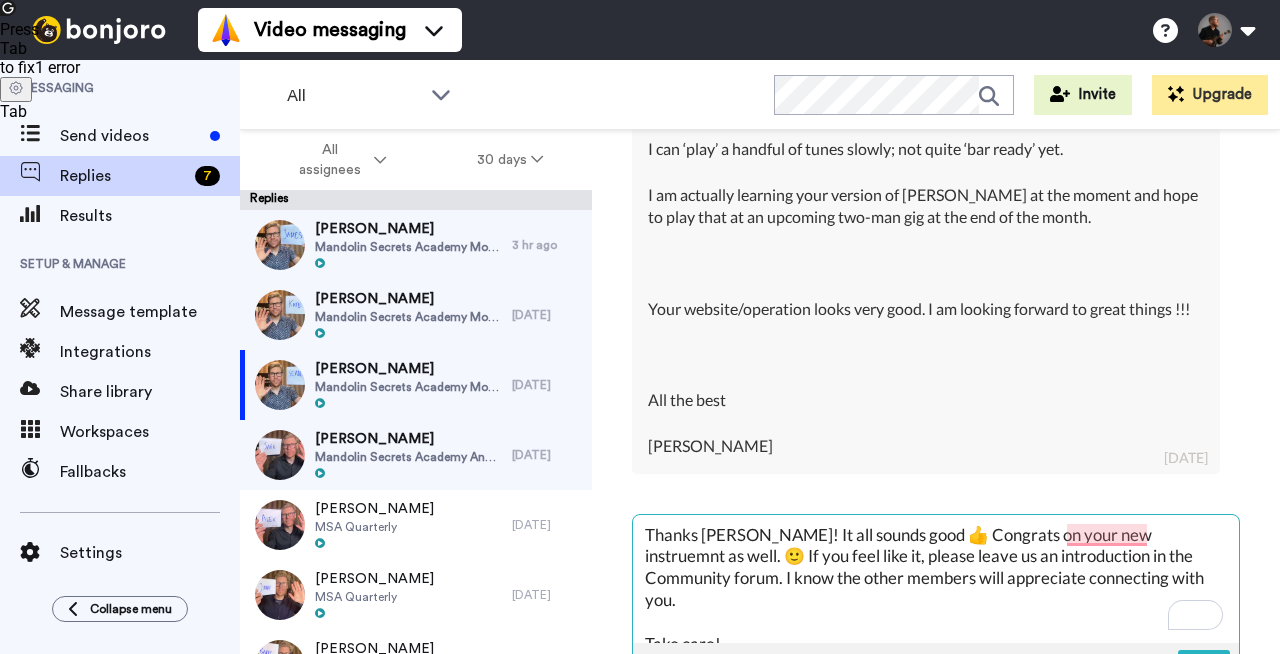 click on "Thanks [PERSON_NAME]! It all sounds good 👍 Congrats on your new instruemnt as well. 🙂 If you feel like it, please leave us an introduction in the Community forum. I know the other members will appreciate connecting with you.
Take care!" at bounding box center (936, 579) 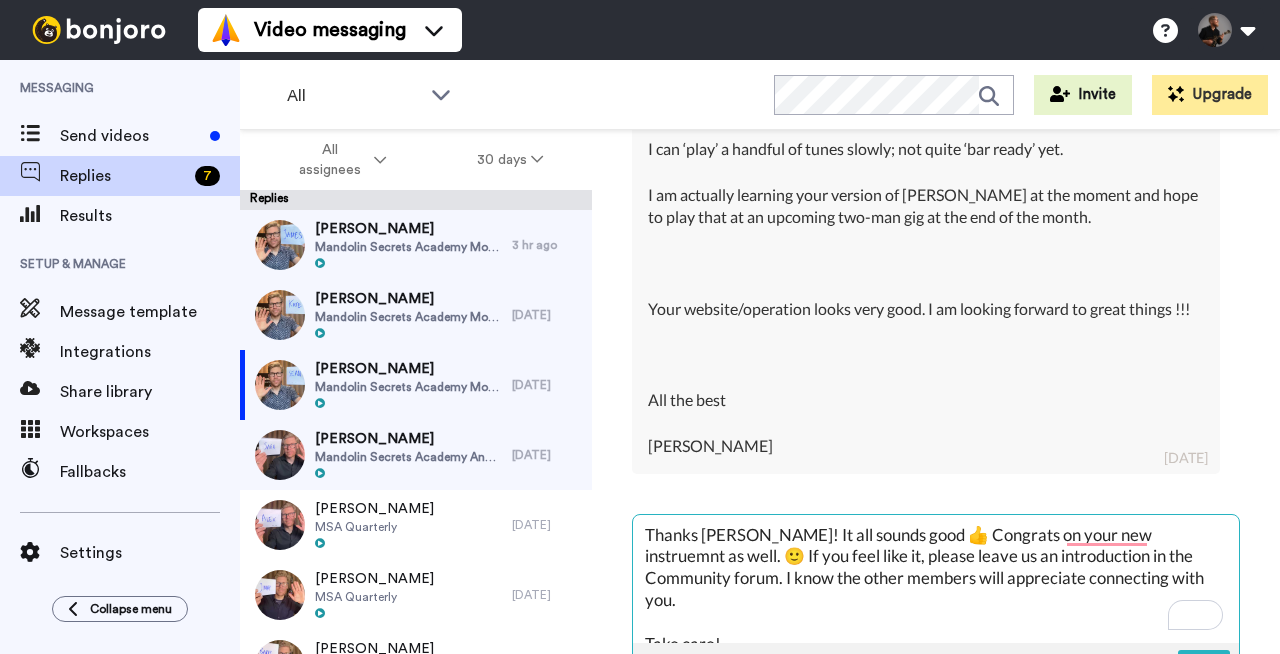 type on "Thanks [PERSON_NAME]! It all sounds good 👍 Congrats on your new instruemnt as well. 🙂 If you feel like it, please leave us an introduction in the Community forum. I know the other members will appreciate connecting with you.
Take care!" 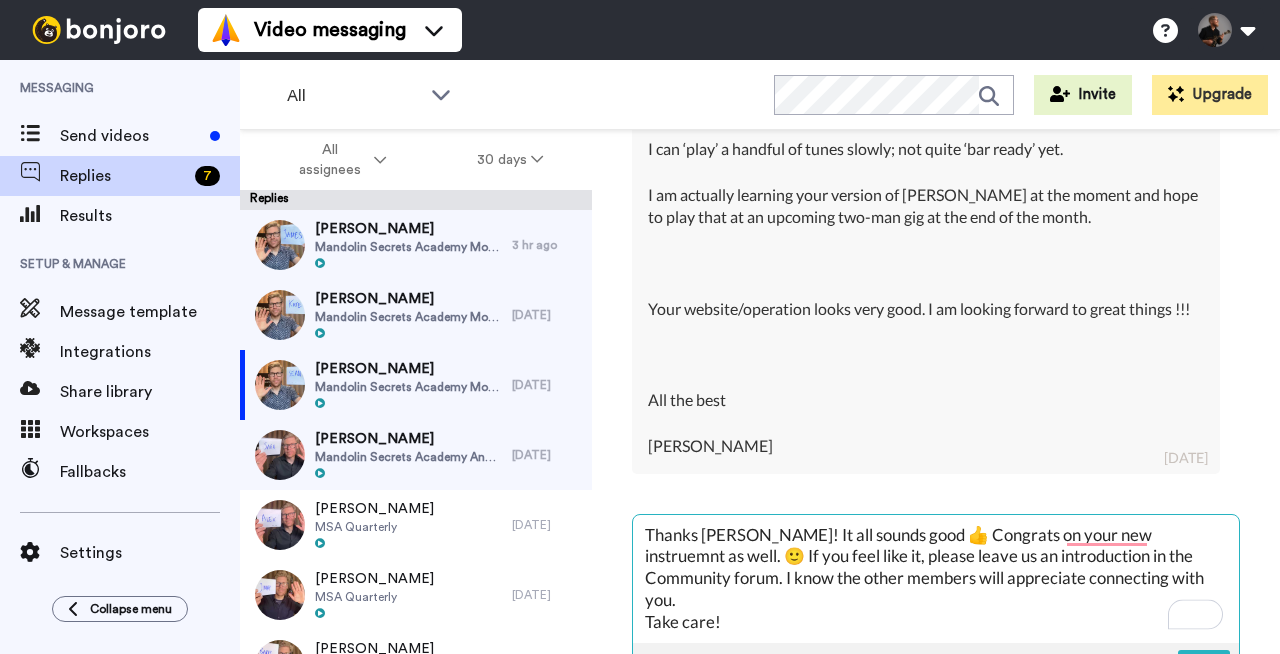 click on "Thanks [PERSON_NAME]! It all sounds good 👍 Congrats on your new instruemnt as well. 🙂 If you feel like it, please leave us an introduction in the Community forum. I know the other members will appreciate connecting with you.
Take care!" at bounding box center (936, 579) 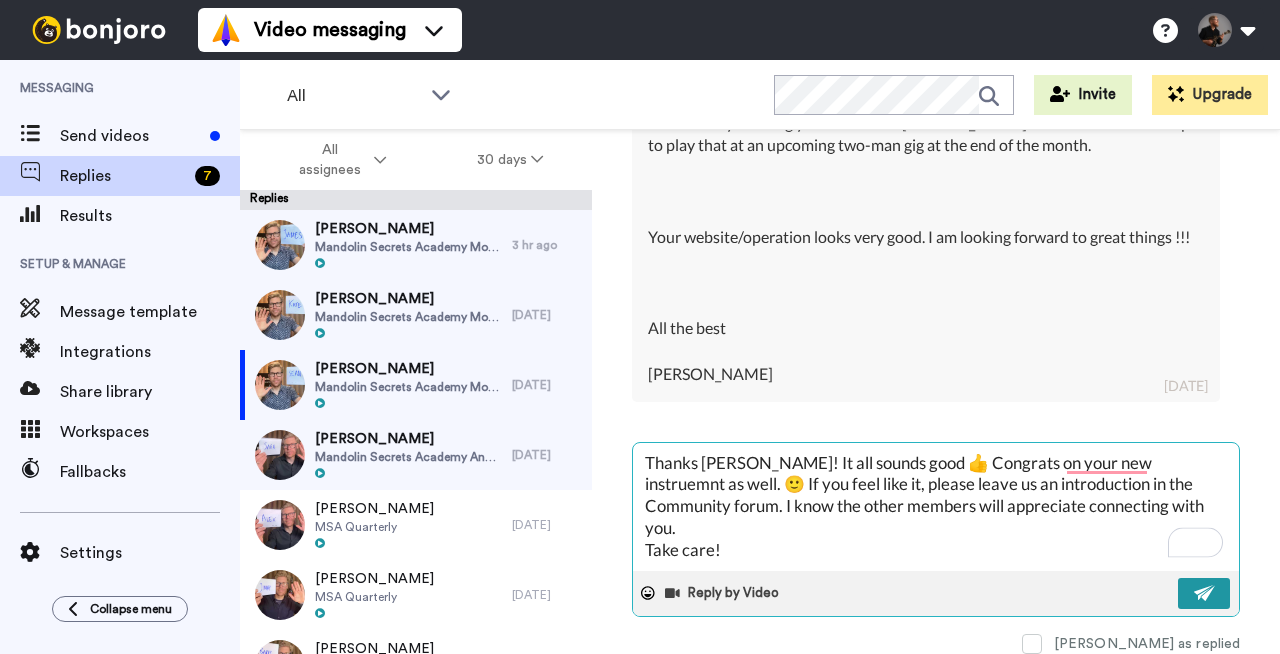 type on "Thanks [PERSON_NAME]! It all sounds good 👍 Congrats on your new instruemnt as well. 🙂 If you feel like it, please leave us an introduction in the Community forum. I know the other members will appreciate connecting with you.
Take care!" 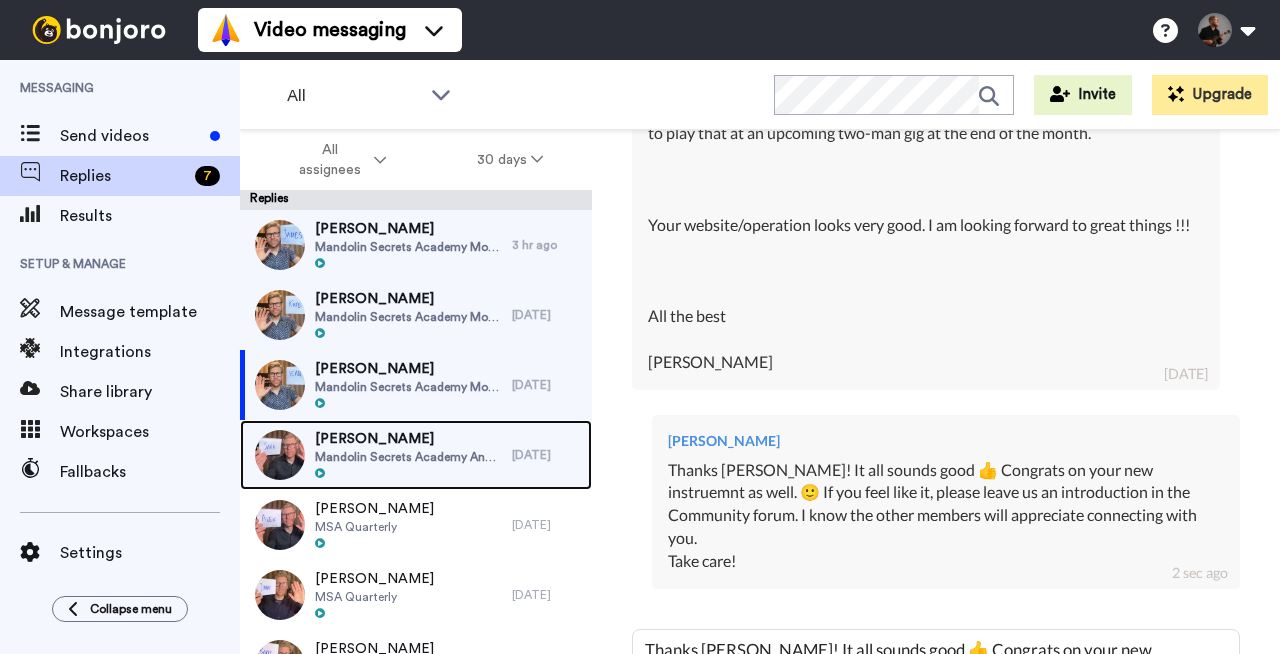 drag, startPoint x: 492, startPoint y: 454, endPoint x: 503, endPoint y: 453, distance: 11.045361 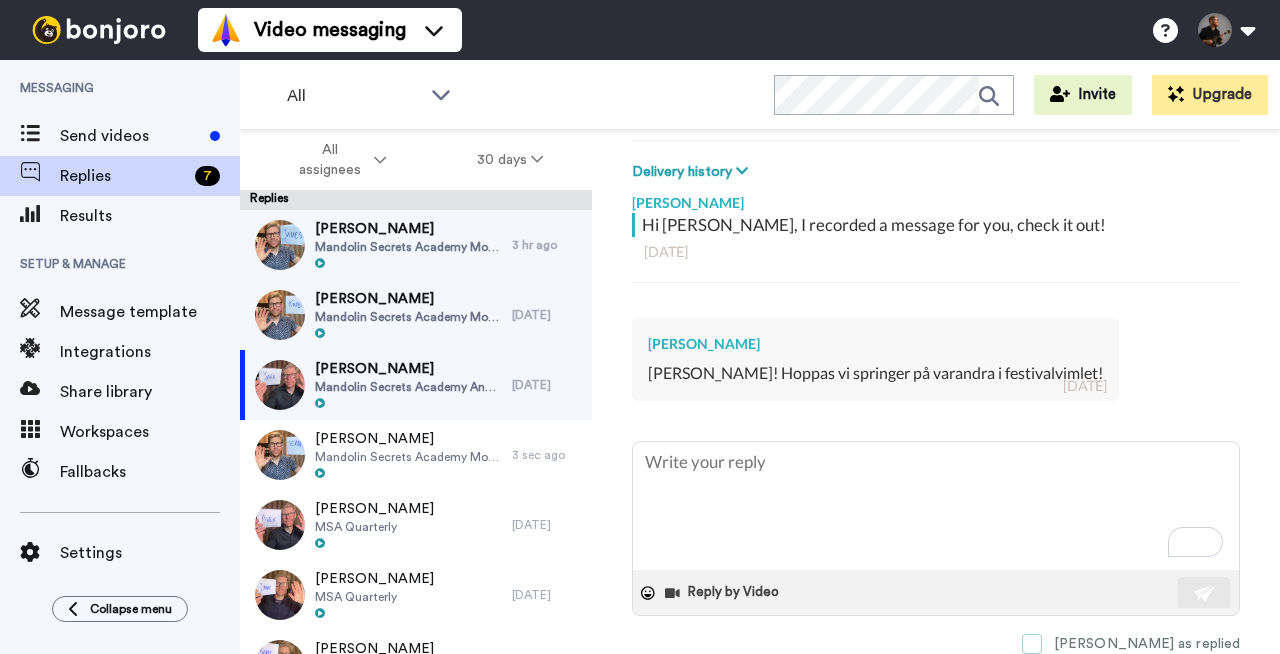 click at bounding box center [1032, 644] 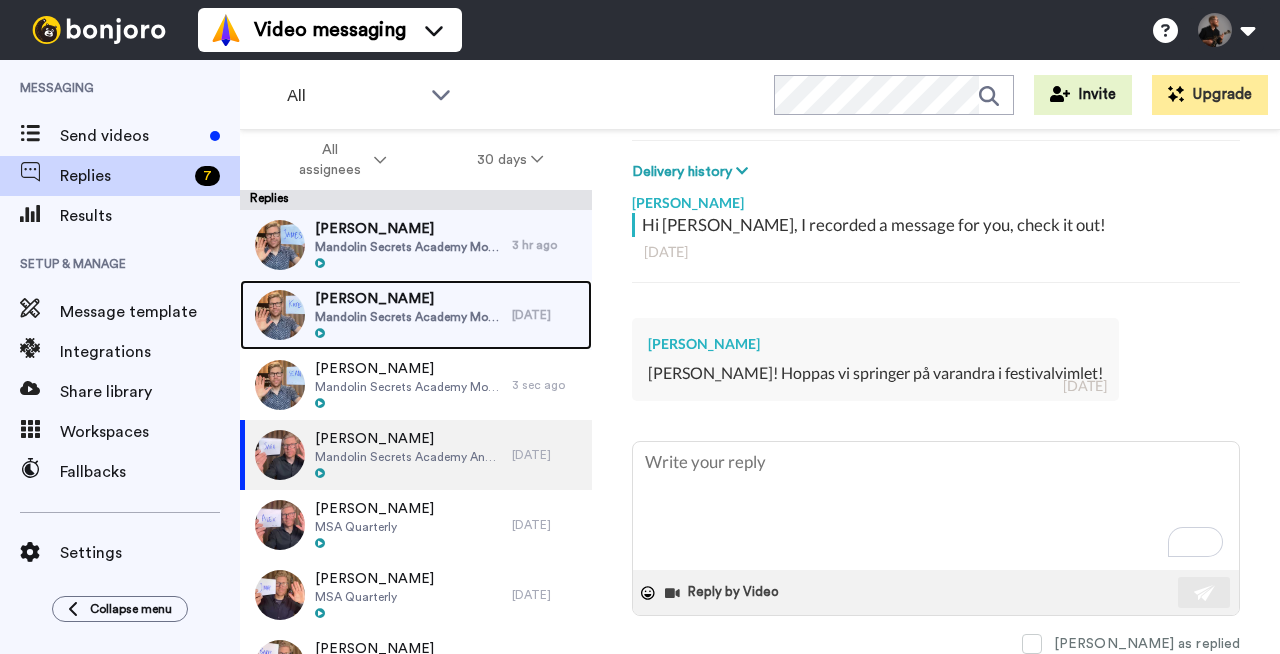 drag, startPoint x: 427, startPoint y: 312, endPoint x: 440, endPoint y: 320, distance: 15.264338 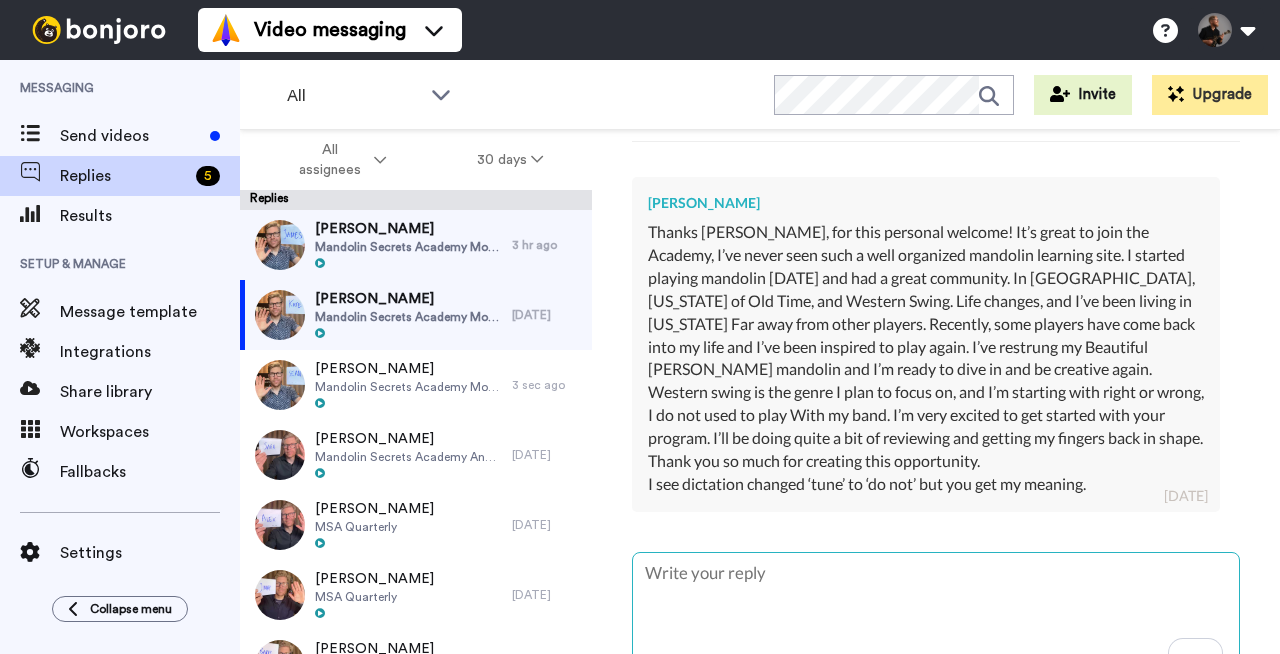 click at bounding box center [936, 617] 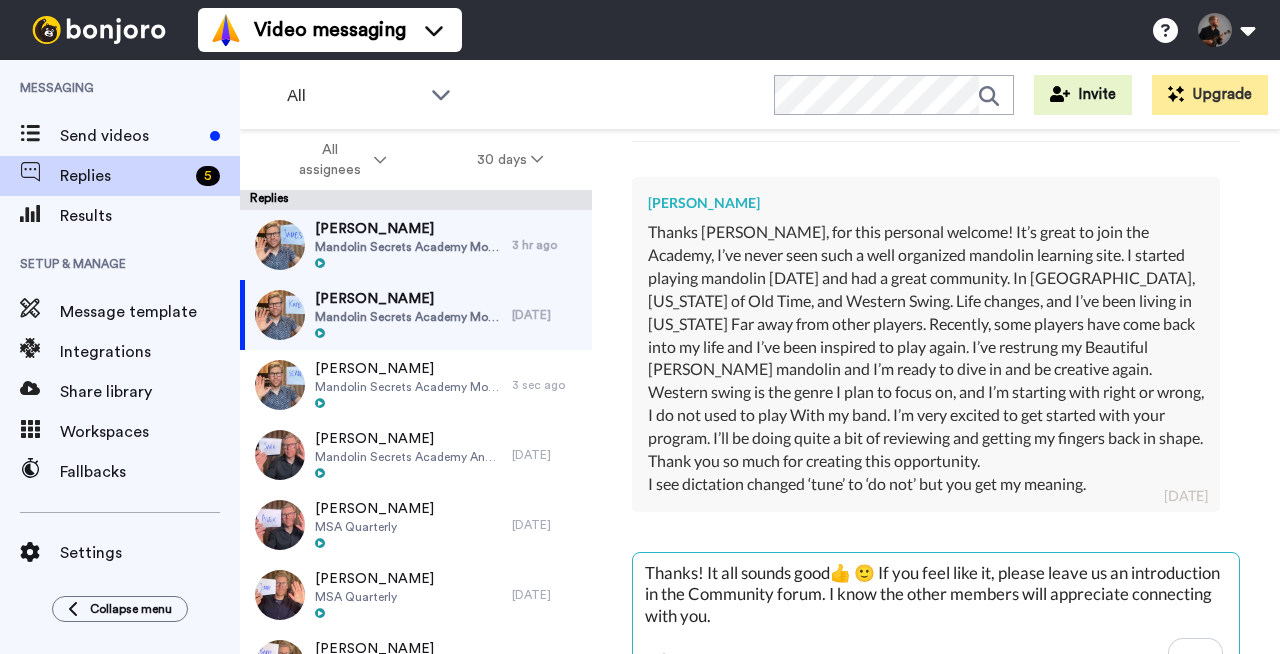 scroll, scrollTop: 26, scrollLeft: 0, axis: vertical 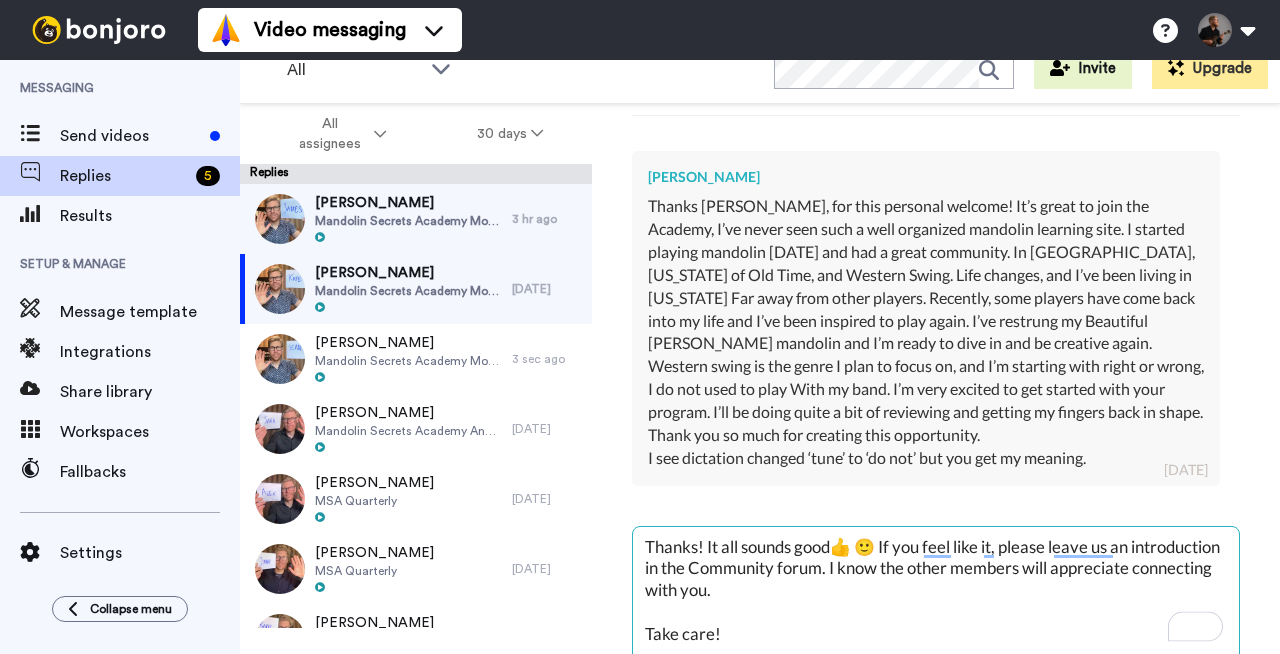 click on "Thanks! It all sounds good👍 🙂 If you feel like it, please leave us an introduction in the Community forum. I know the other members will appreciate connecting with you.
Take care!" at bounding box center [936, 591] 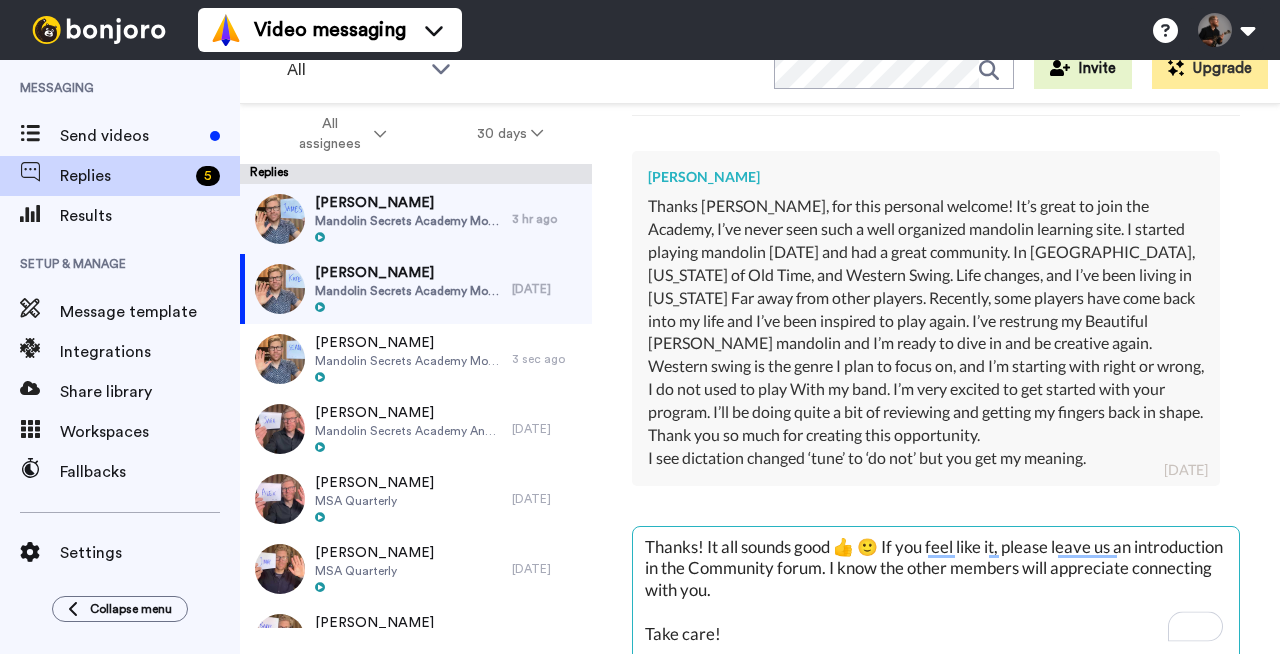 click on "Thanks! It all sounds good 👍 🙂 If you feel like it, please leave us an introduction in the Community forum. I know the other members will appreciate connecting with you.
Take care!" at bounding box center [936, 591] 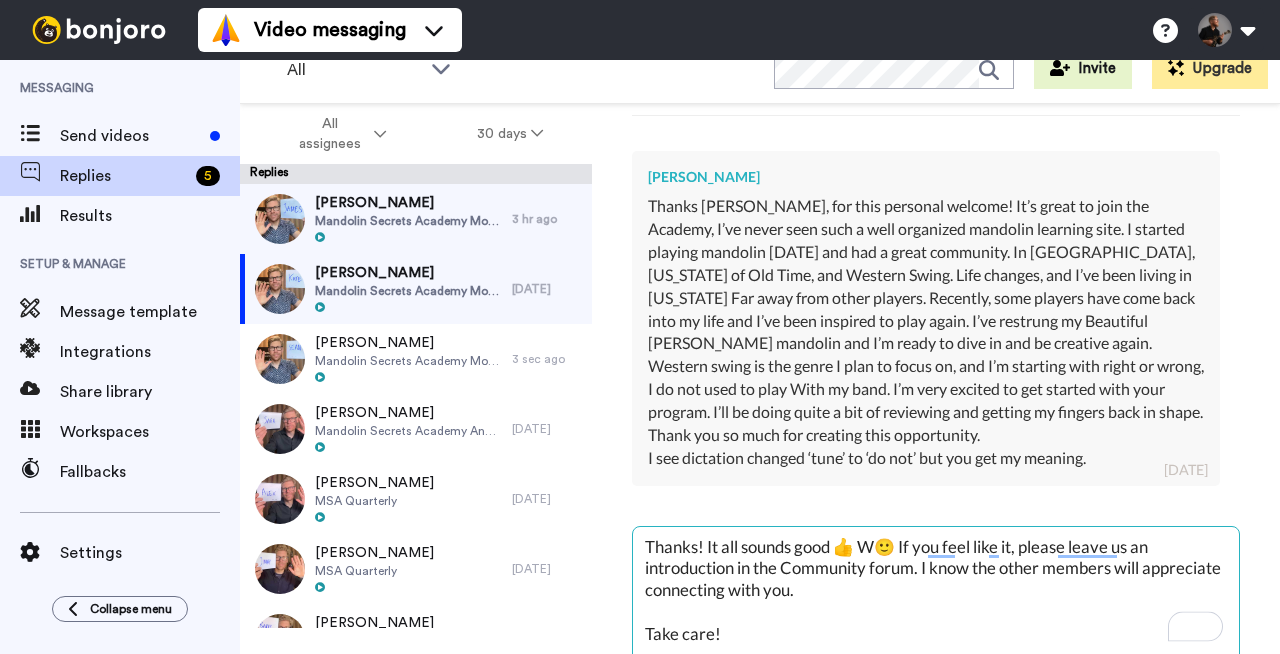 type on "x" 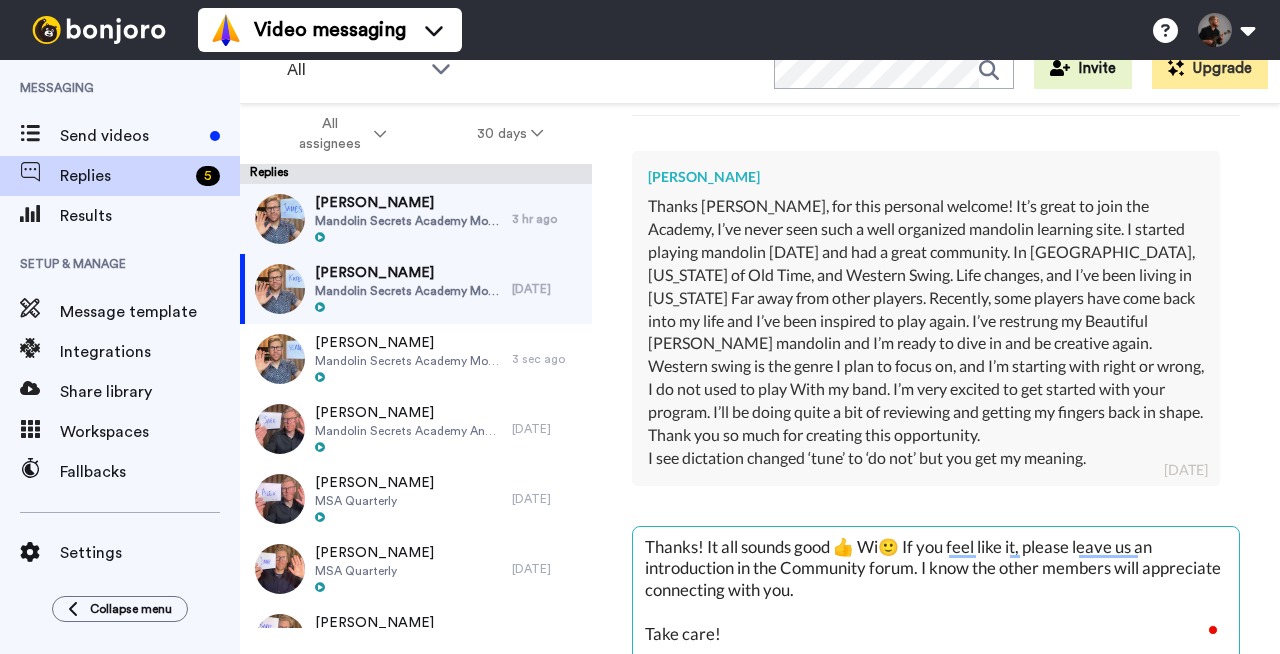 type on "x" 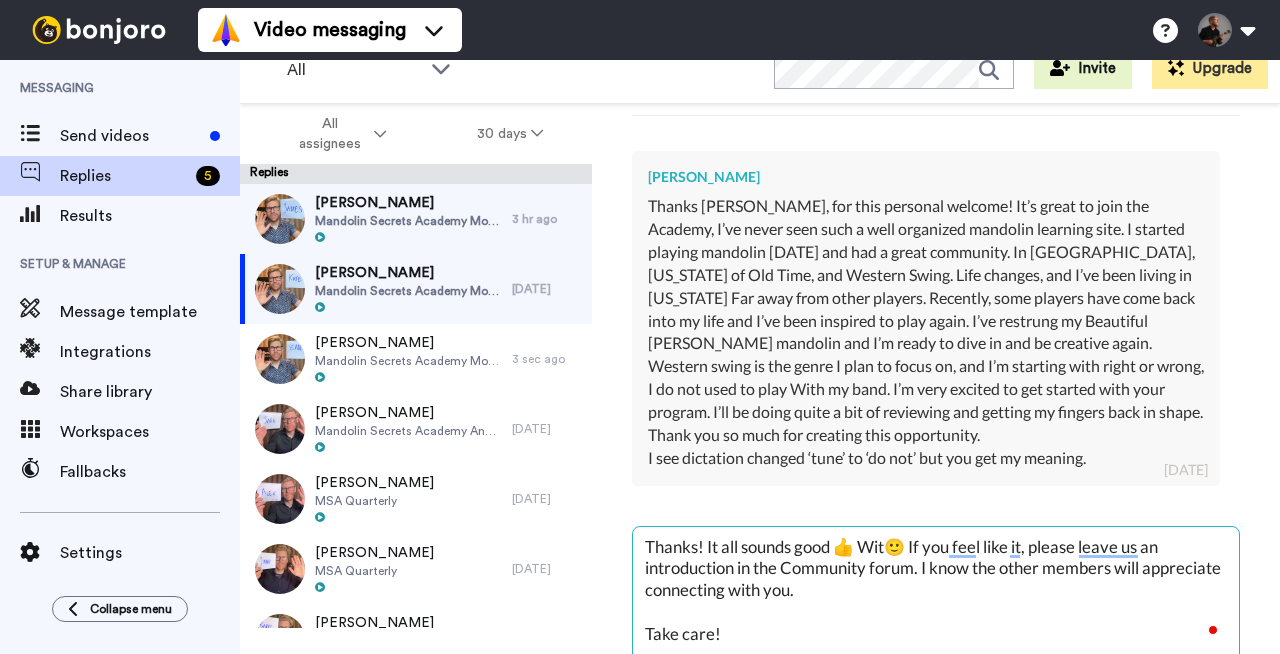 type on "x" 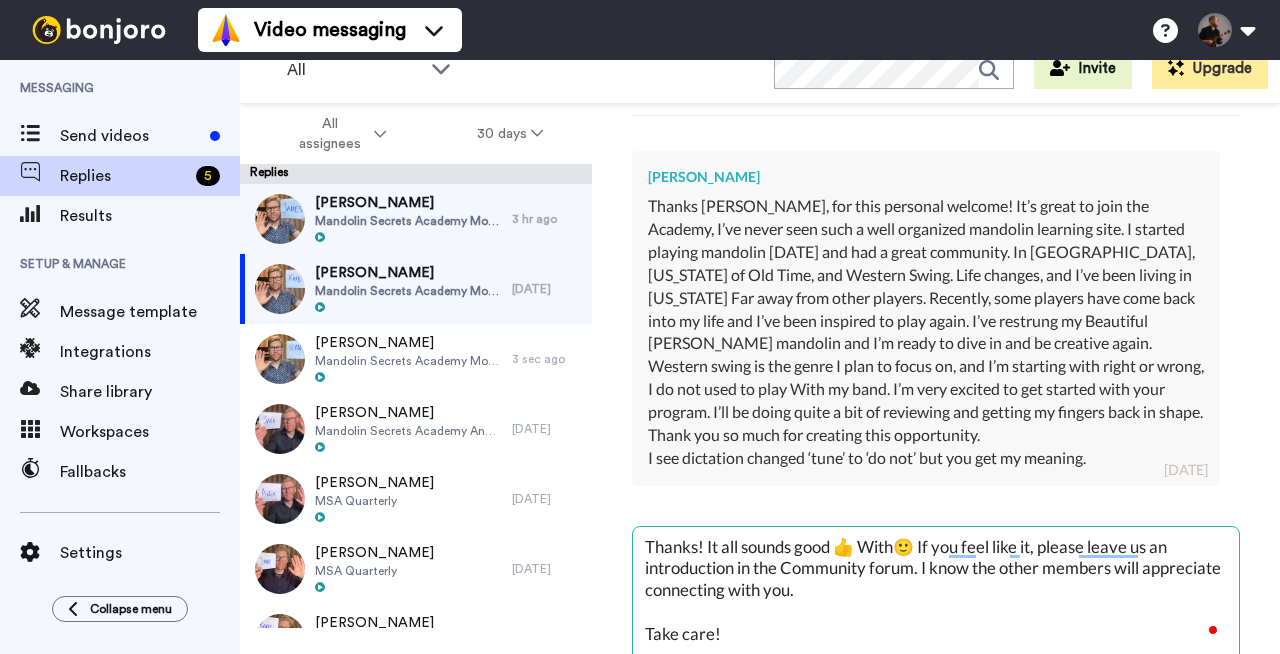 type on "x" 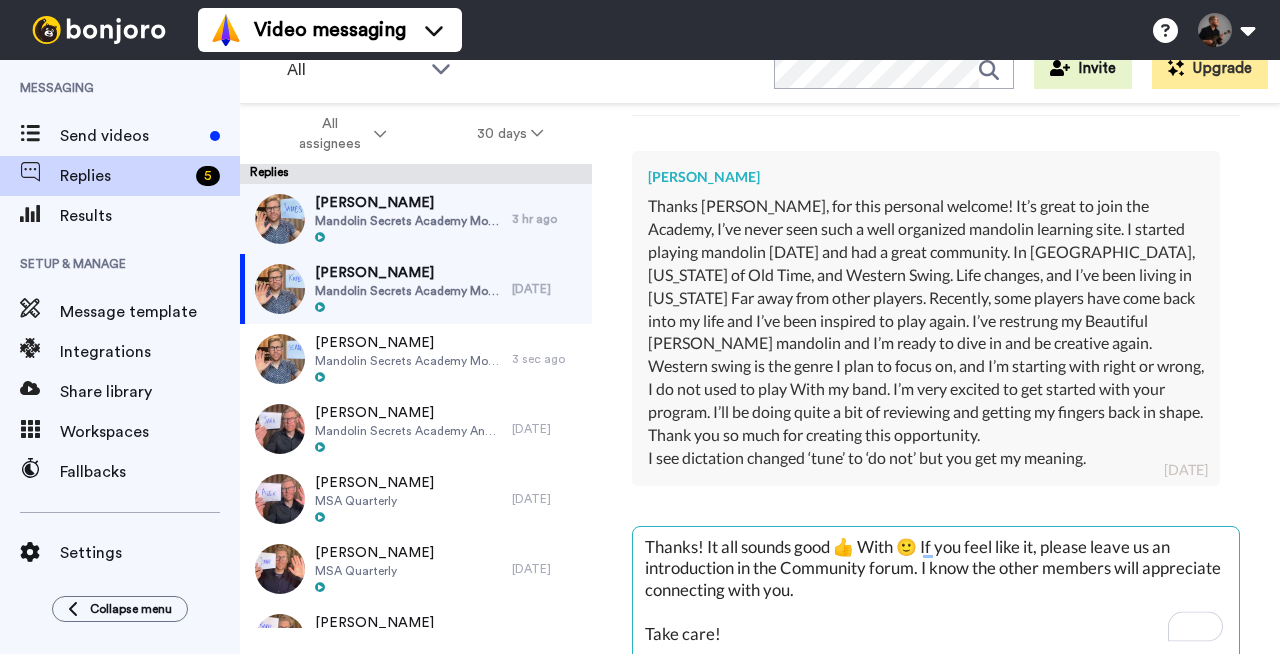 click on "Thanks! It all sounds good 👍 With 🙂 If you feel like it, please leave us an introduction in the Community forum. I know the other members will appreciate connecting with you.
Take care!" at bounding box center [936, 591] 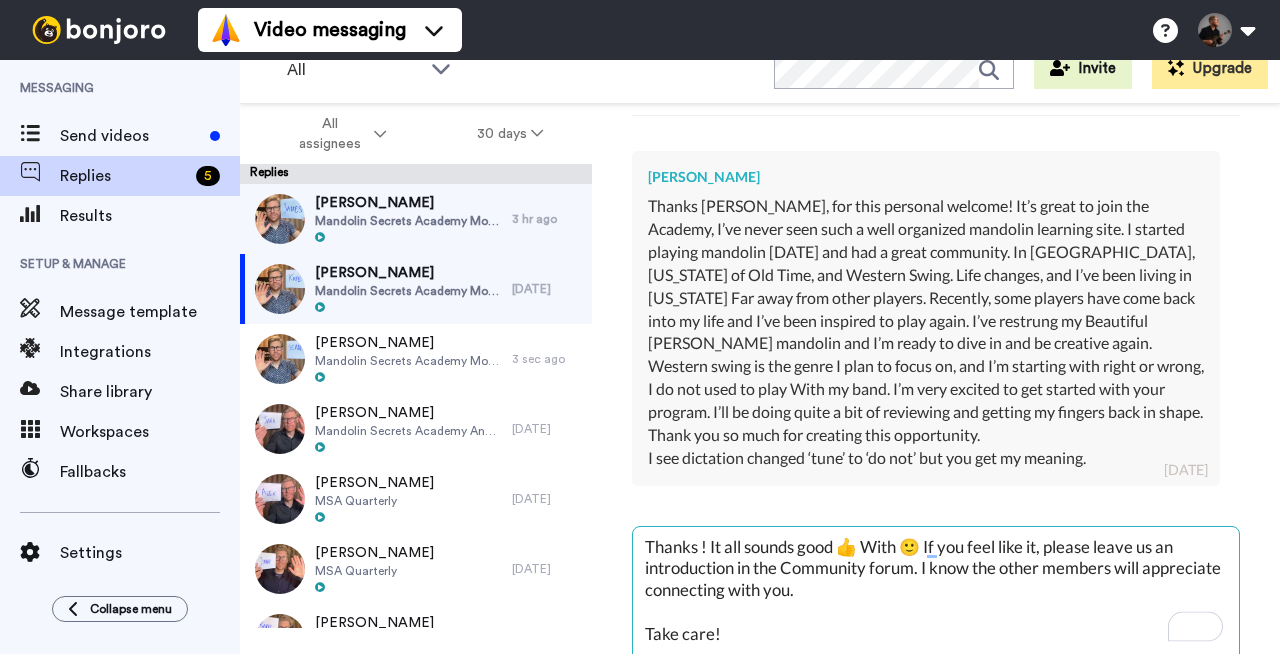 type on "x" 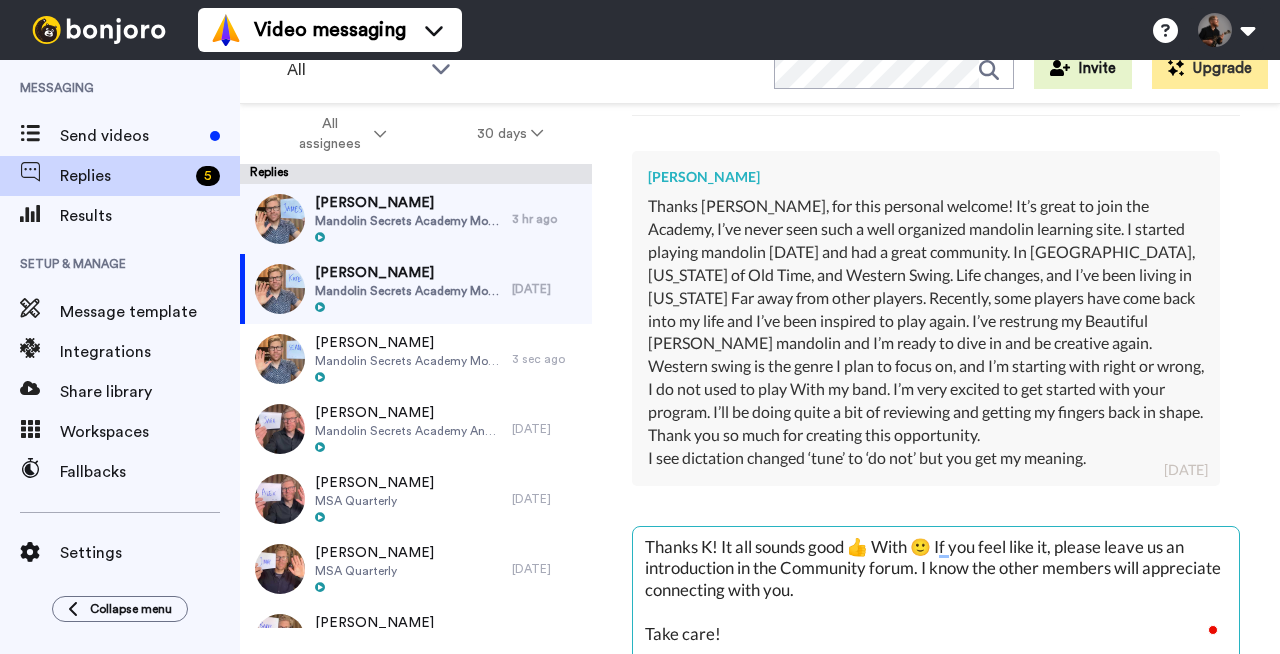 type on "x" 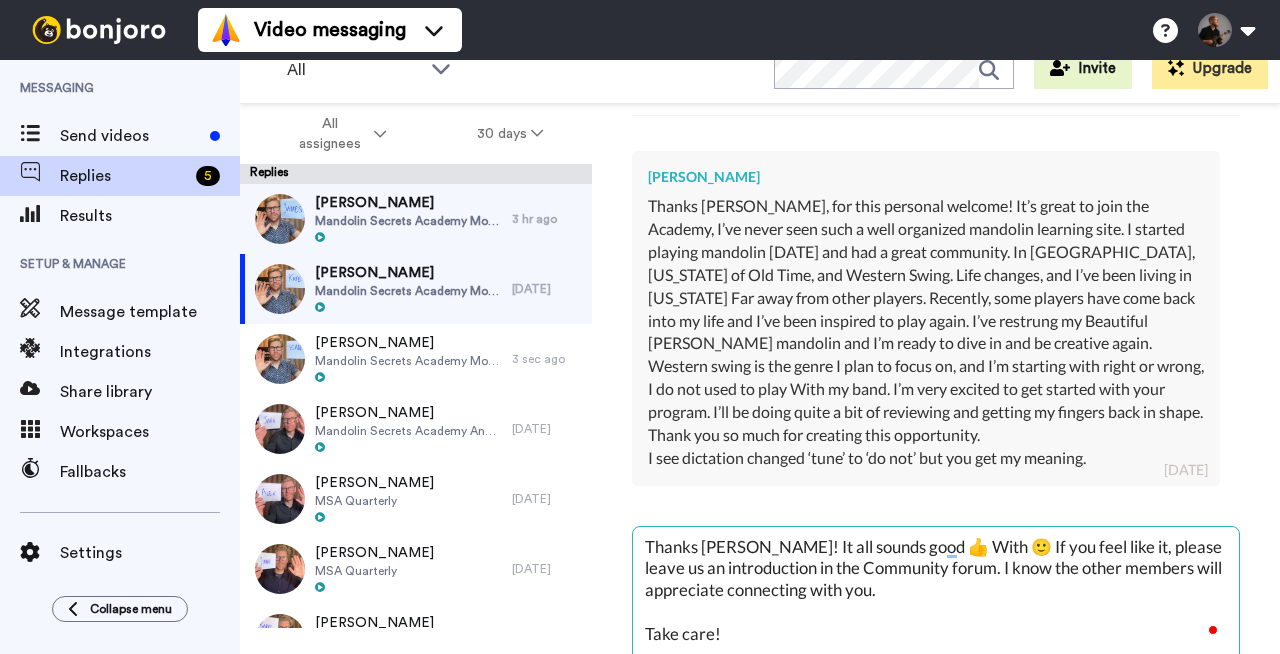 type on "x" 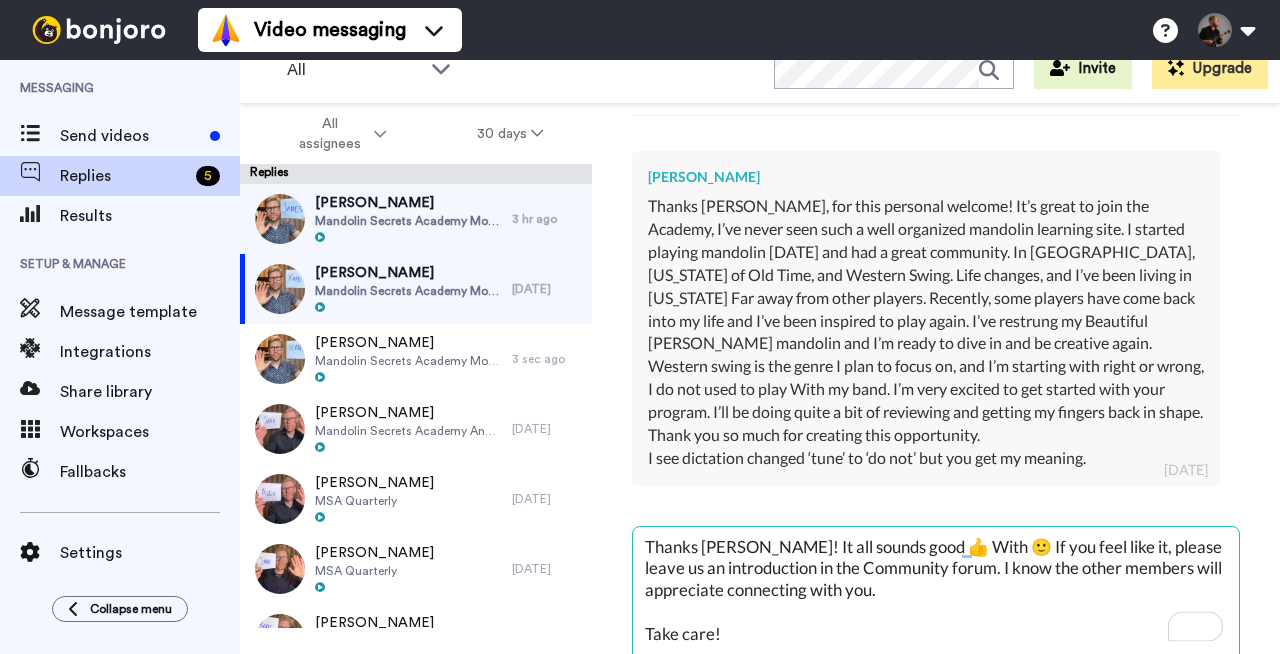 click on "Thanks [PERSON_NAME]! It all sounds good 👍 With 🙂 If you feel like it, please leave us an introduction in the Community forum. I know the other members will appreciate connecting with you.
Take care!" at bounding box center (936, 591) 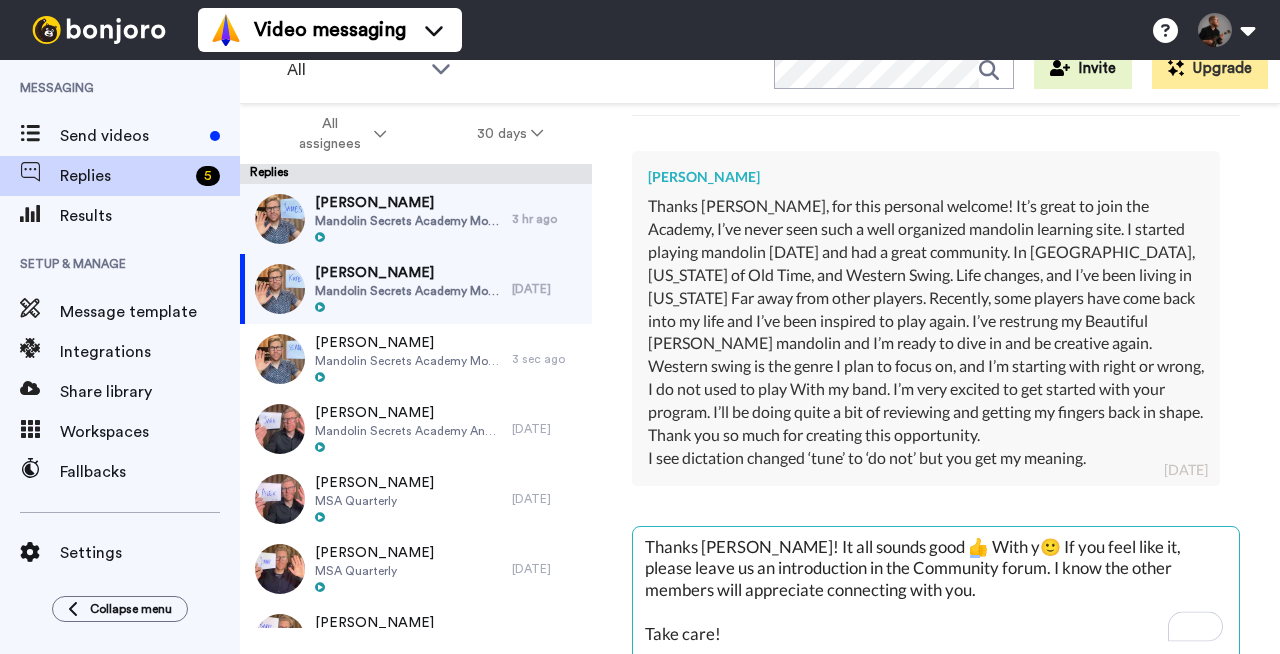 type on "x" 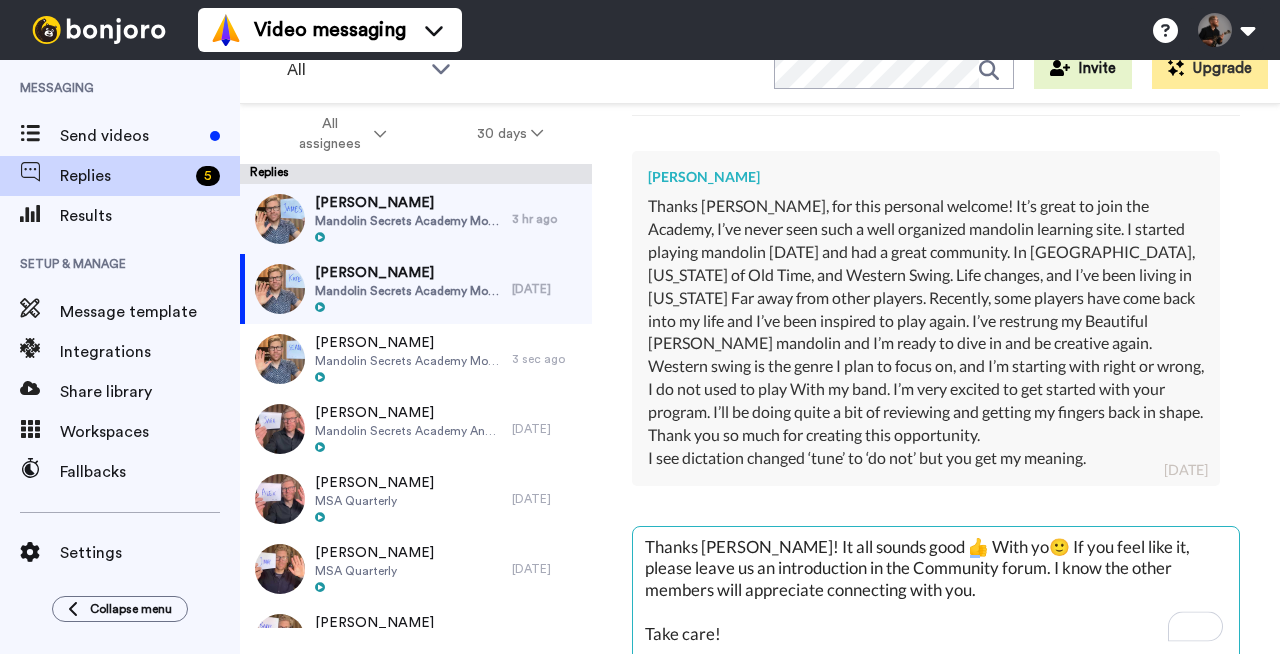type on "x" 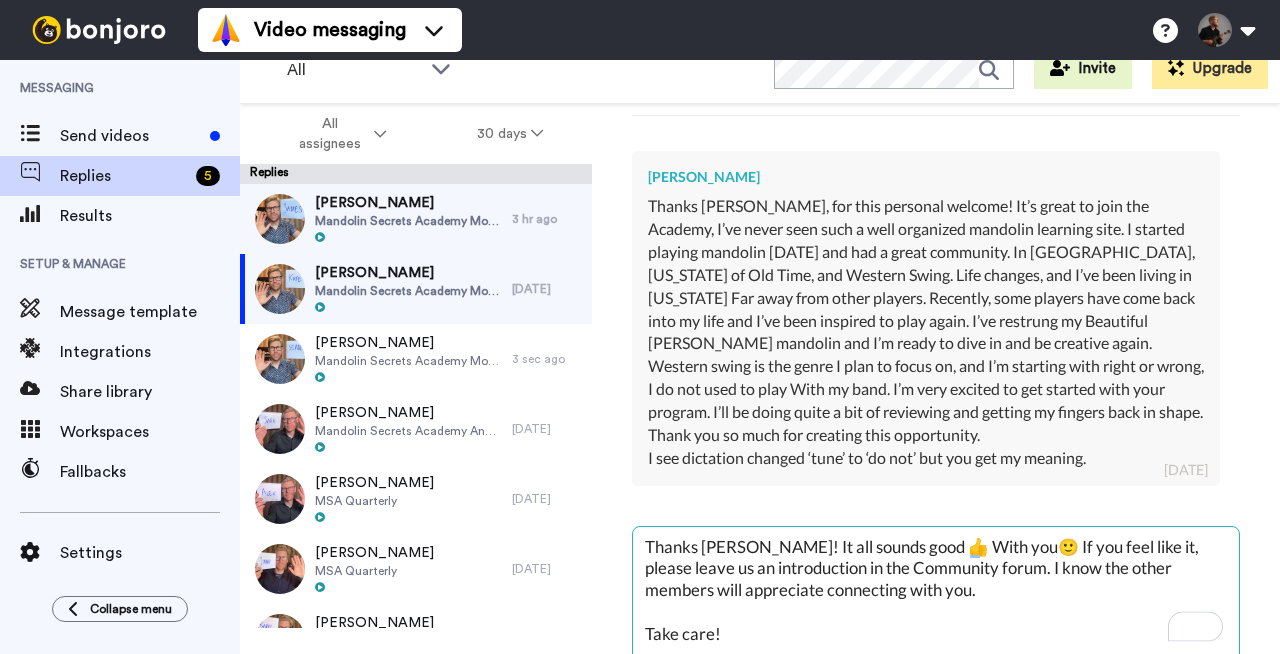 type on "x" 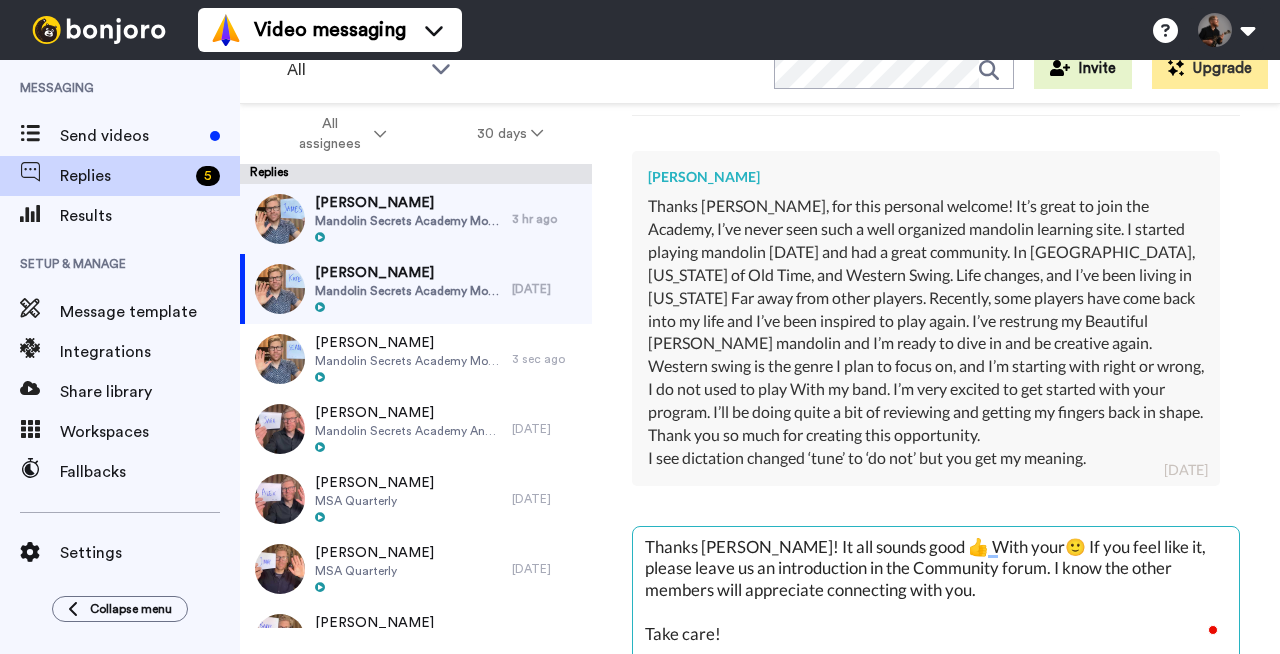type on "x" 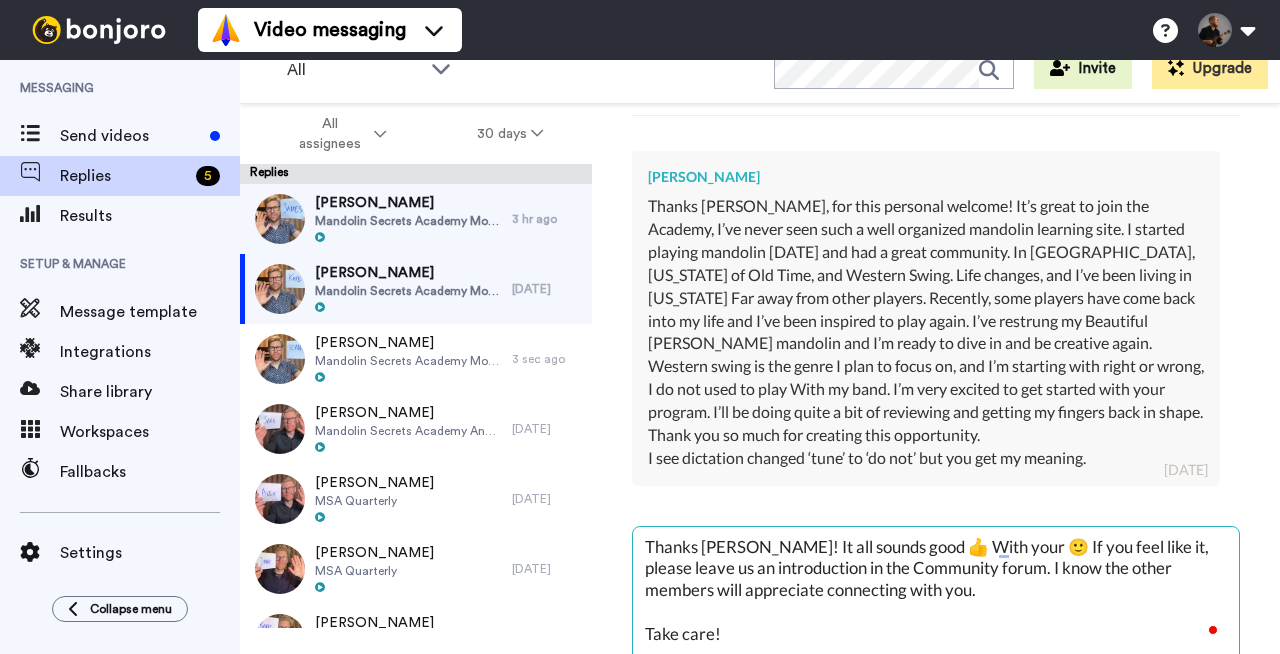 type on "x" 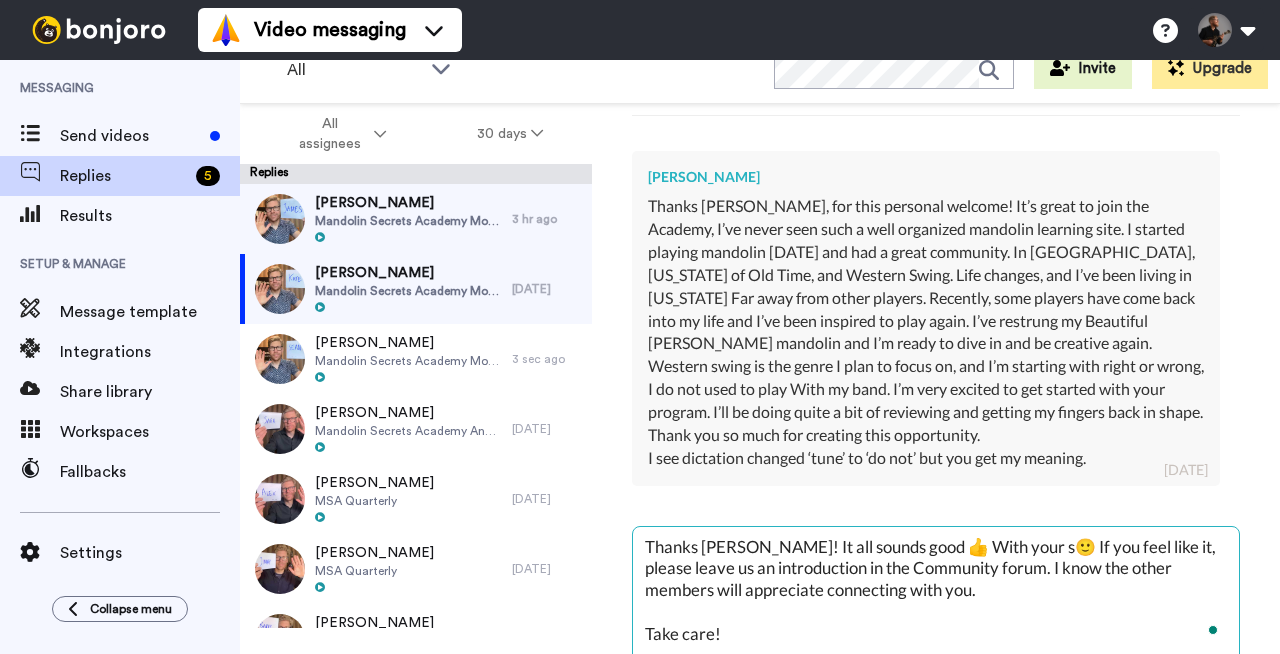 type on "x" 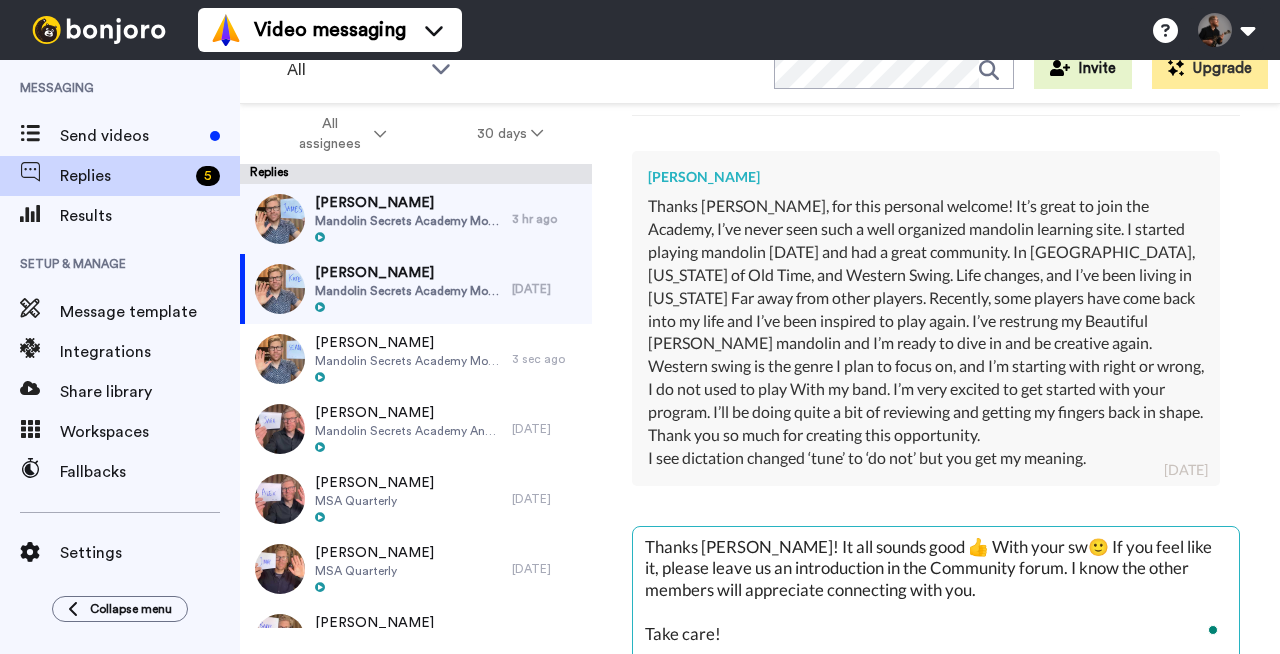 type on "x" 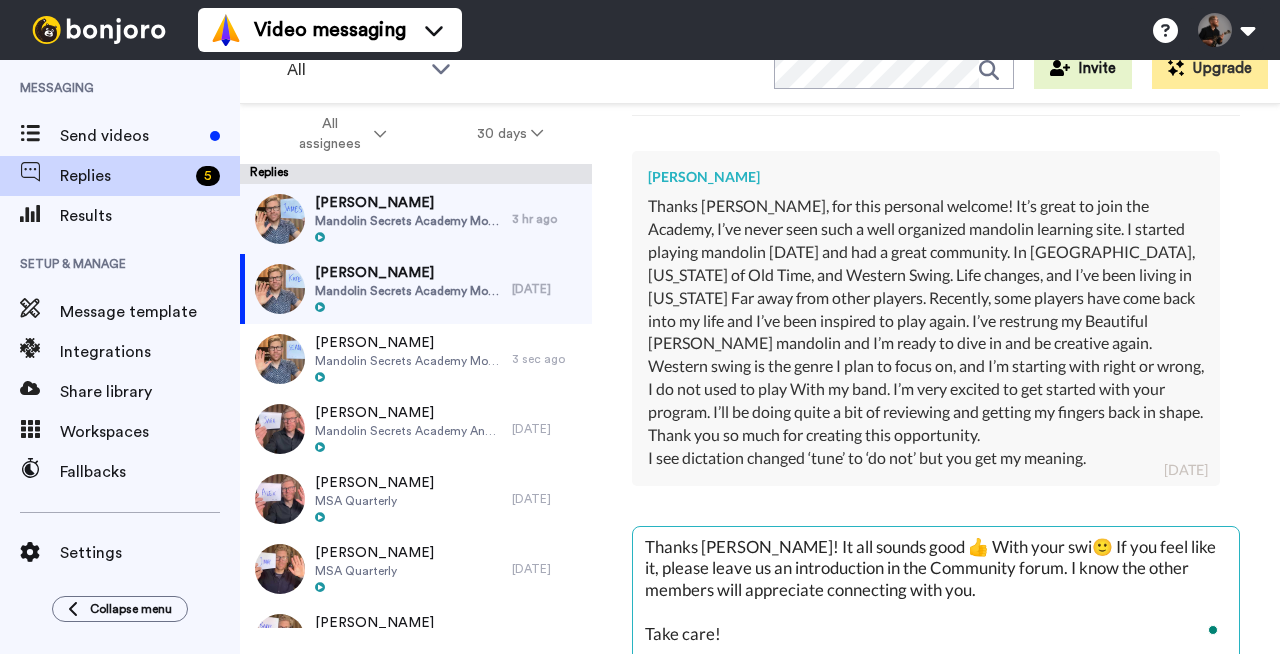 type on "x" 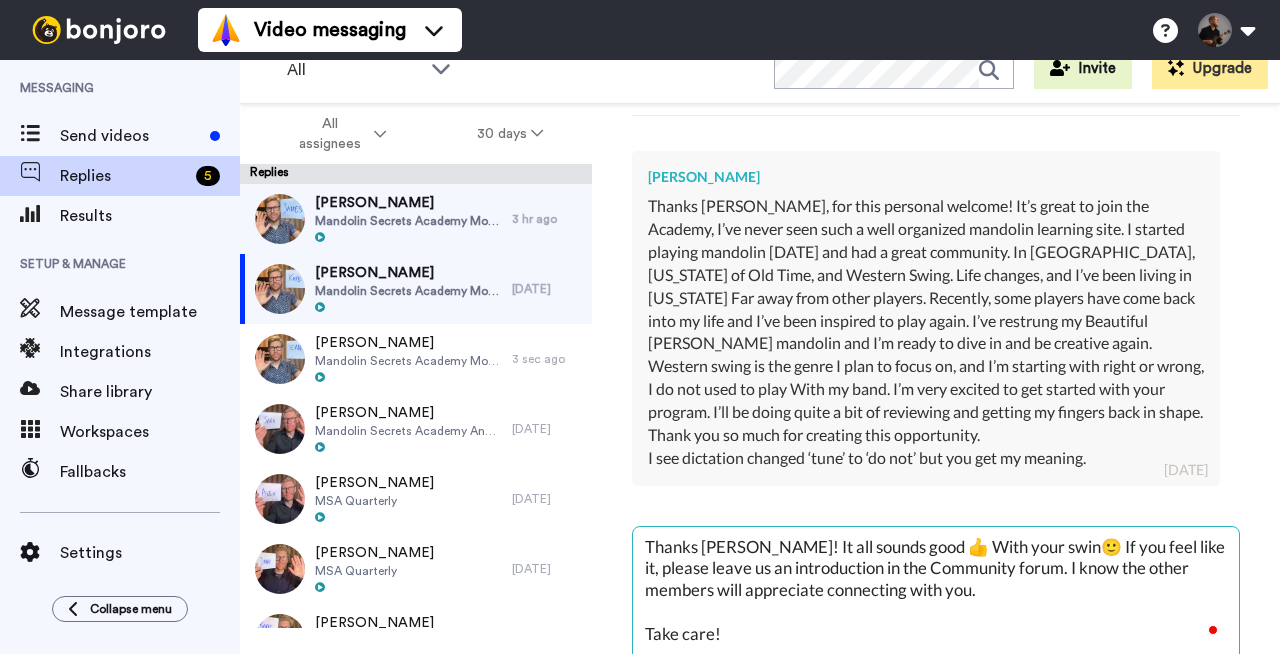 type on "Thanks [PERSON_NAME]! It all sounds good 👍 With your swing🙂 If you feel like it, please leave us an introduction in the Community forum. I know the other members will appreciate connecting with you.
Take care!" 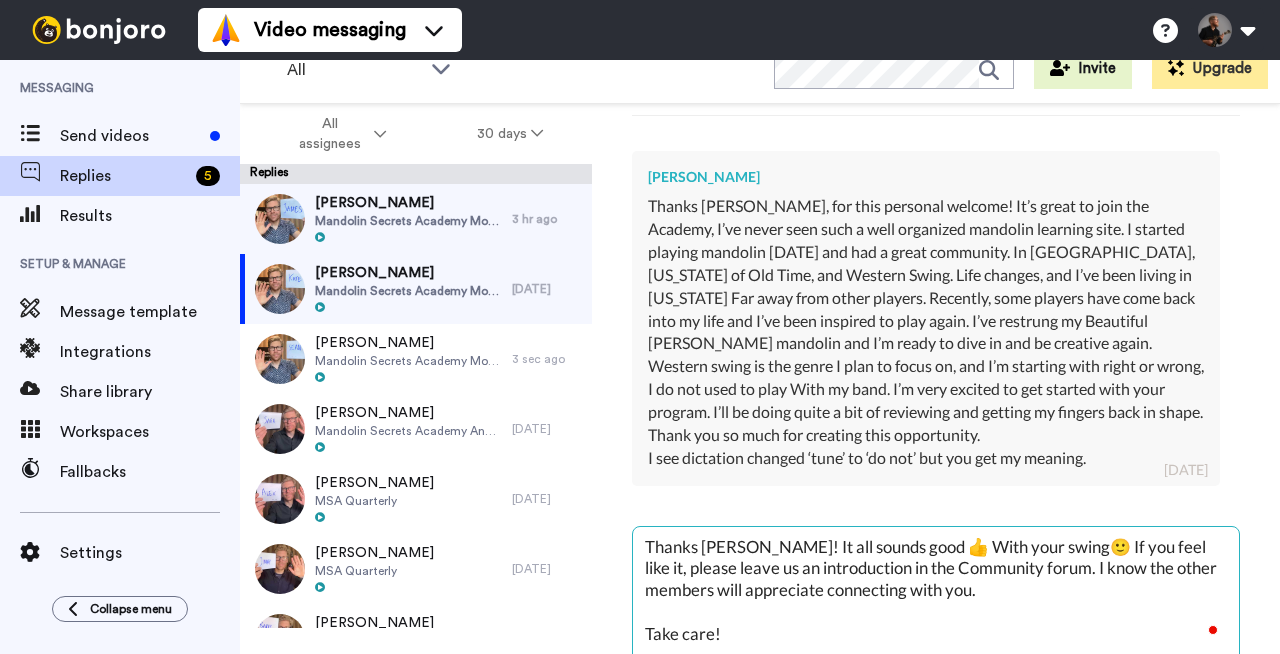 type on "x" 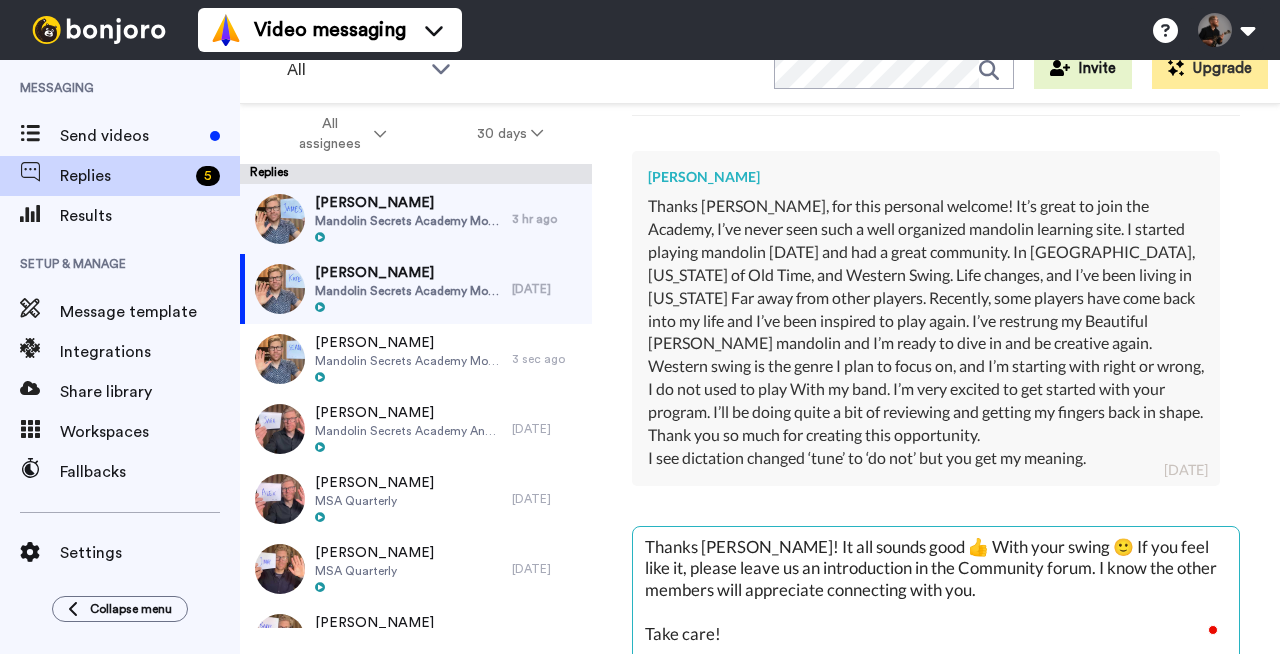 type on "x" 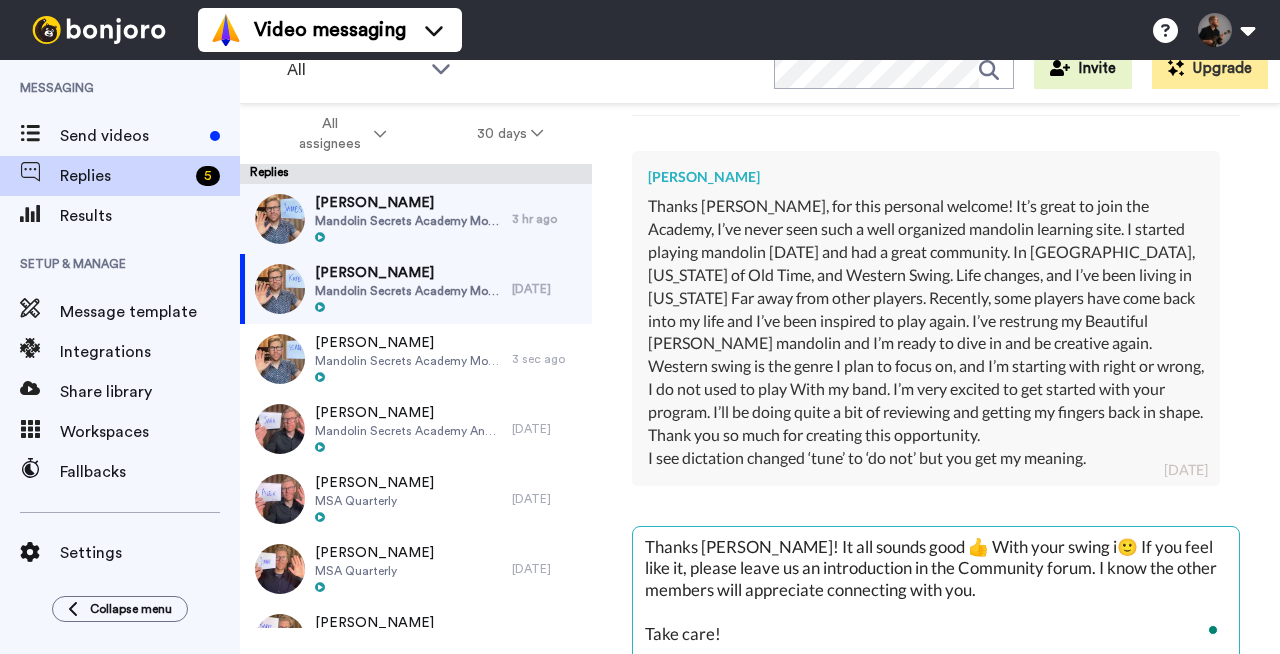 type on "x" 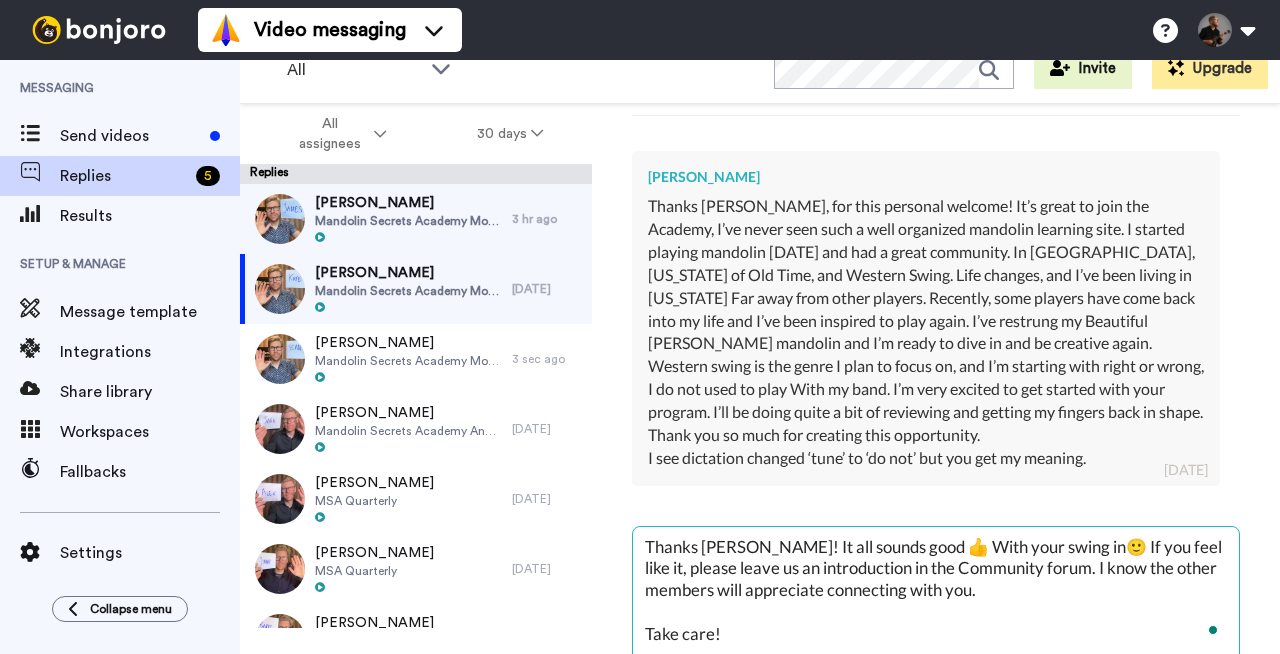 type on "x" 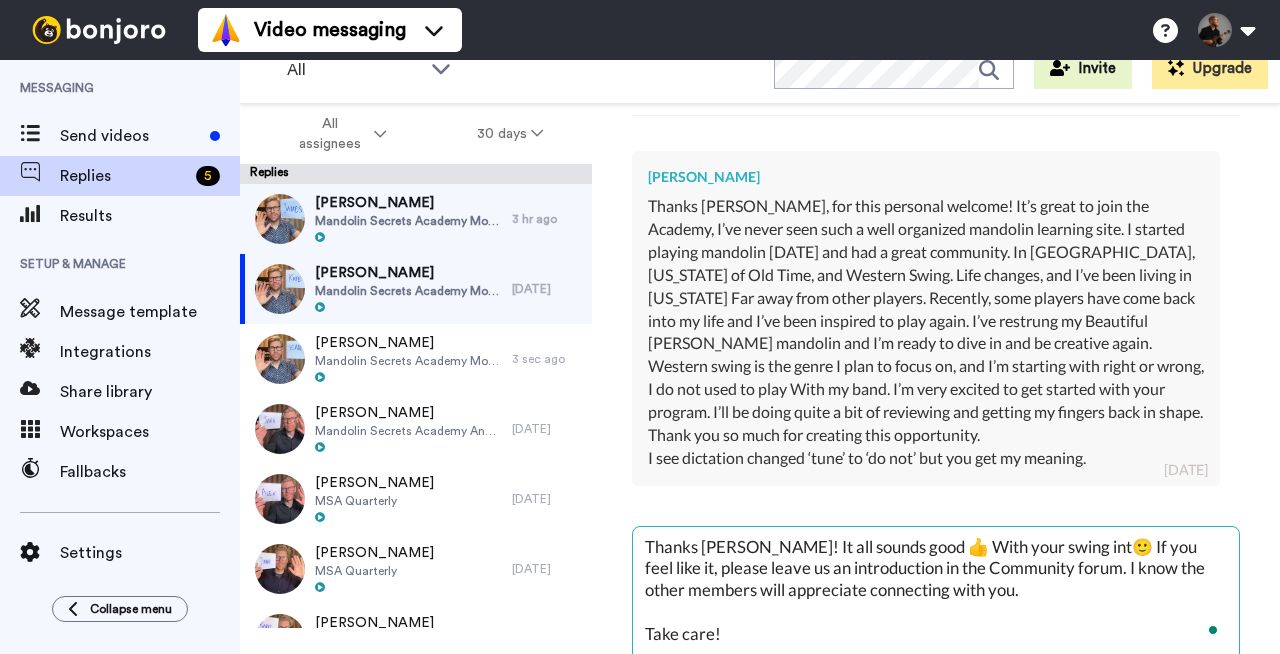type on "x" 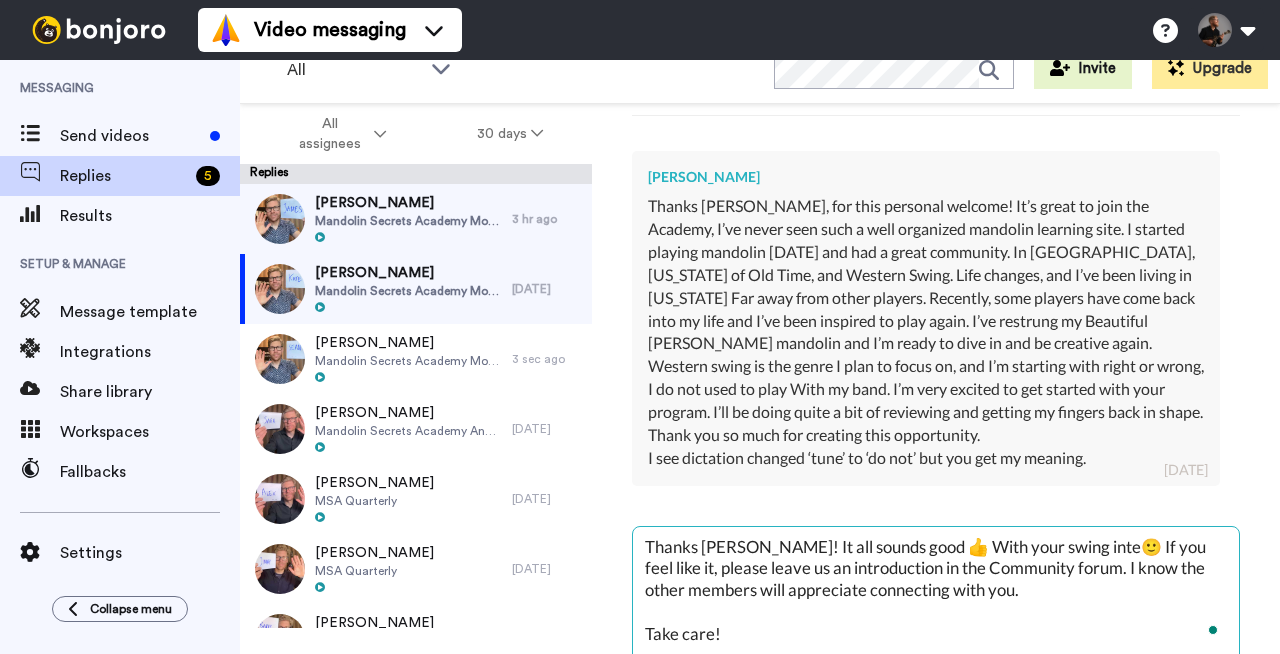 type on "x" 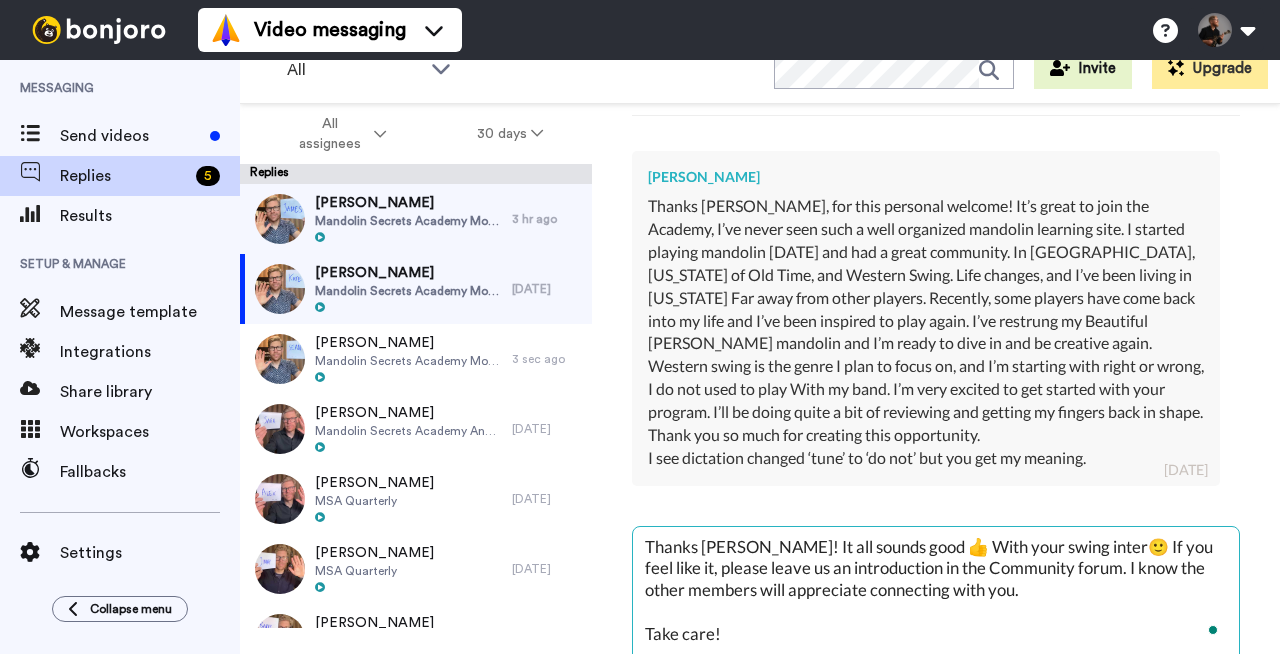 type on "x" 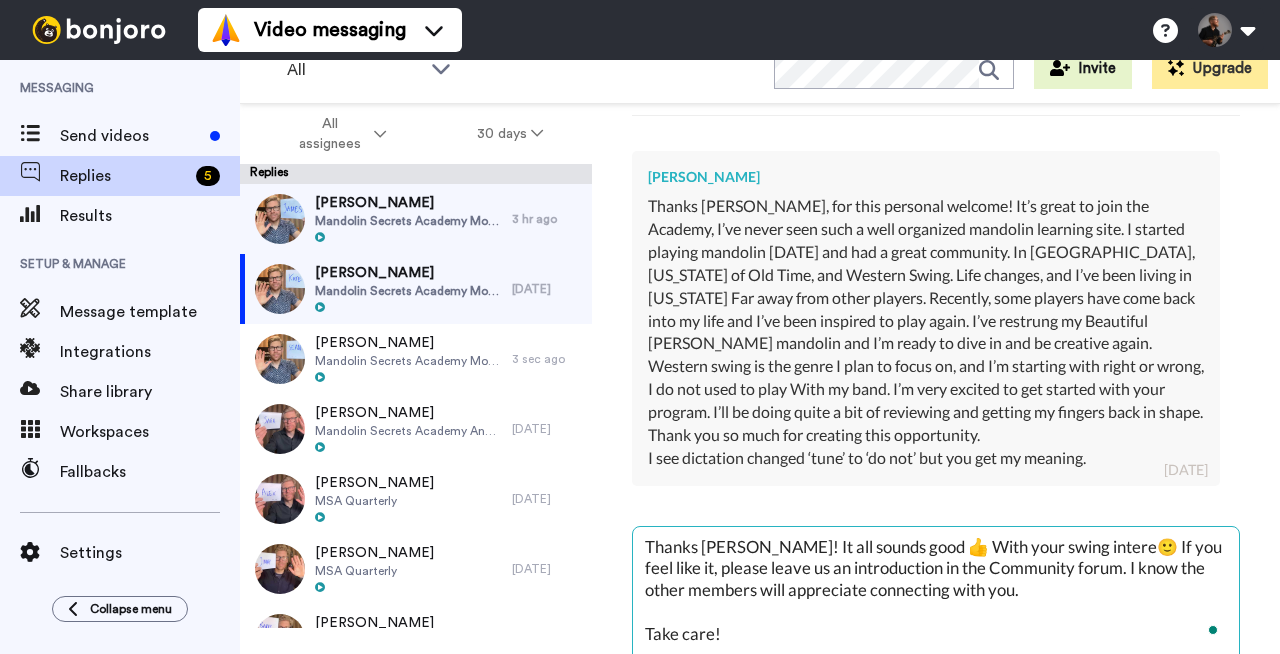 type on "x" 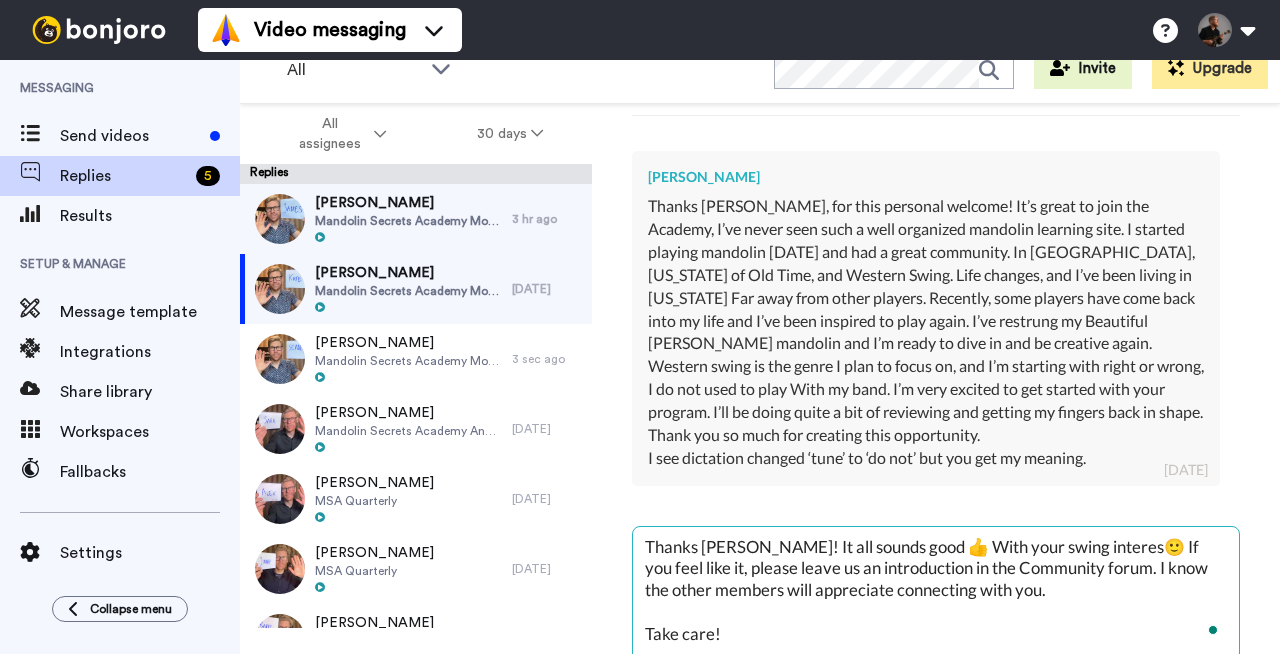 type on "x" 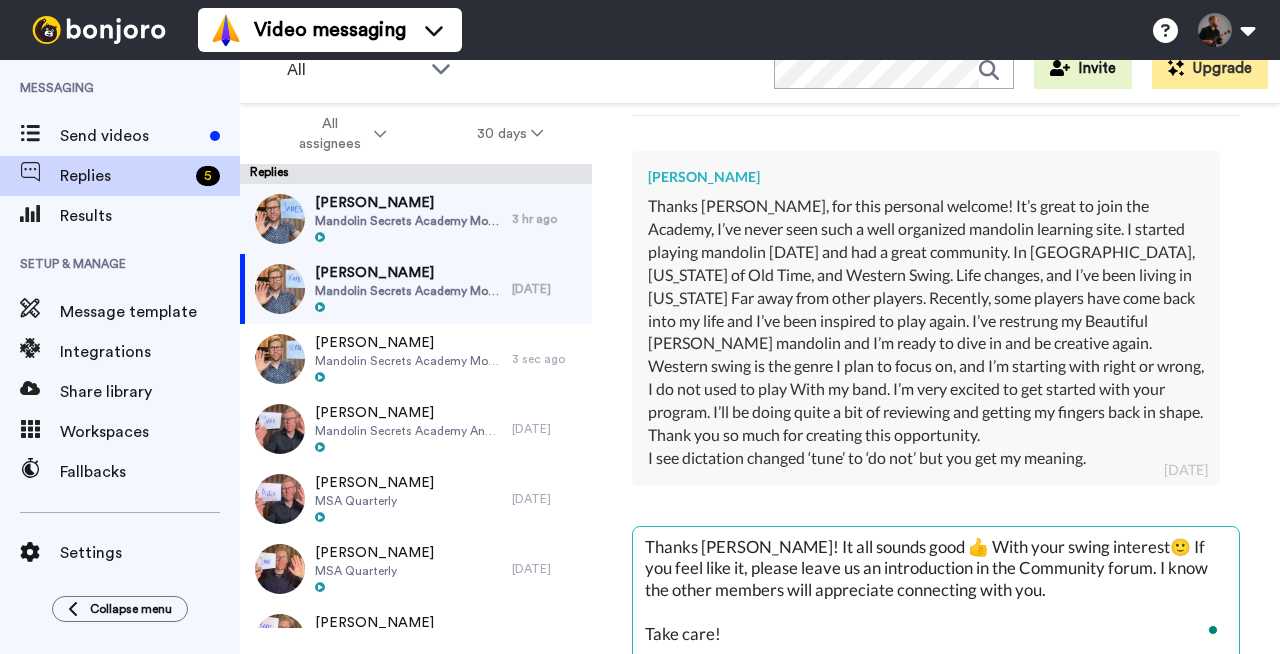 type on "x" 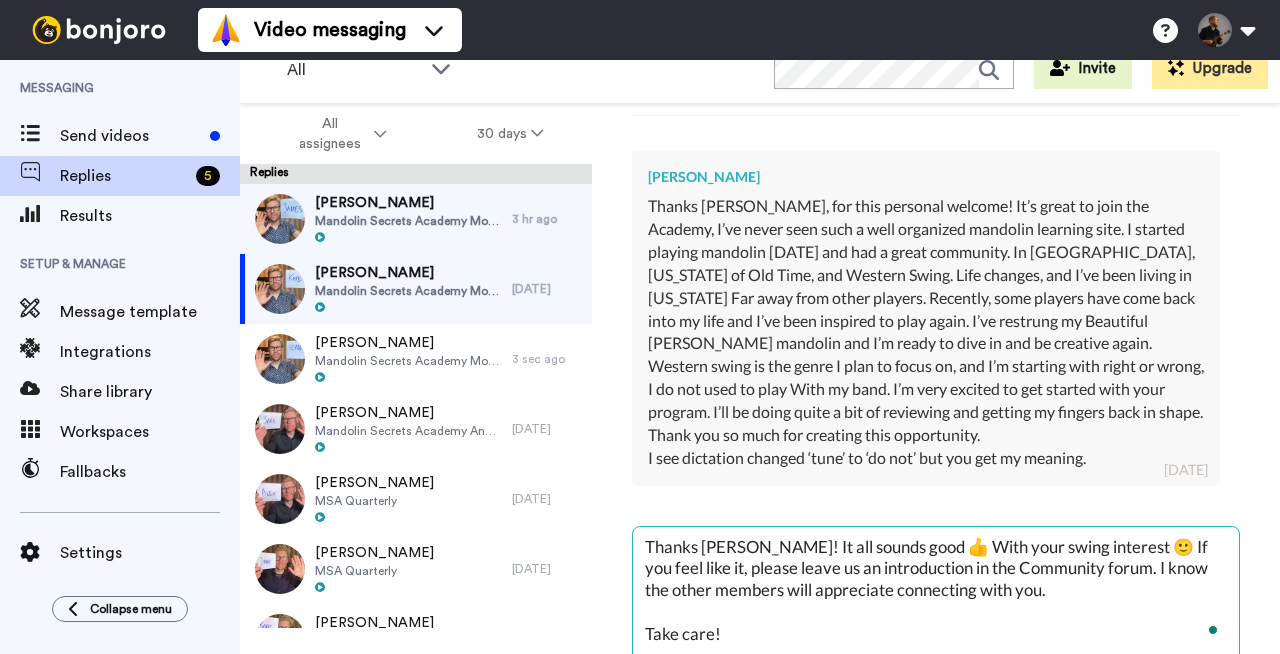 type on "x" 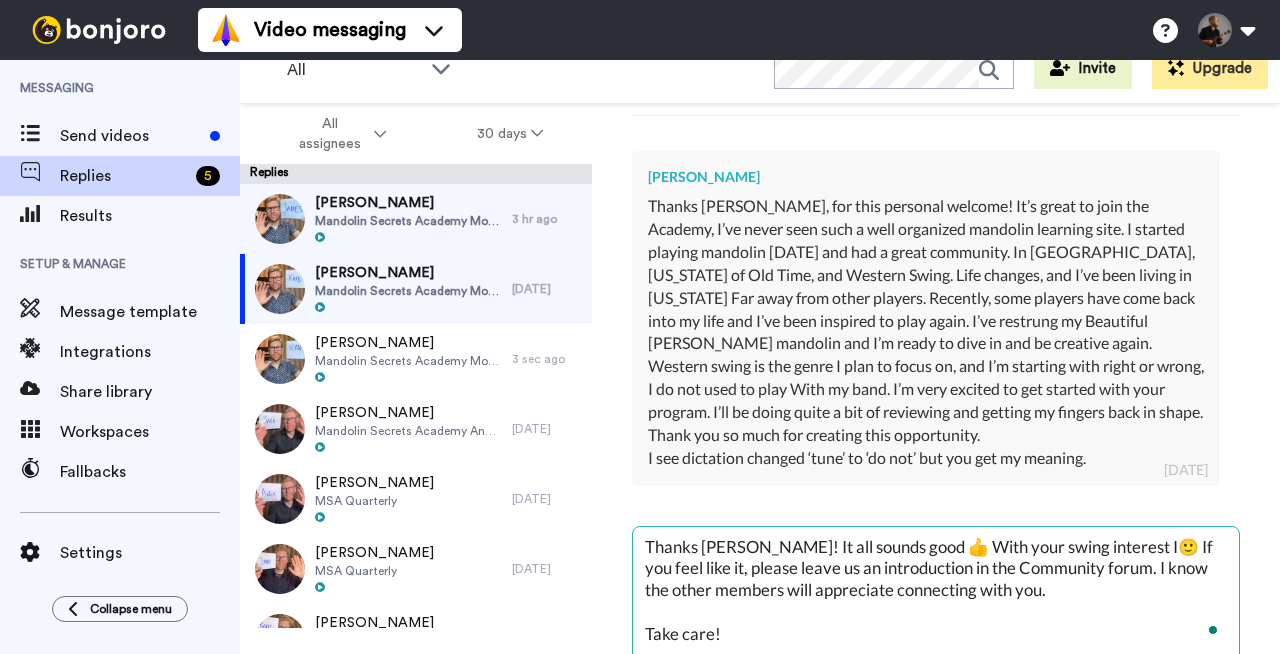 type on "x" 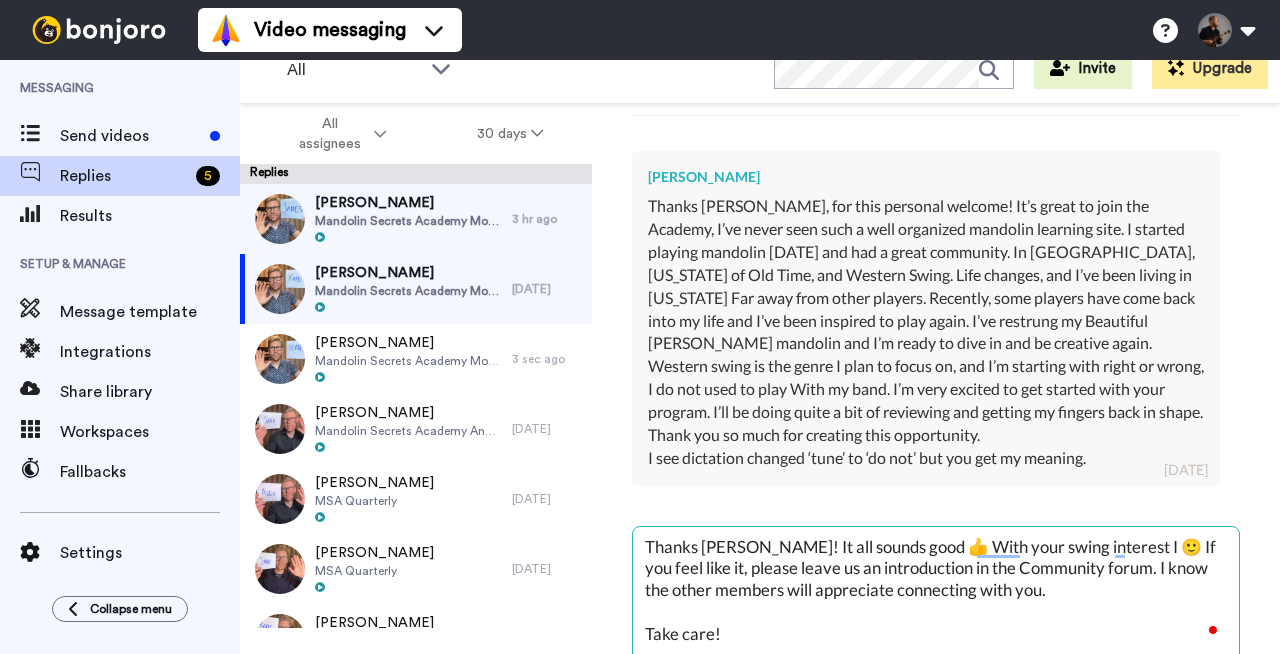 type on "x" 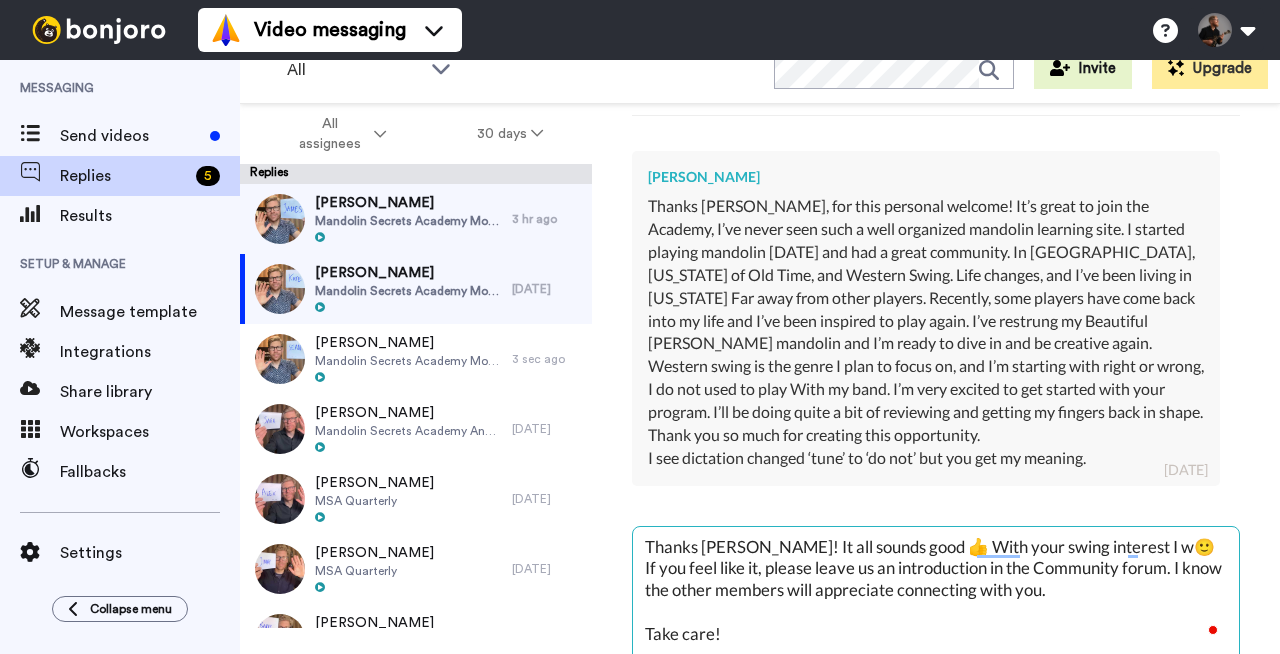 type on "x" 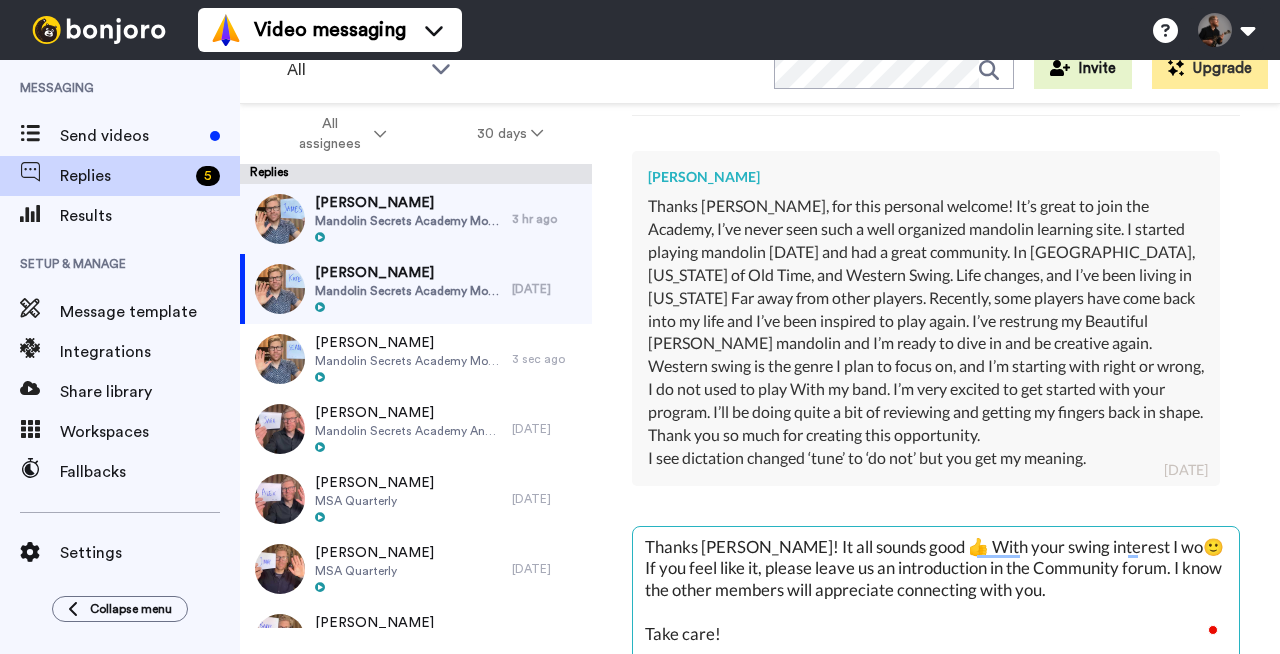 type on "x" 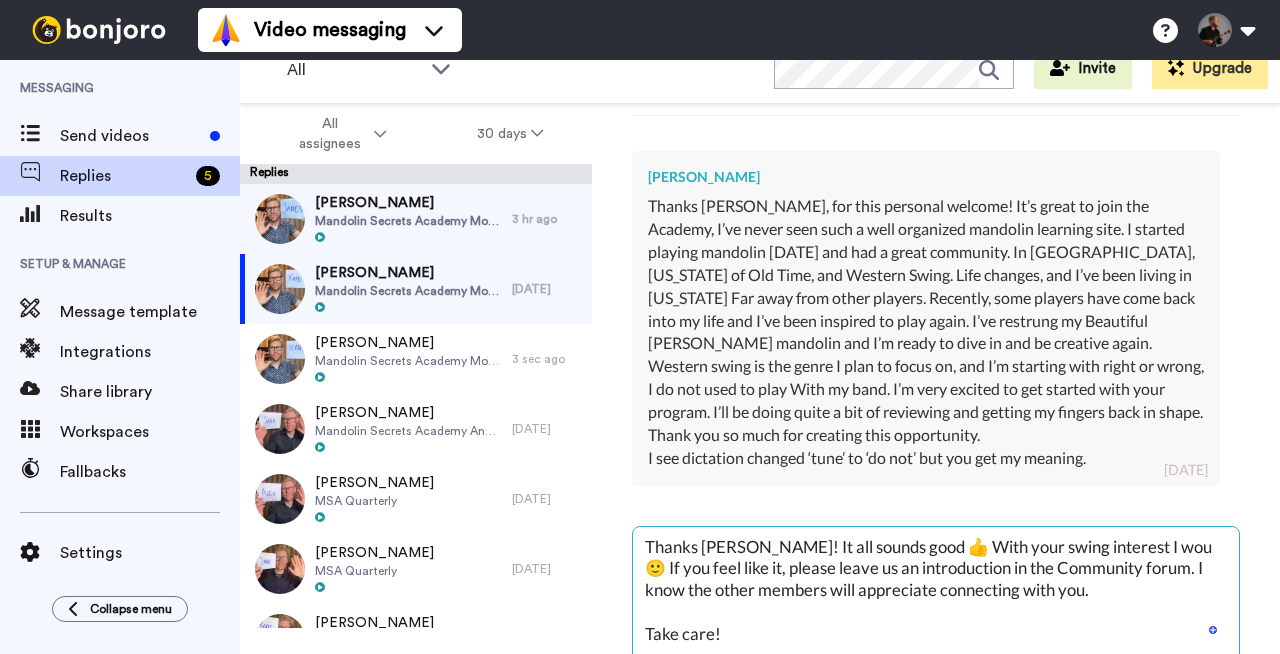 type on "x" 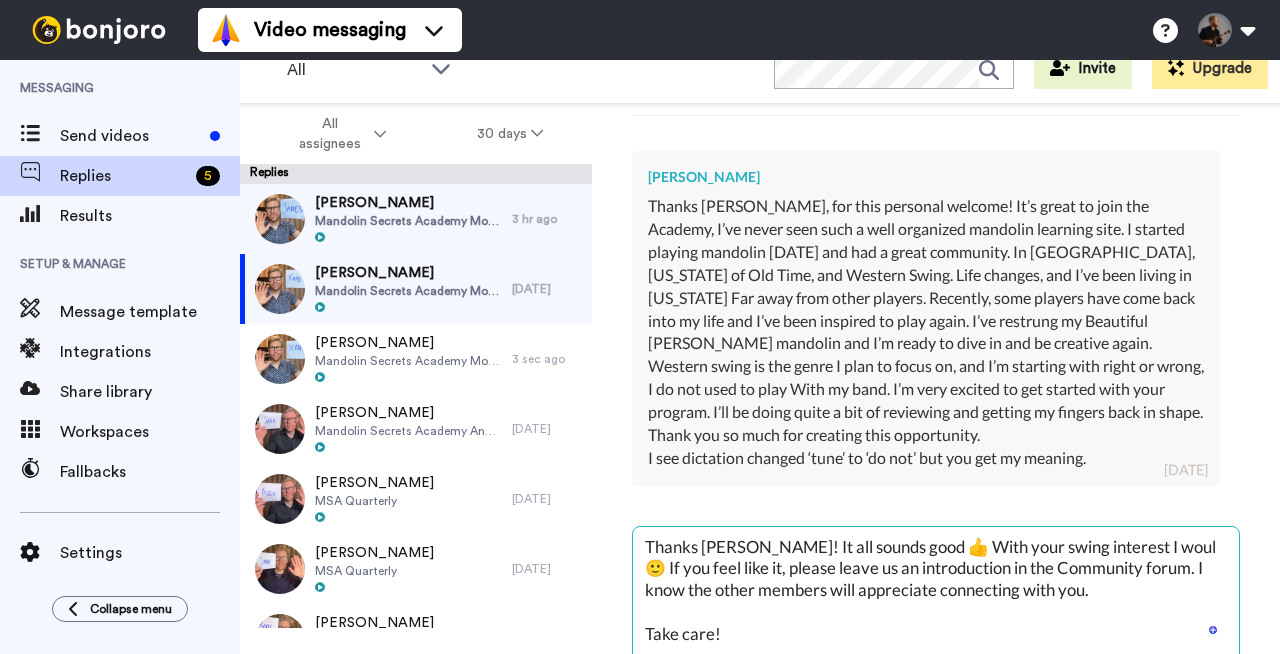 type on "Thanks [PERSON_NAME]! It all sounds good 👍 With your swing interest I would🙂 If you feel like it, please leave us an introduction in the Community forum. I know the other members will appreciate connecting with you.
Take care!" 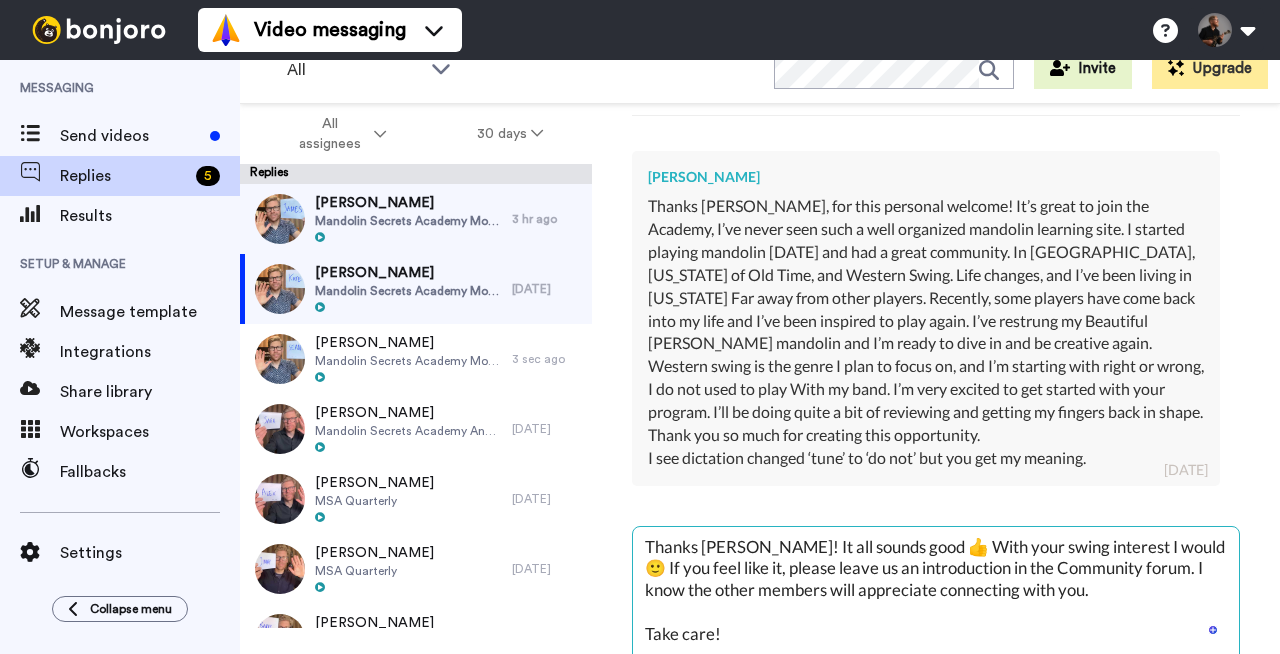 type on "x" 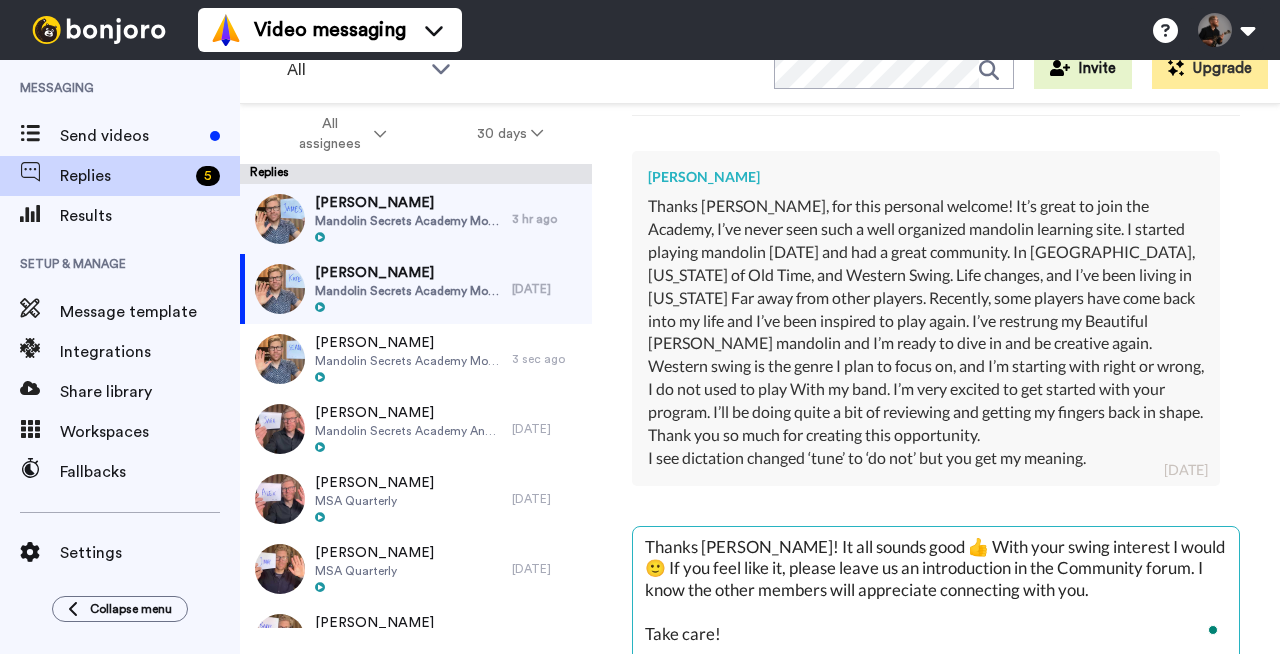 type on "x" 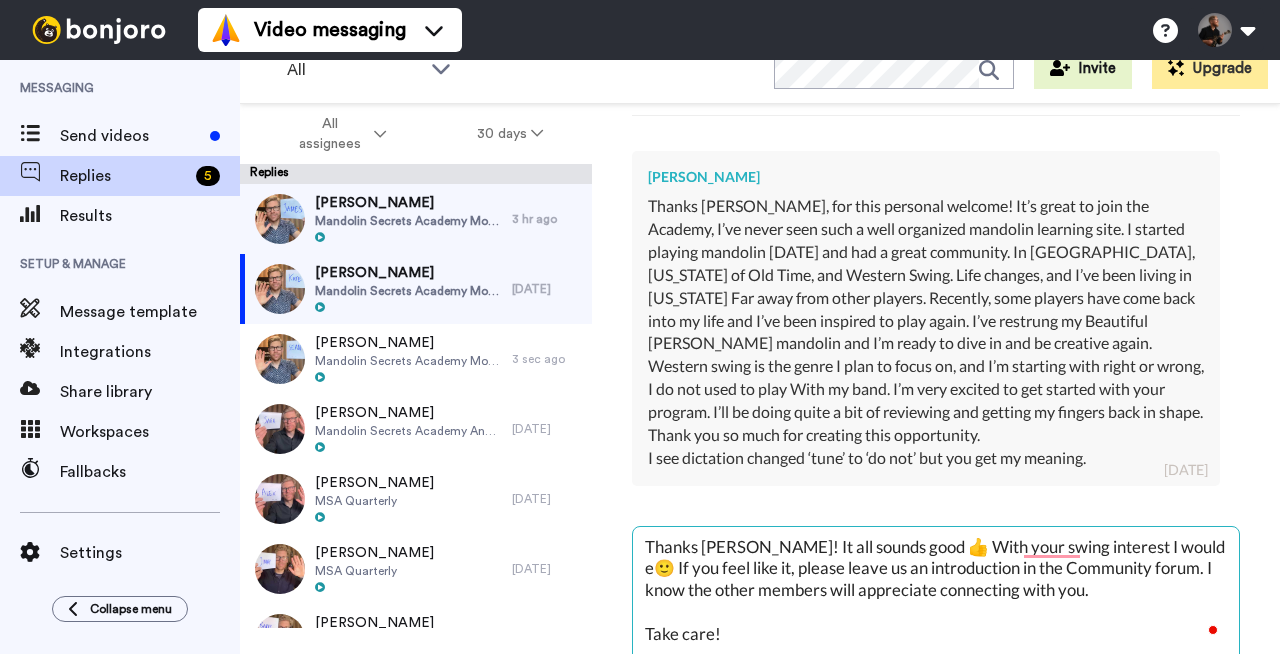 type on "x" 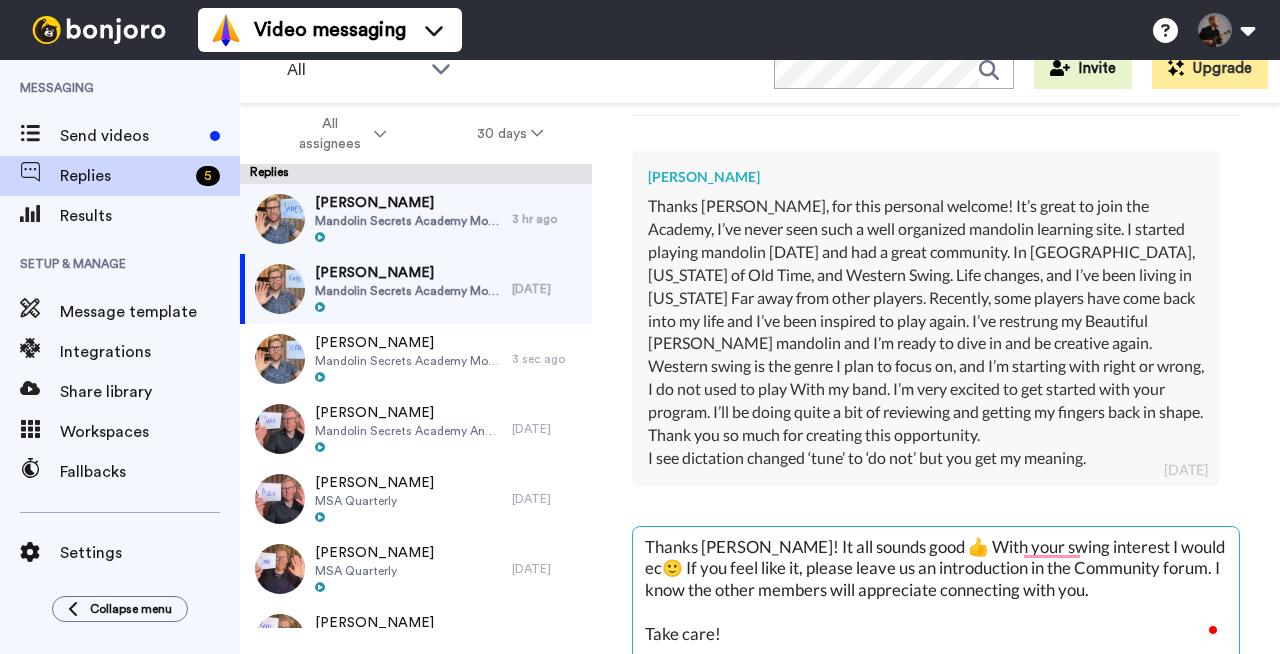type on "x" 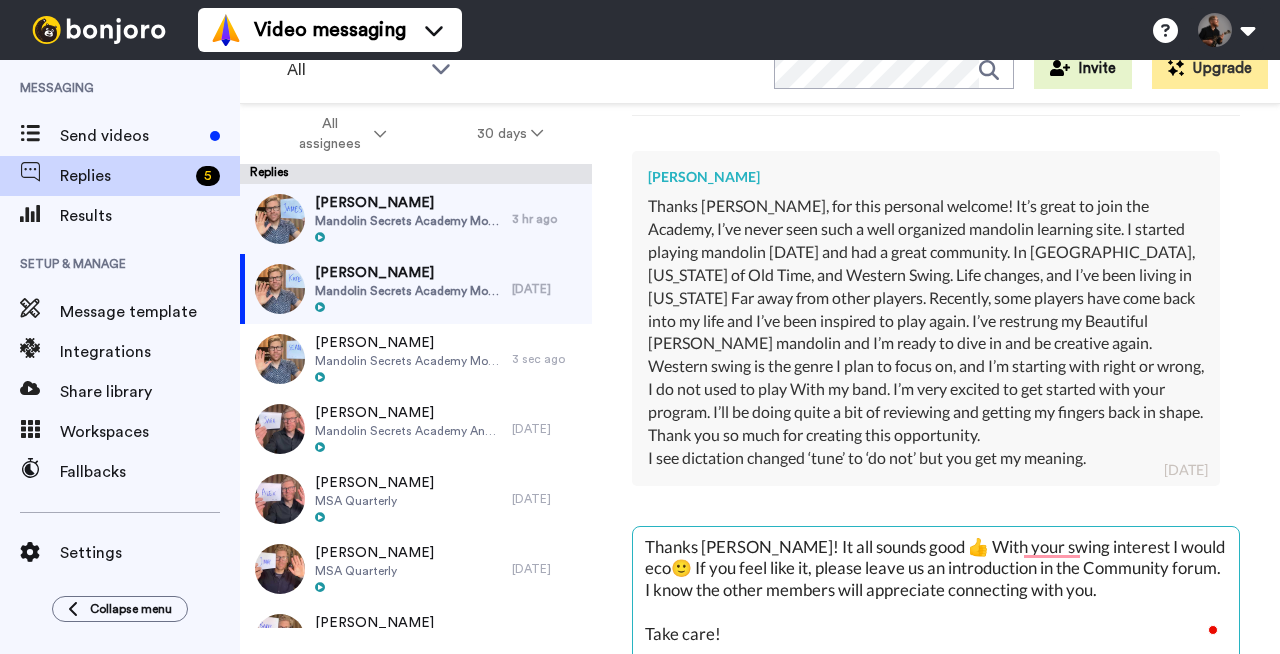 type on "x" 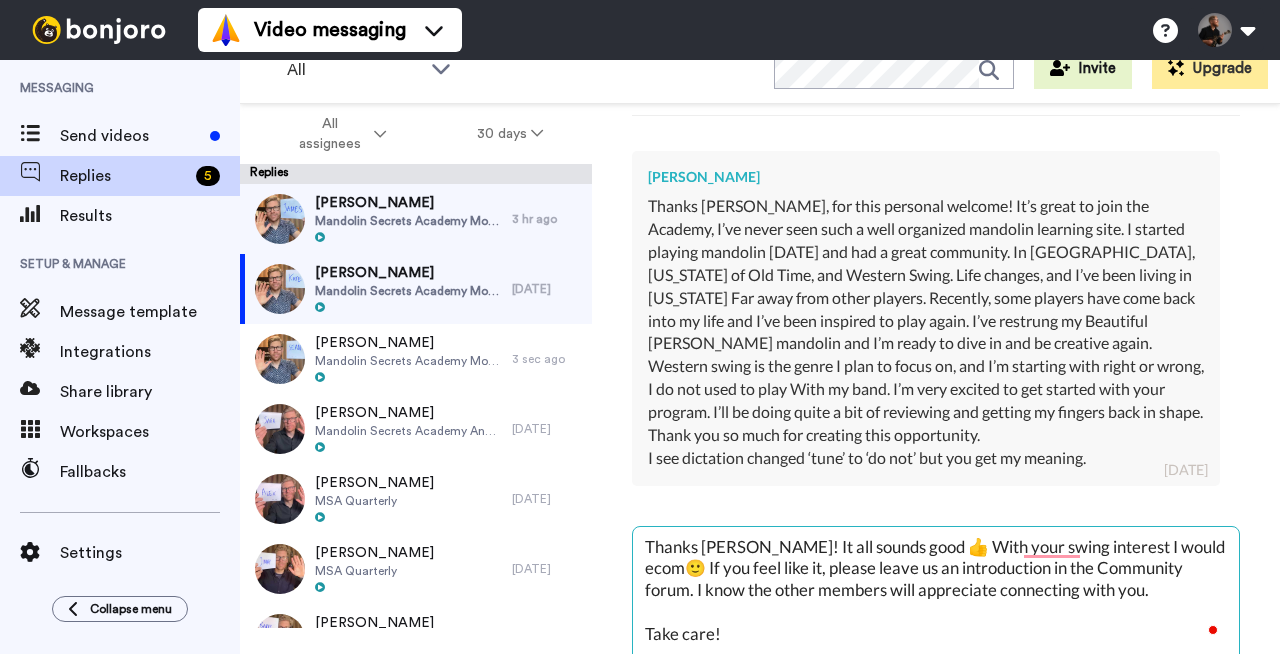 type on "x" 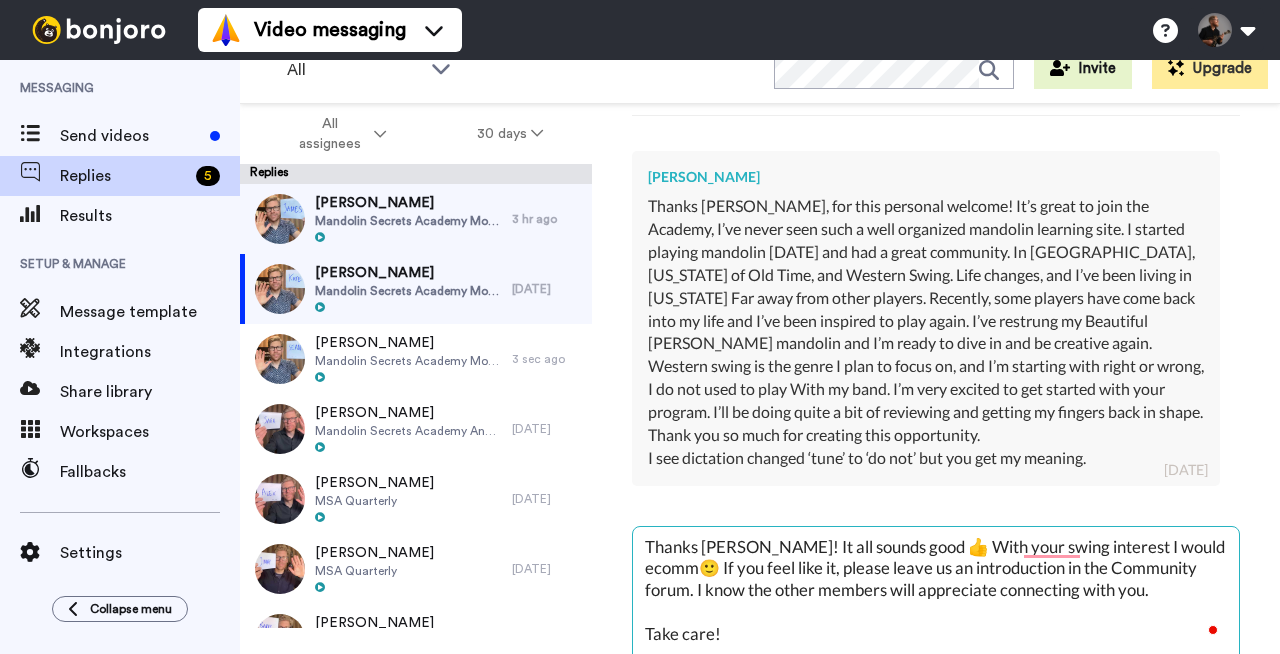 type on "x" 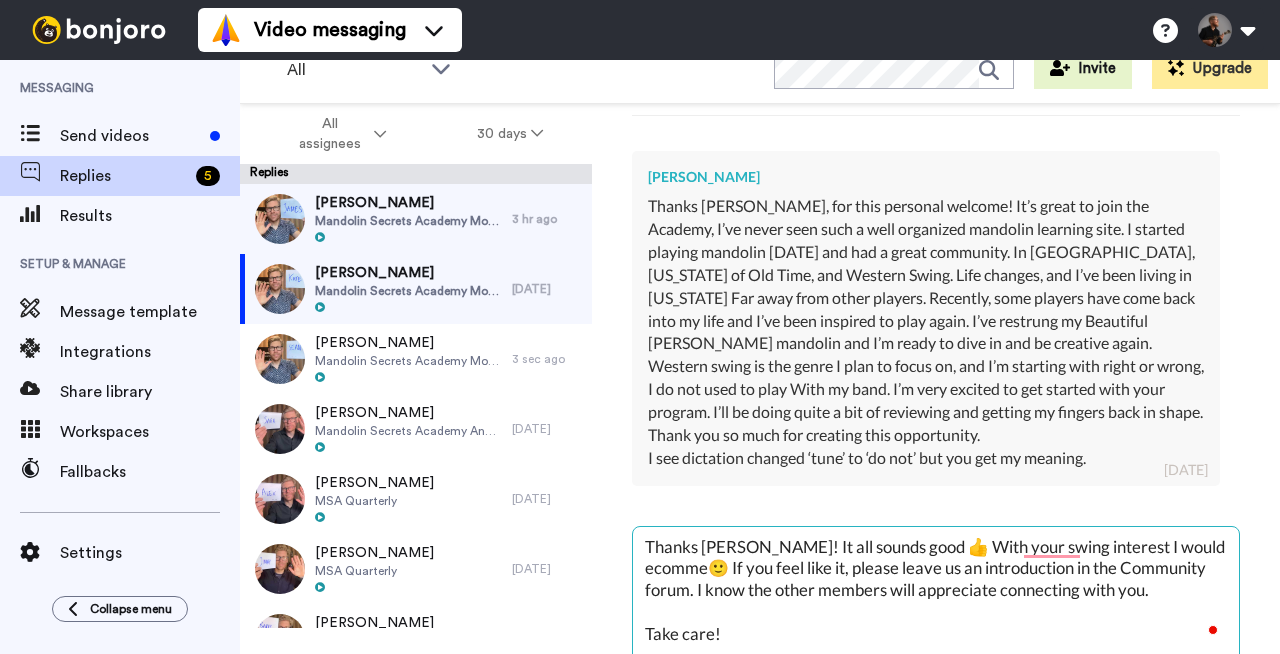 type on "x" 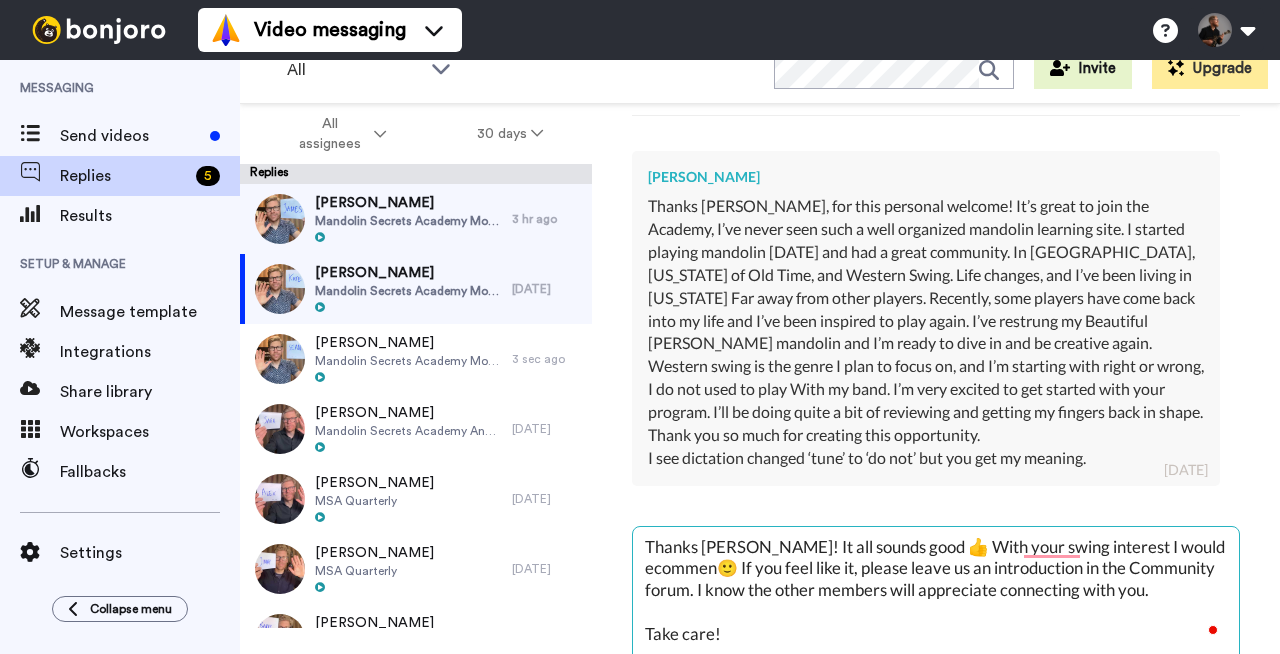 type on "x" 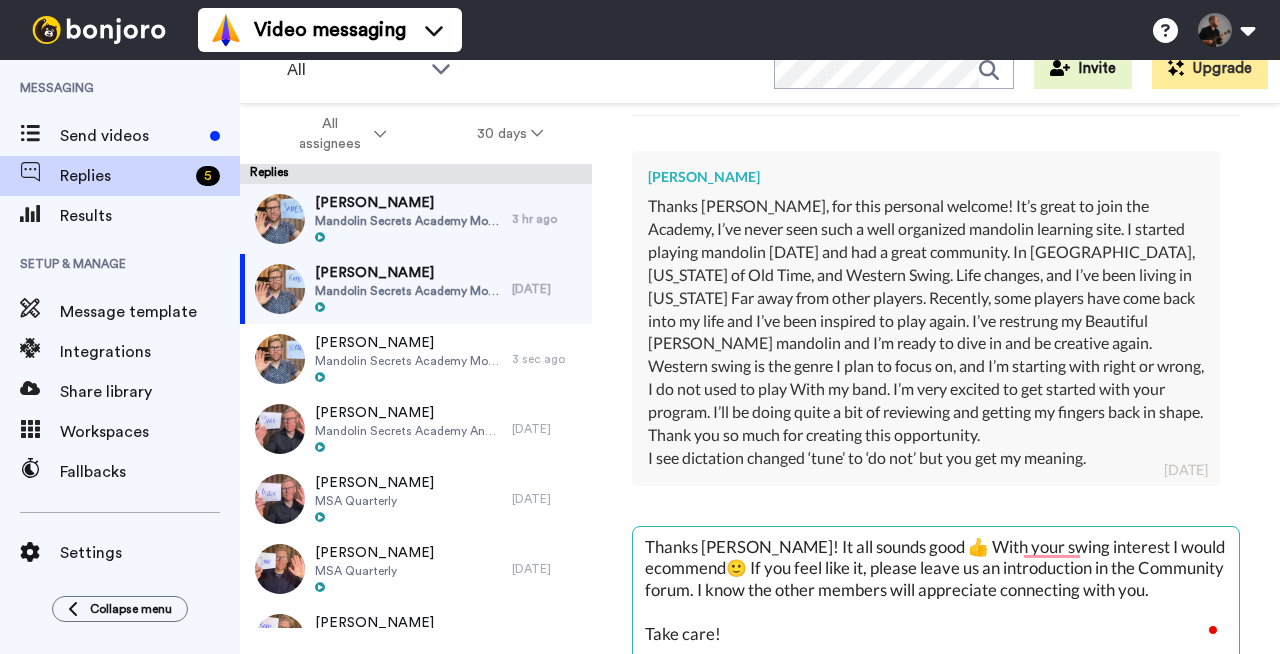 type on "x" 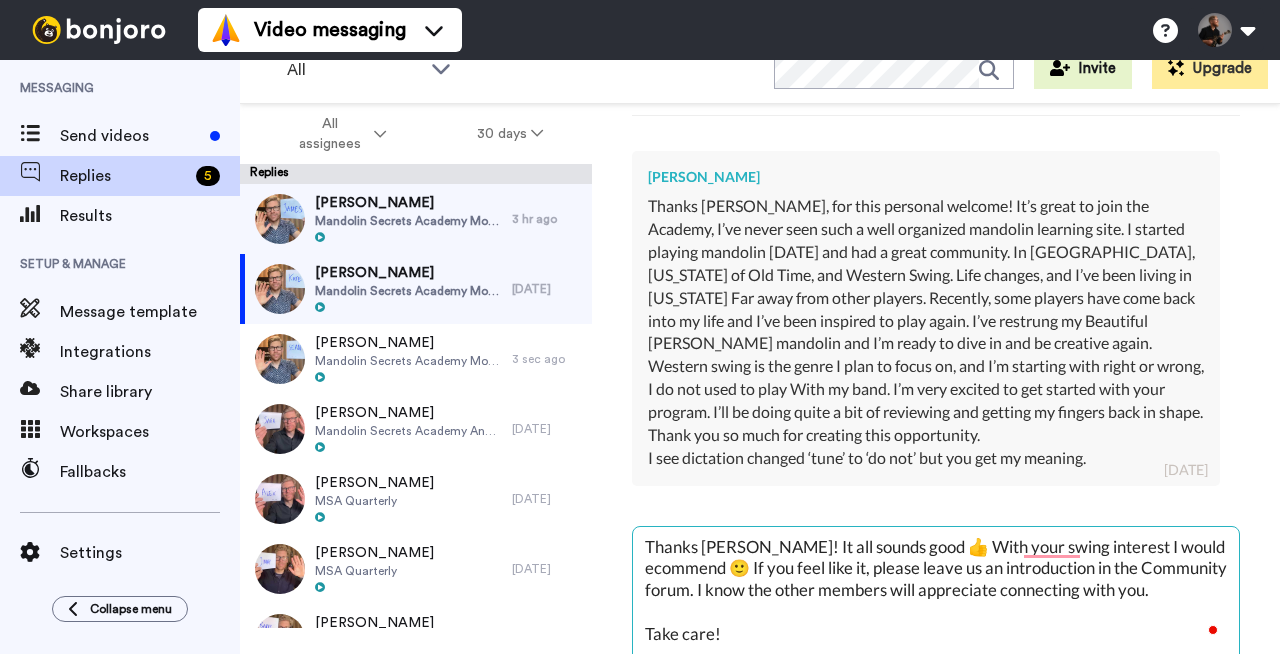 type on "x" 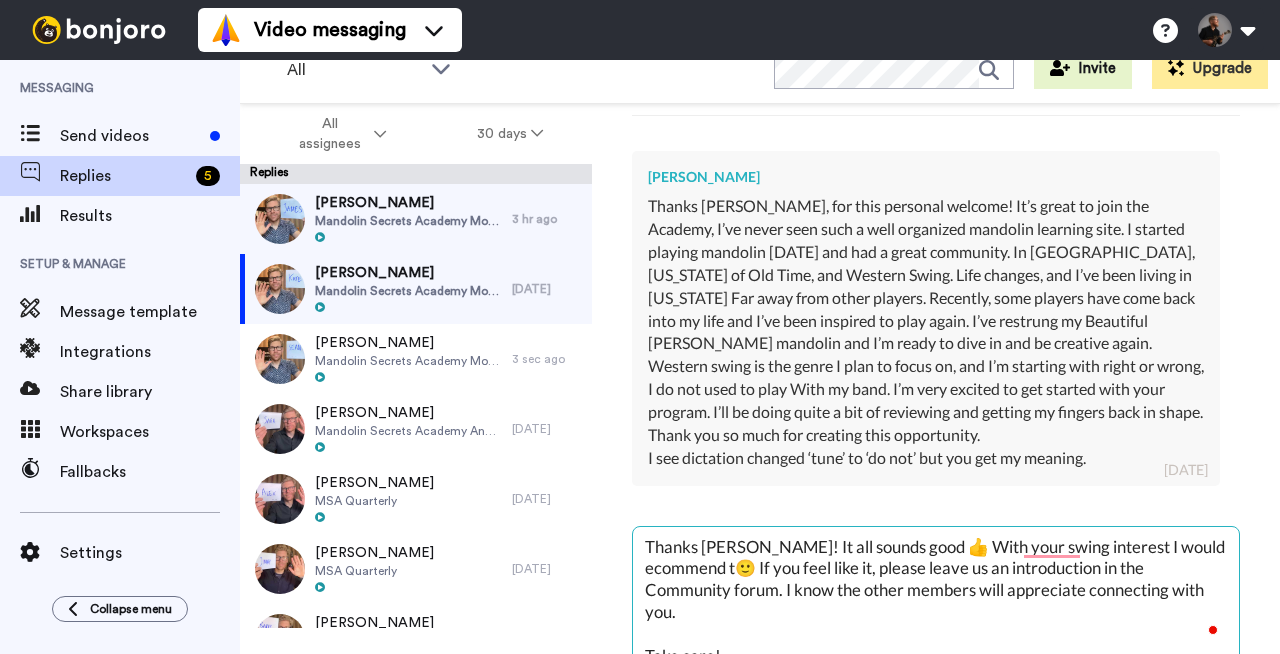 type on "Thanks [PERSON_NAME]! It all sounds good 👍 With your swing interest I would ecommend th🙂 If you feel like it, please leave us an introduction in the Community forum. I know the other members will appreciate connecting with you.
Take care!" 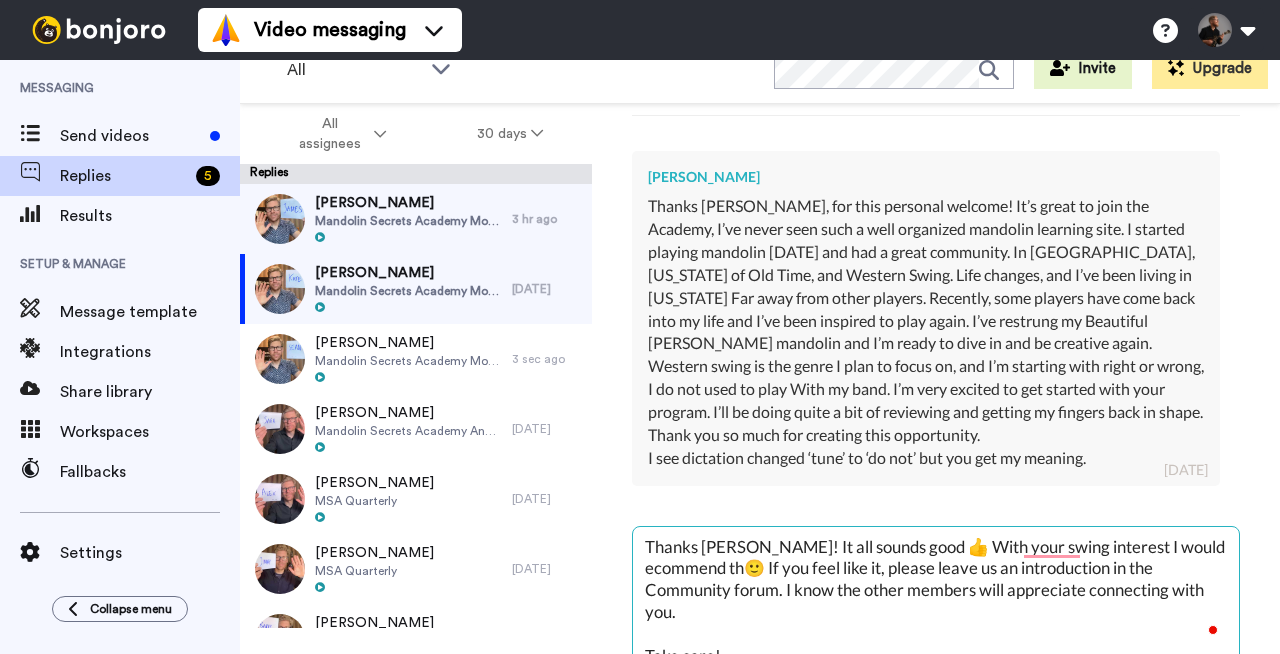type on "x" 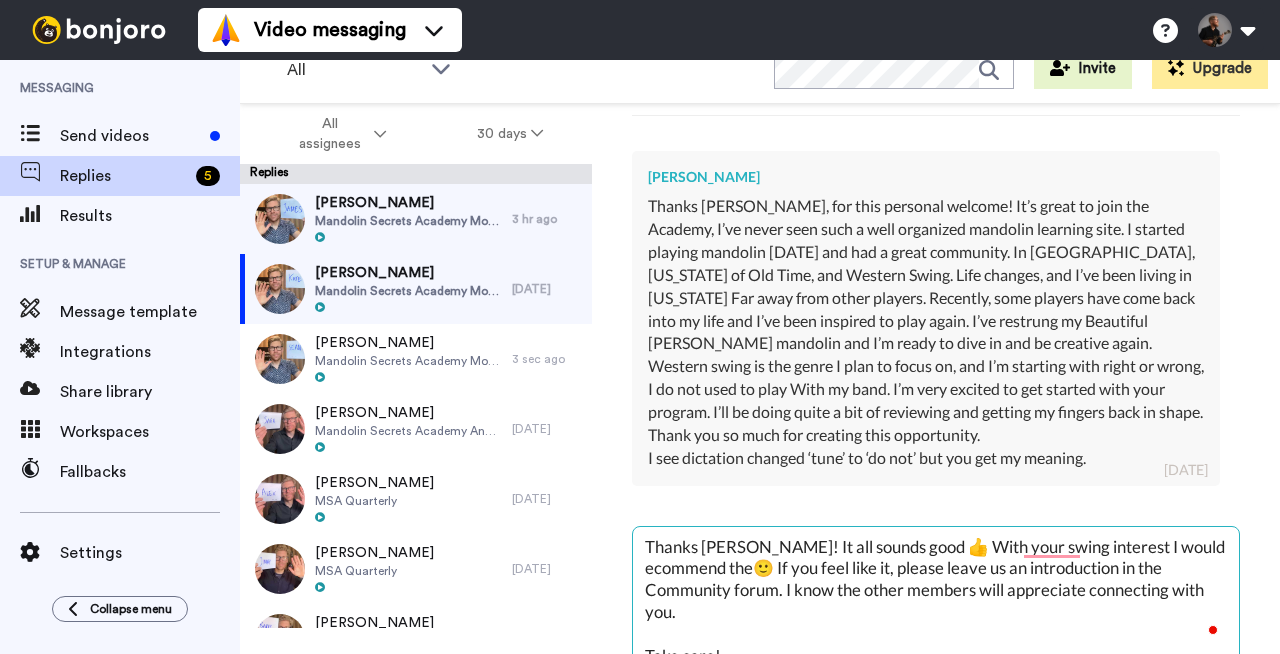 type on "x" 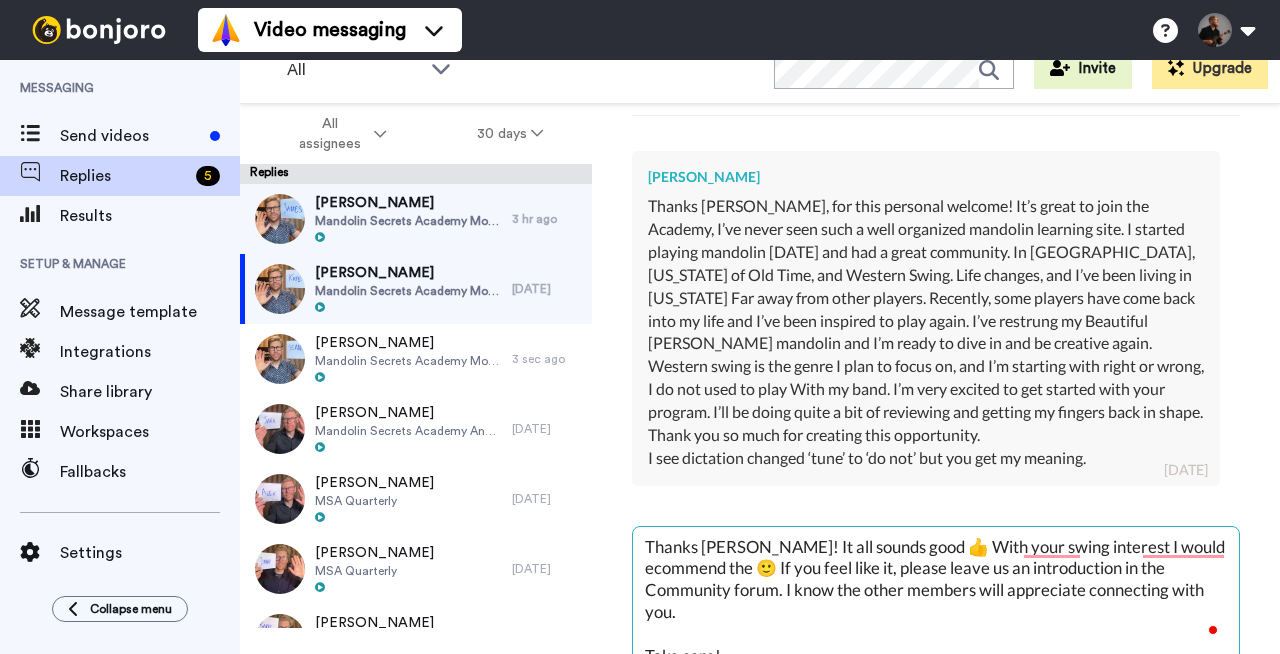 type 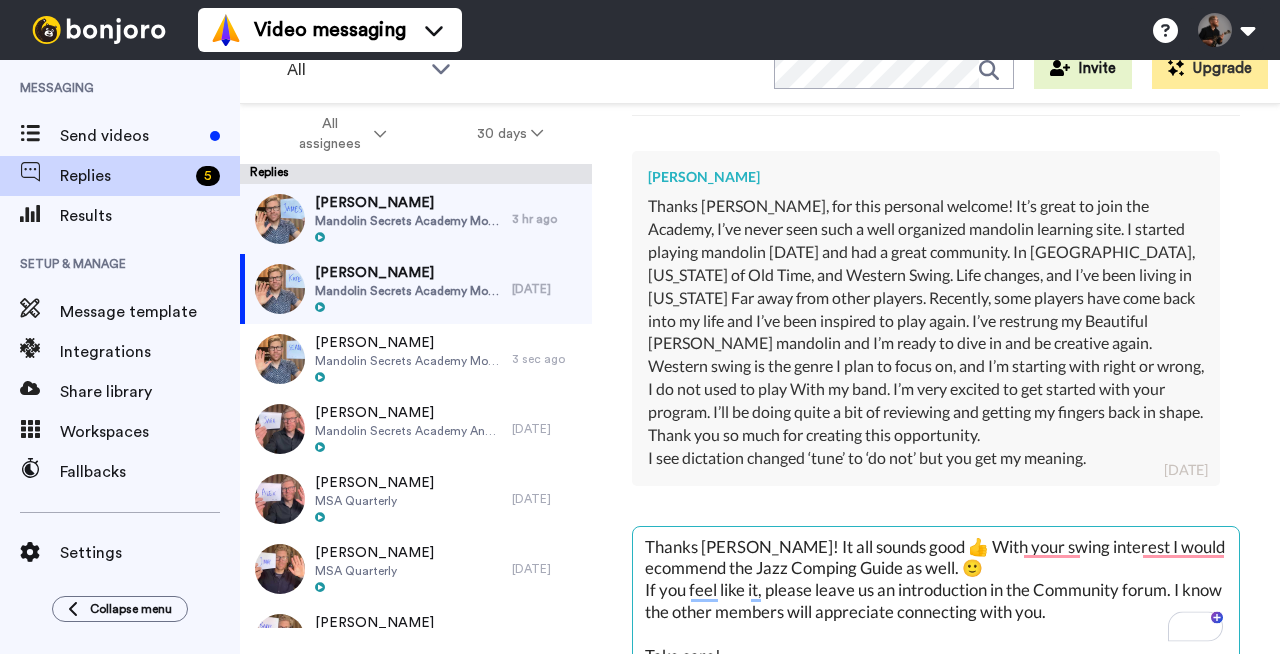 scroll, scrollTop: 21, scrollLeft: 0, axis: vertical 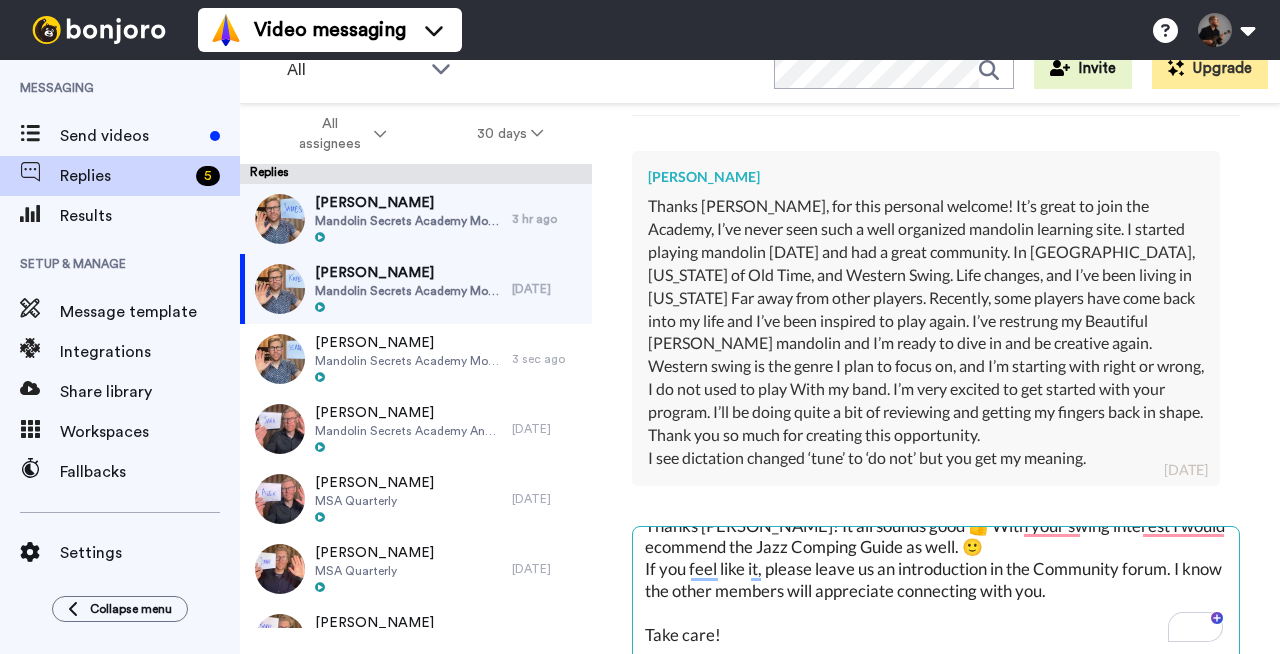 click on "Thanks [PERSON_NAME]! It all sounds good 👍 With your swing interest I would ecommend the Jazz Comping Guide as well. 🙂
If you feel like it, please leave us an introduction in the Community forum. I know the other members will appreciate connecting with you.
Take care!" at bounding box center [936, 591] 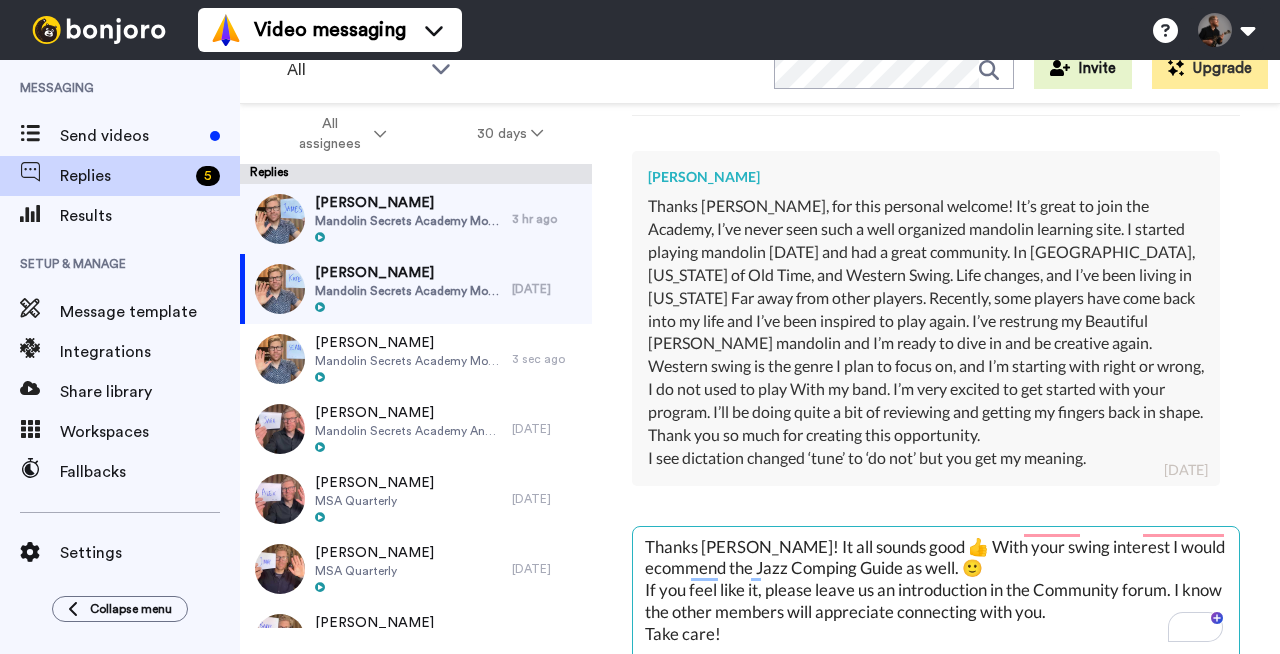 scroll, scrollTop: 0, scrollLeft: 0, axis: both 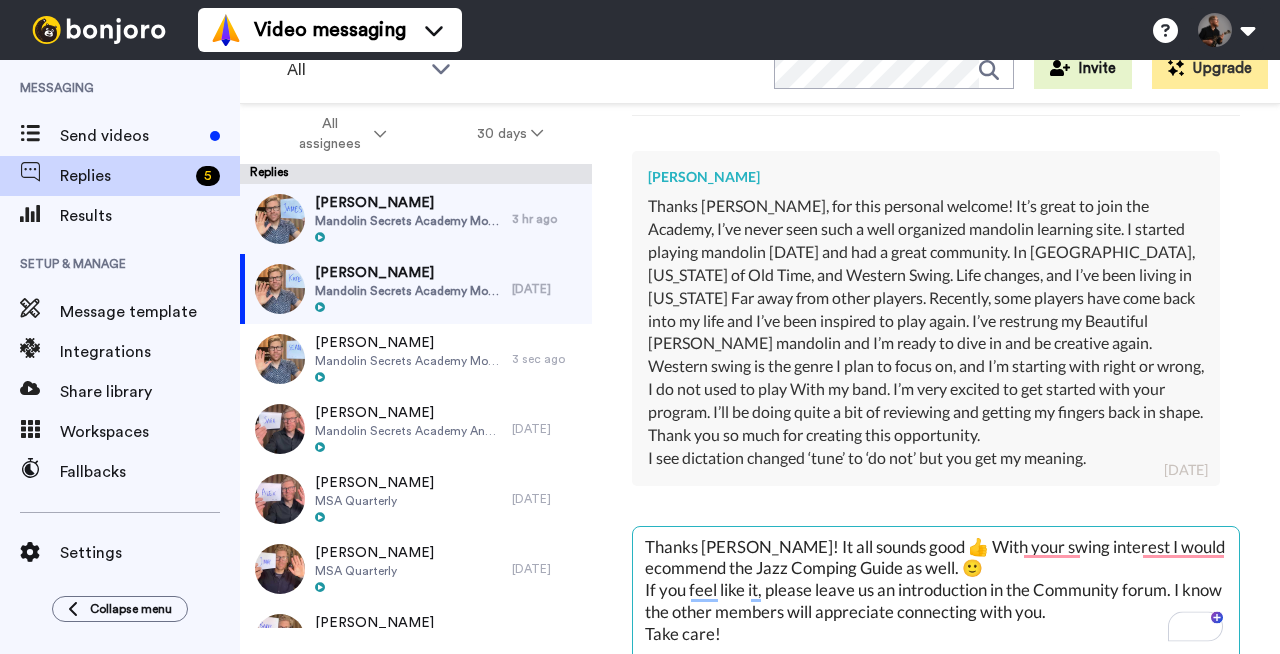 drag, startPoint x: 821, startPoint y: 566, endPoint x: 780, endPoint y: 566, distance: 41 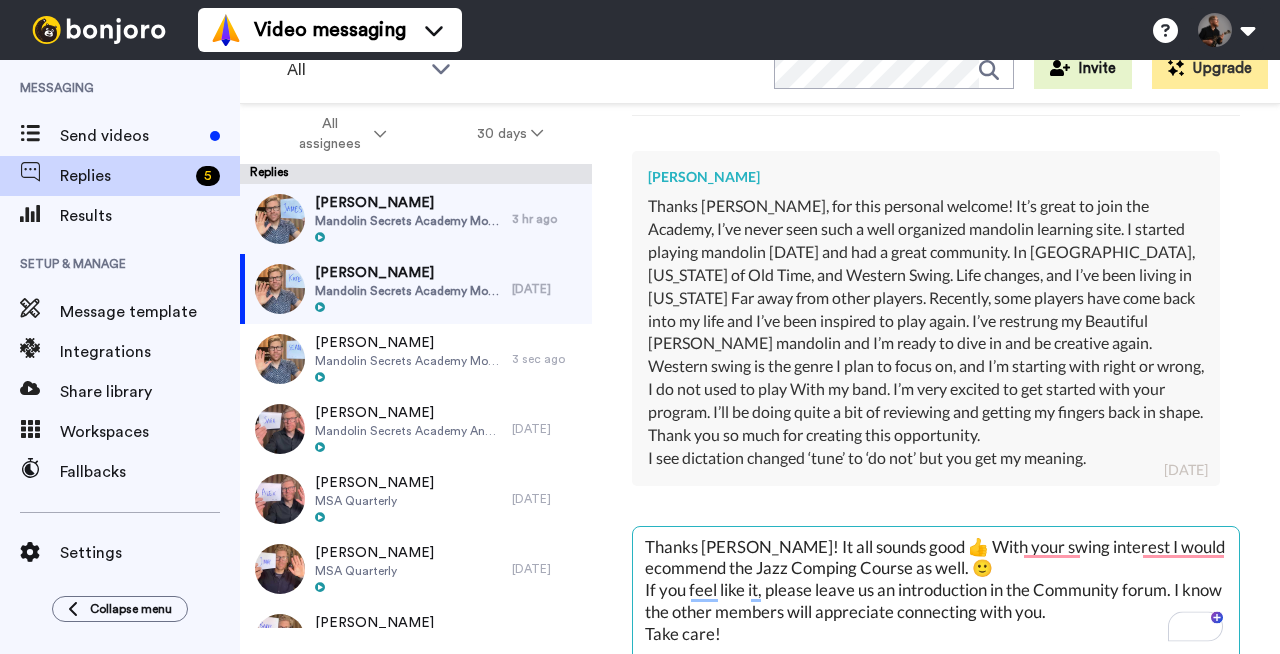 scroll, scrollTop: 434, scrollLeft: 0, axis: vertical 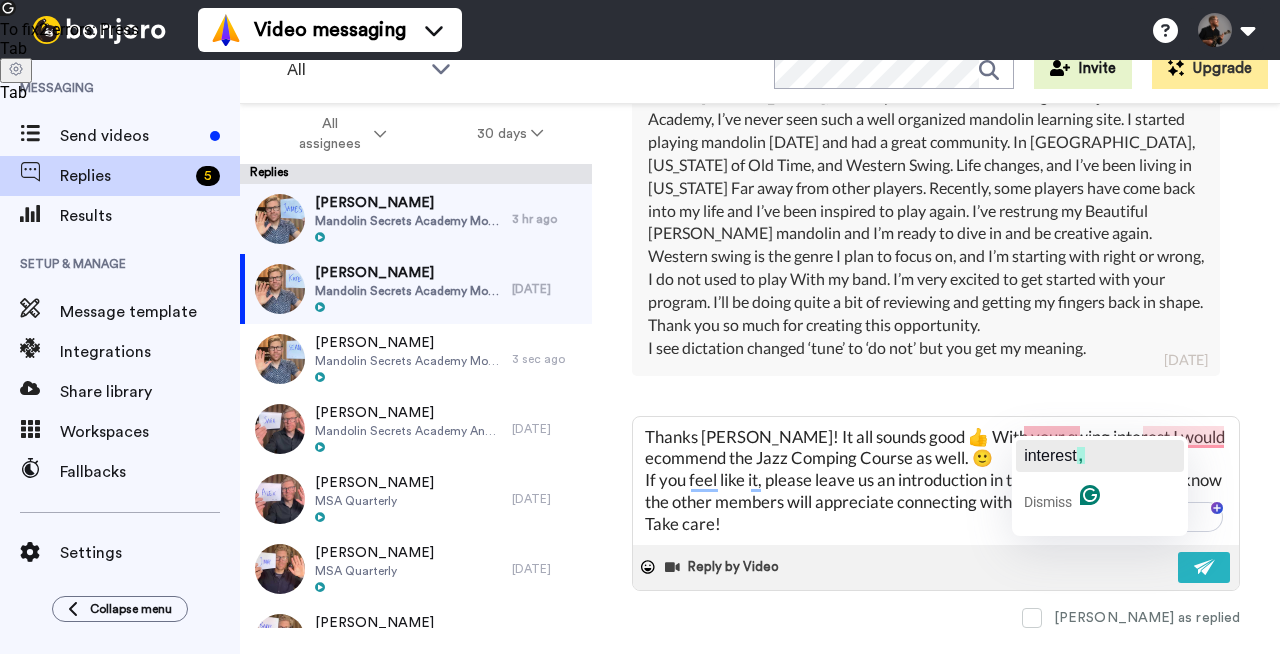 click on "interest" 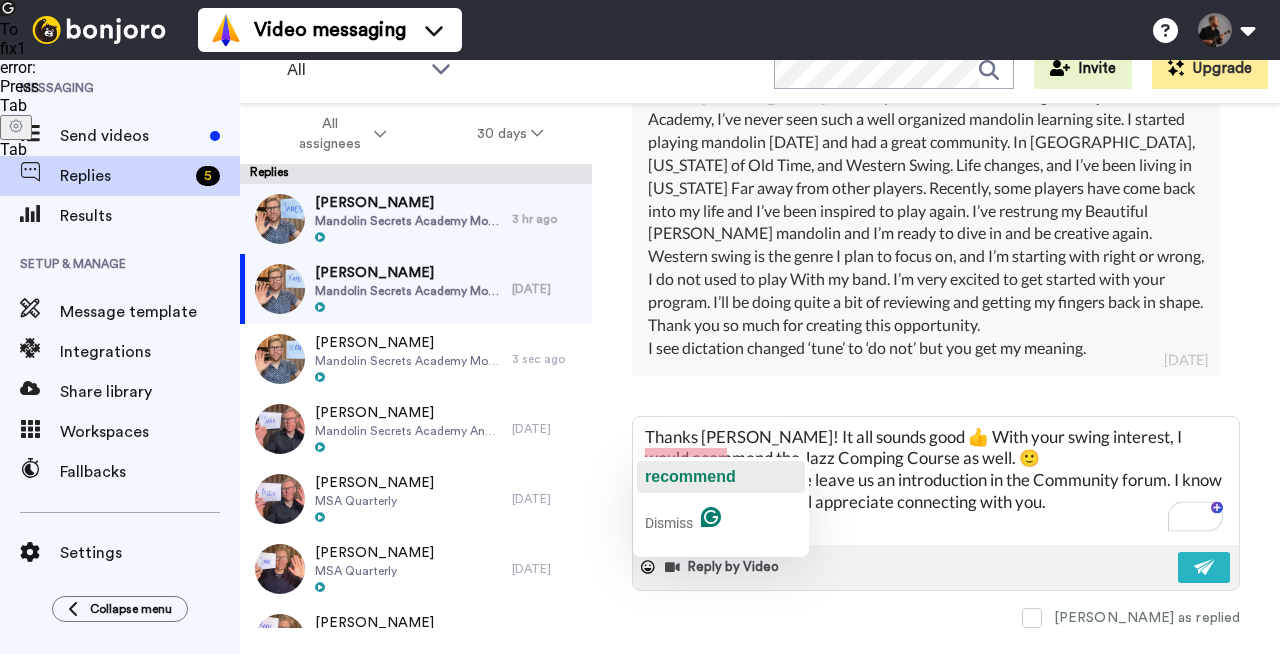 click on "recommend" 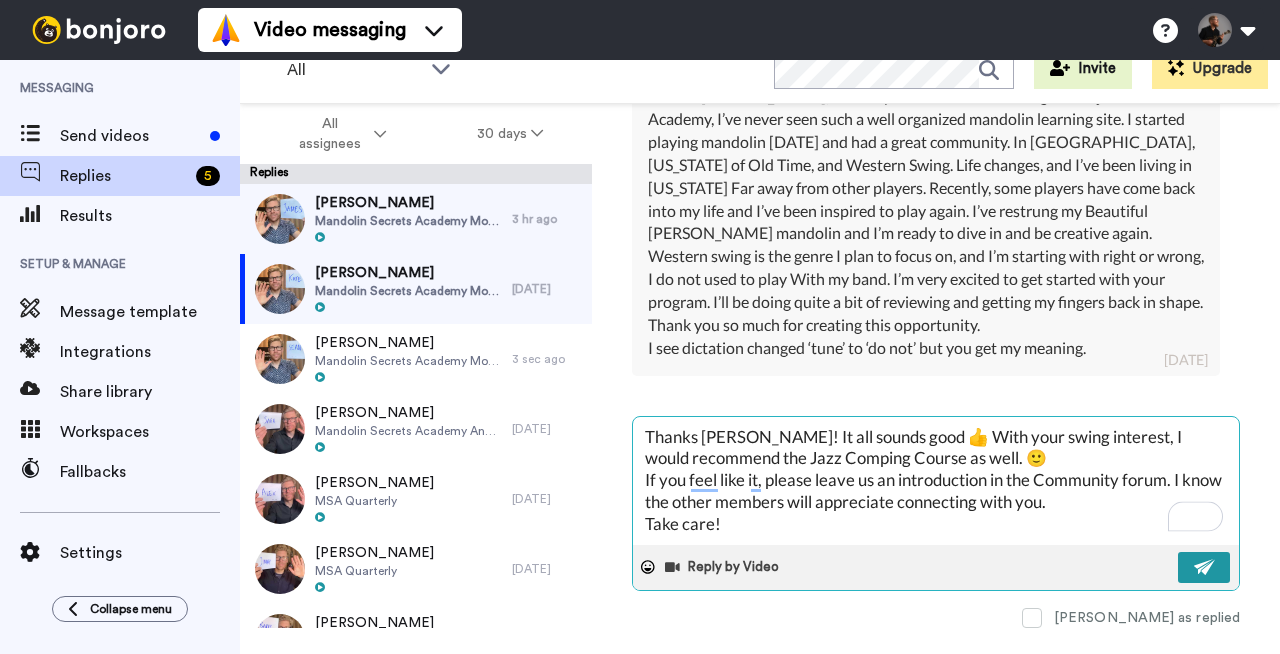 click at bounding box center [1205, 567] 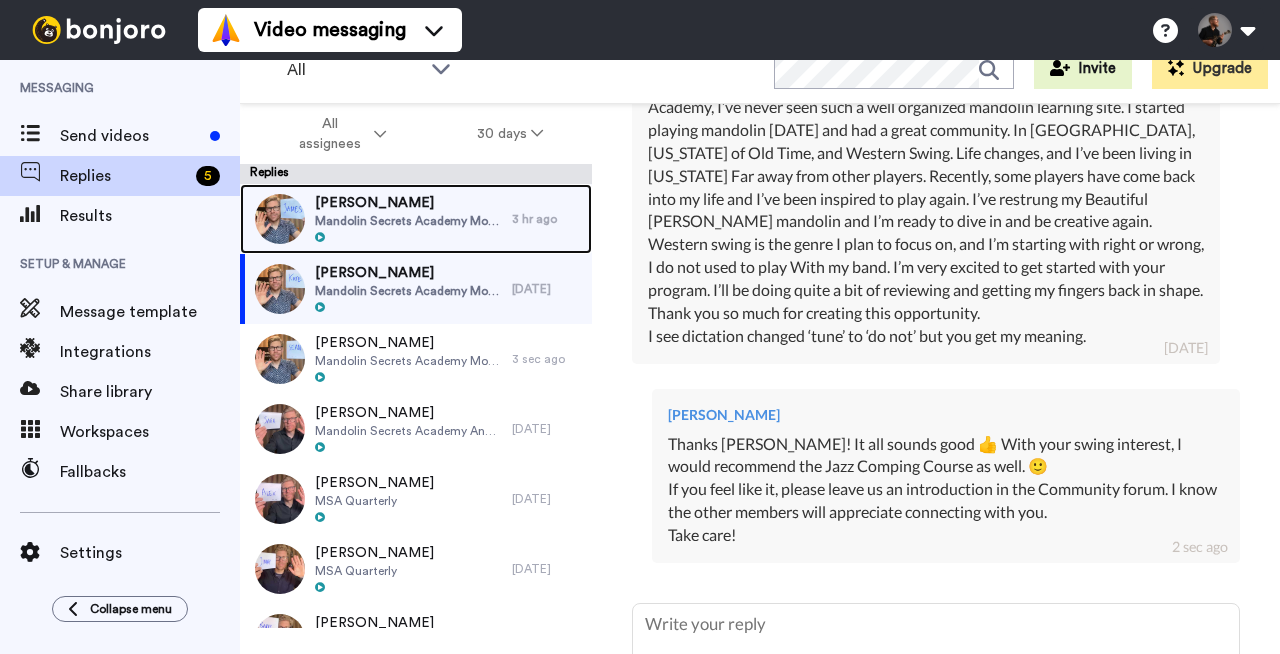 click on "[PERSON_NAME]" at bounding box center (408, 203) 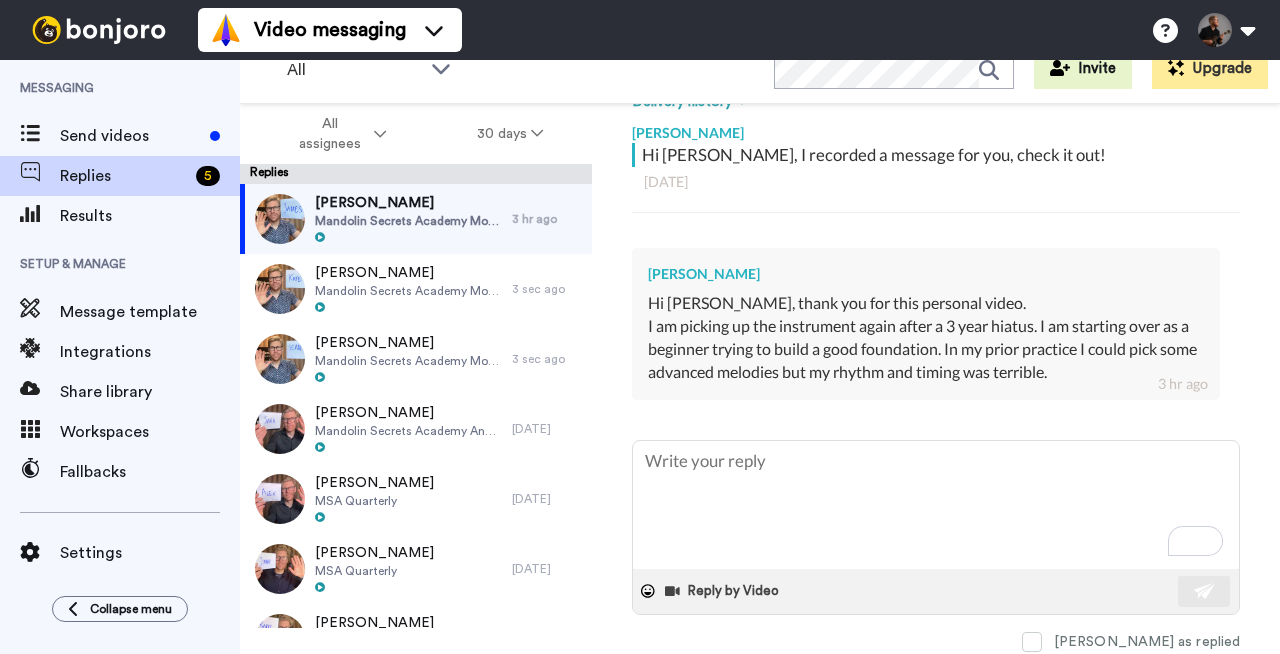 scroll, scrollTop: 342, scrollLeft: 0, axis: vertical 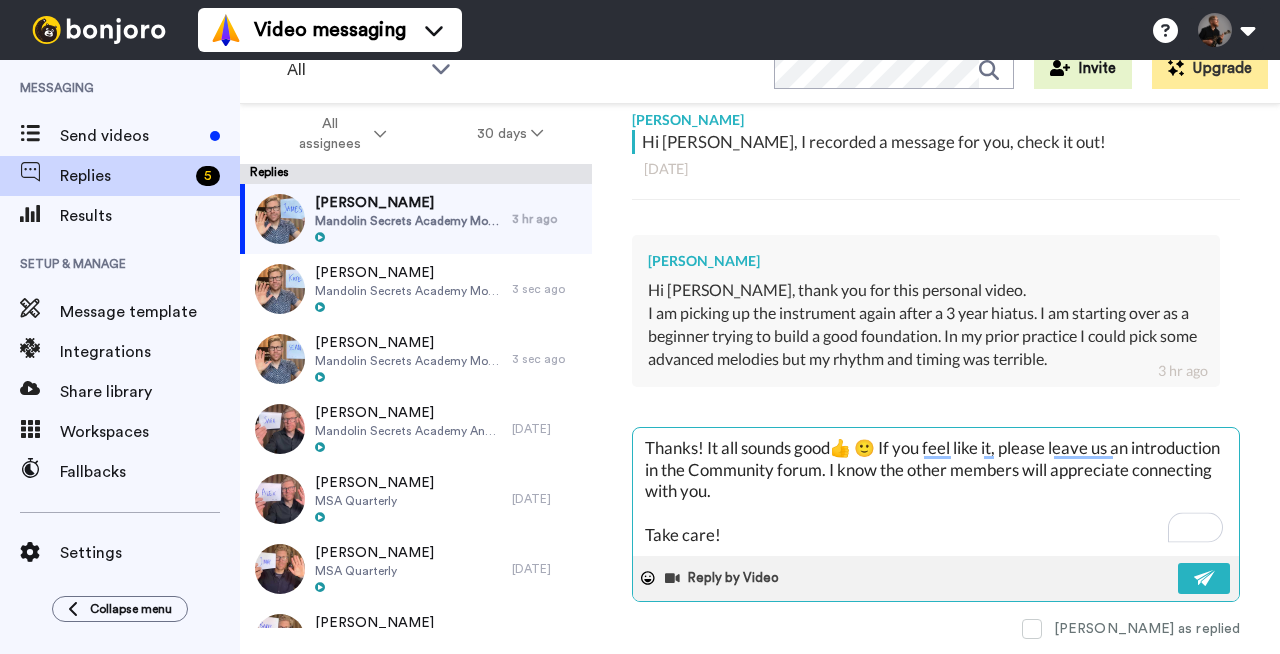 click on "Thanks! It all sounds good👍 🙂 If you feel like it, please leave us an introduction in the Community forum. I know the other members will appreciate connecting with you.
Take care!" at bounding box center [936, 492] 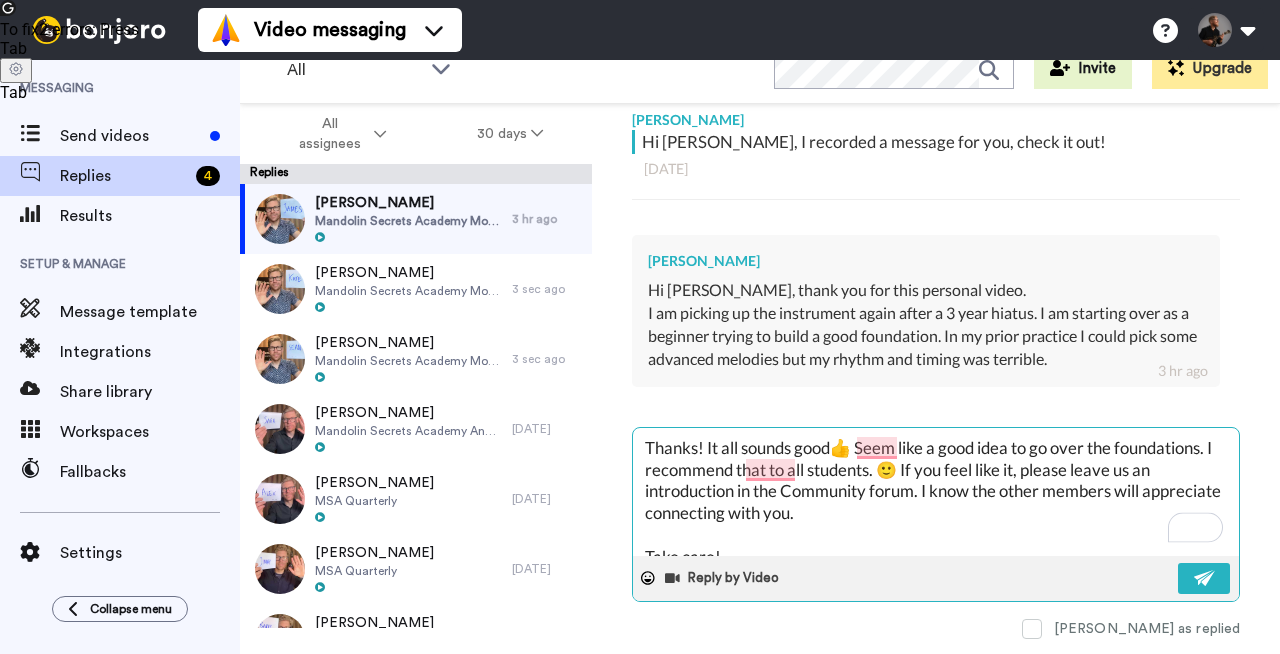 click on "Thanks! It all sounds good👍 Seem like a good idea to go over the foundations. I recommend that to all students. 🙂 If you feel like it, please leave us an introduction in the Community forum. I know the other members will appreciate connecting with you.
Take care!" at bounding box center (936, 492) 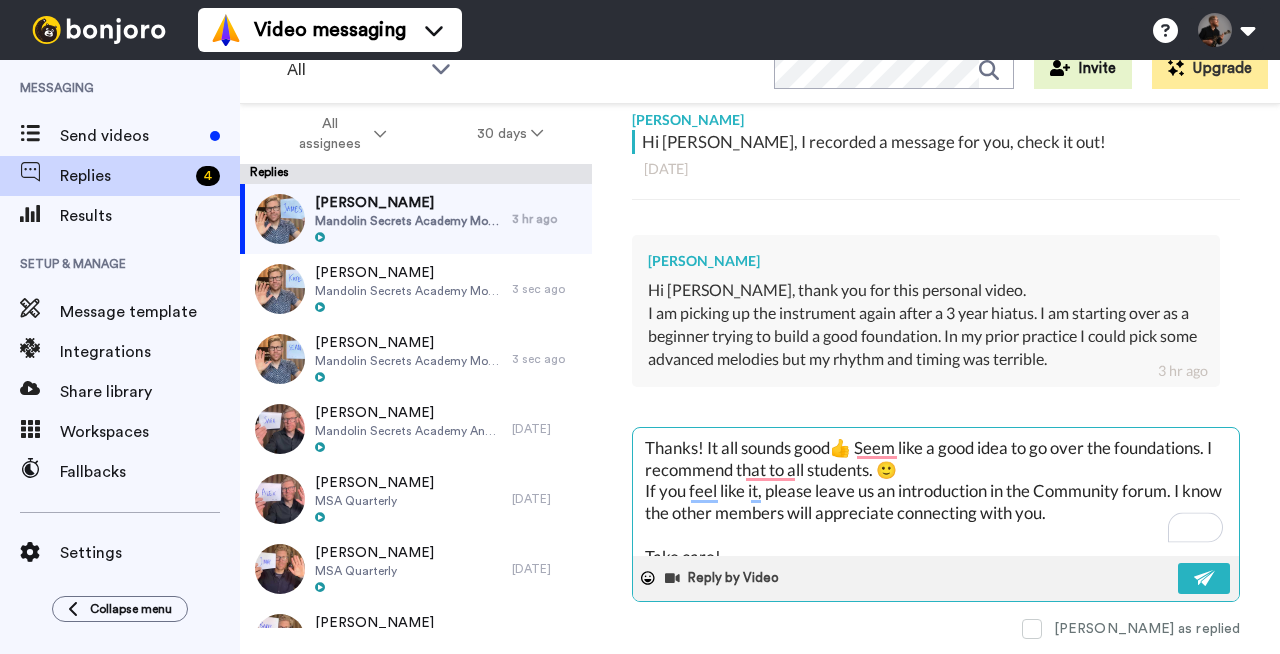 click on "Thanks! It all sounds good👍 Seem like a good idea to go over the foundations. I recommend that to all students. 🙂
If you feel like it, please leave us an introduction in the Community forum. I know the other members will appreciate connecting with you.
Take care!" at bounding box center [936, 492] 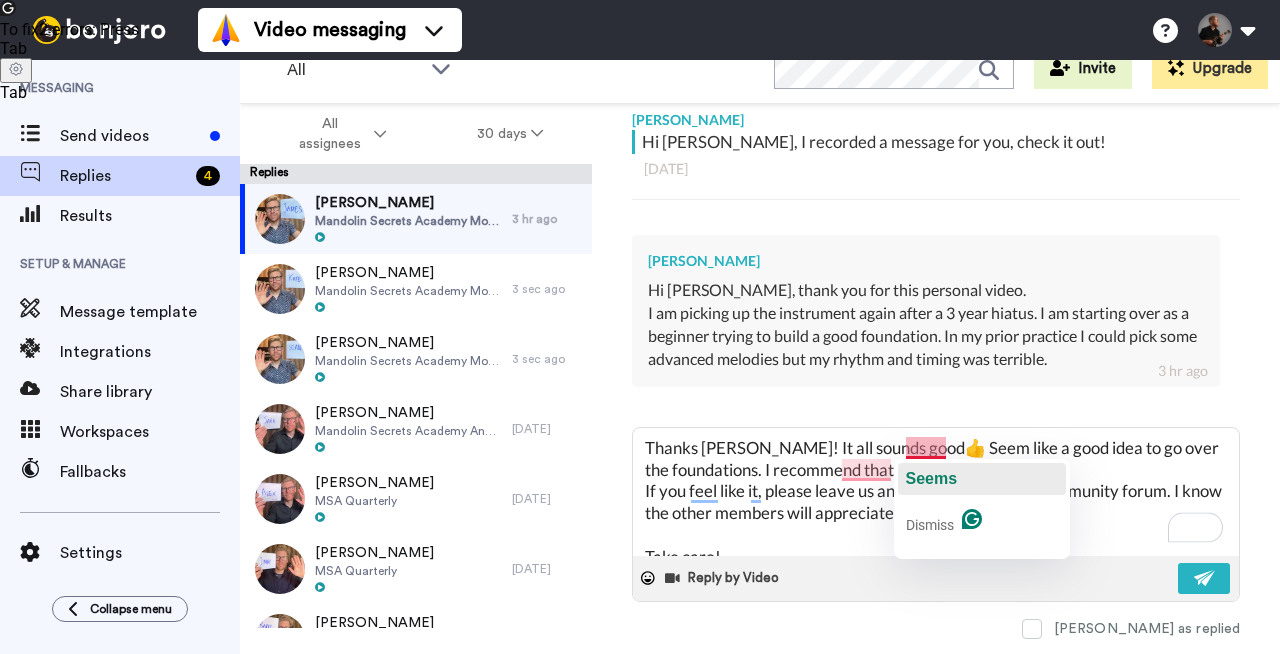 click on "Seems" 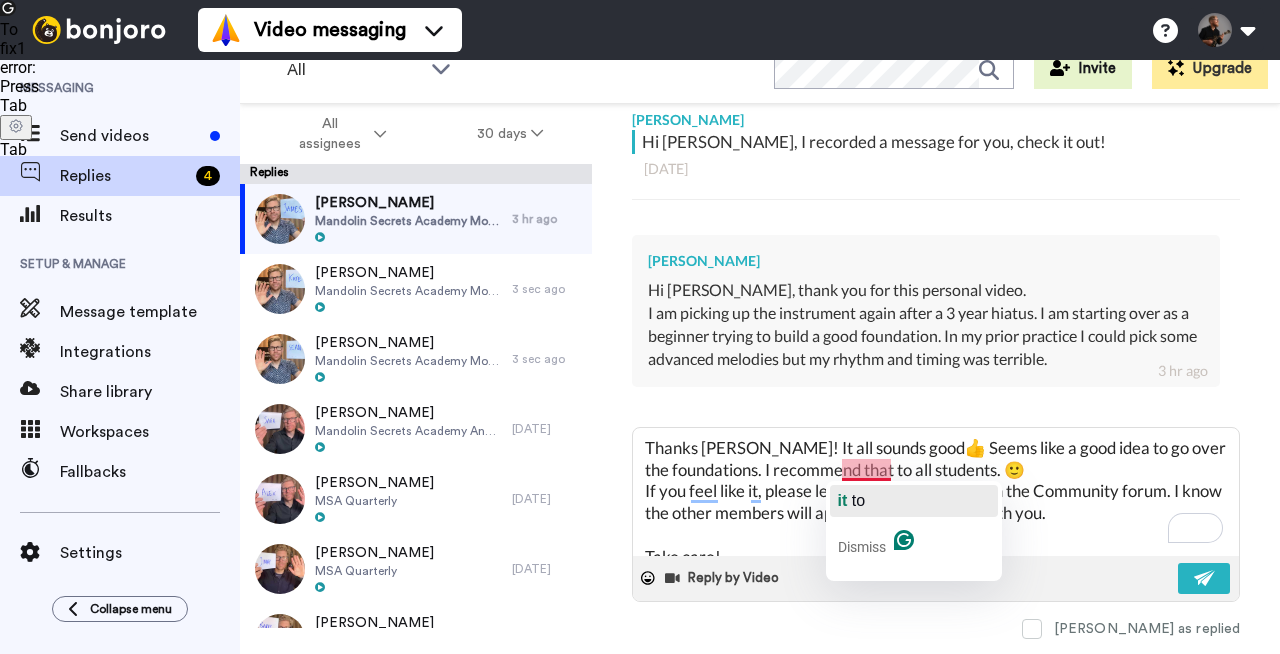 click on "it   to" 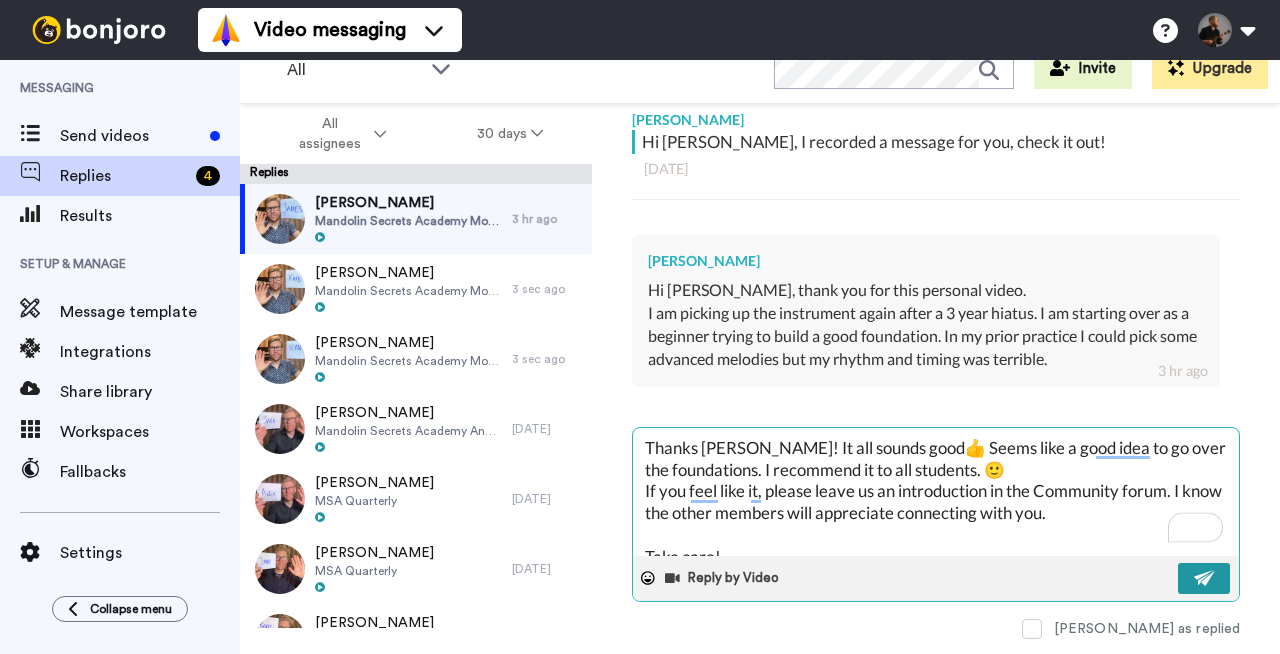 click at bounding box center (1204, 578) 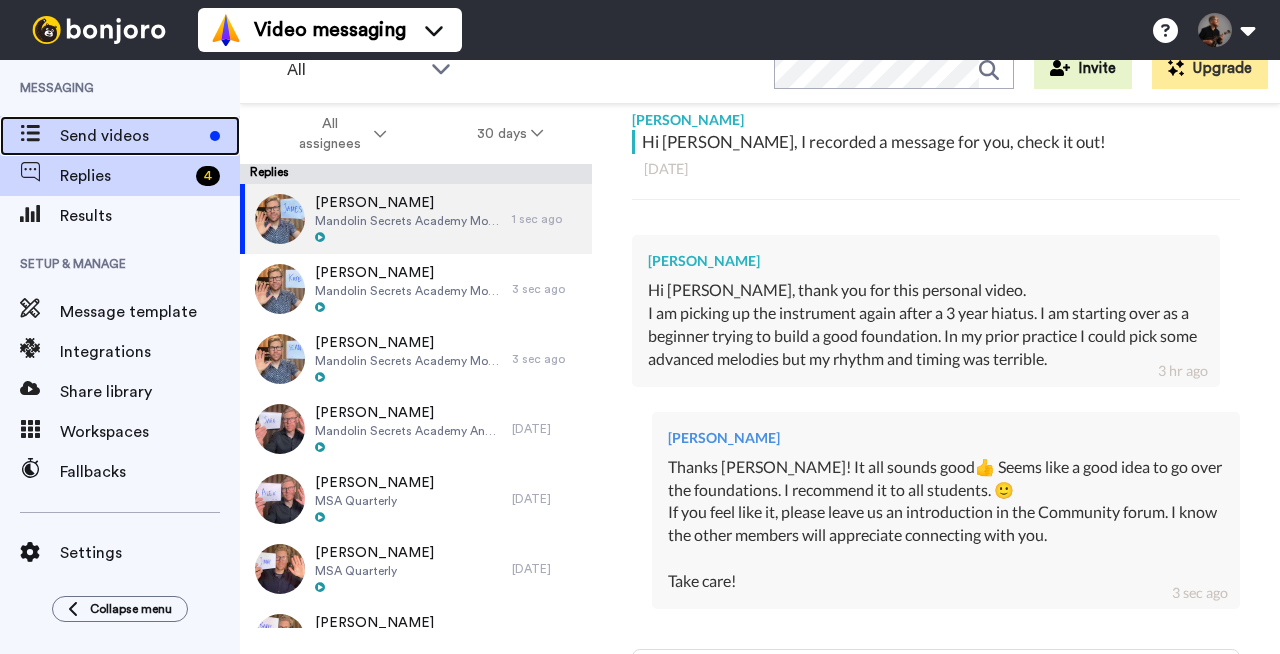 click on "Send videos" at bounding box center [131, 136] 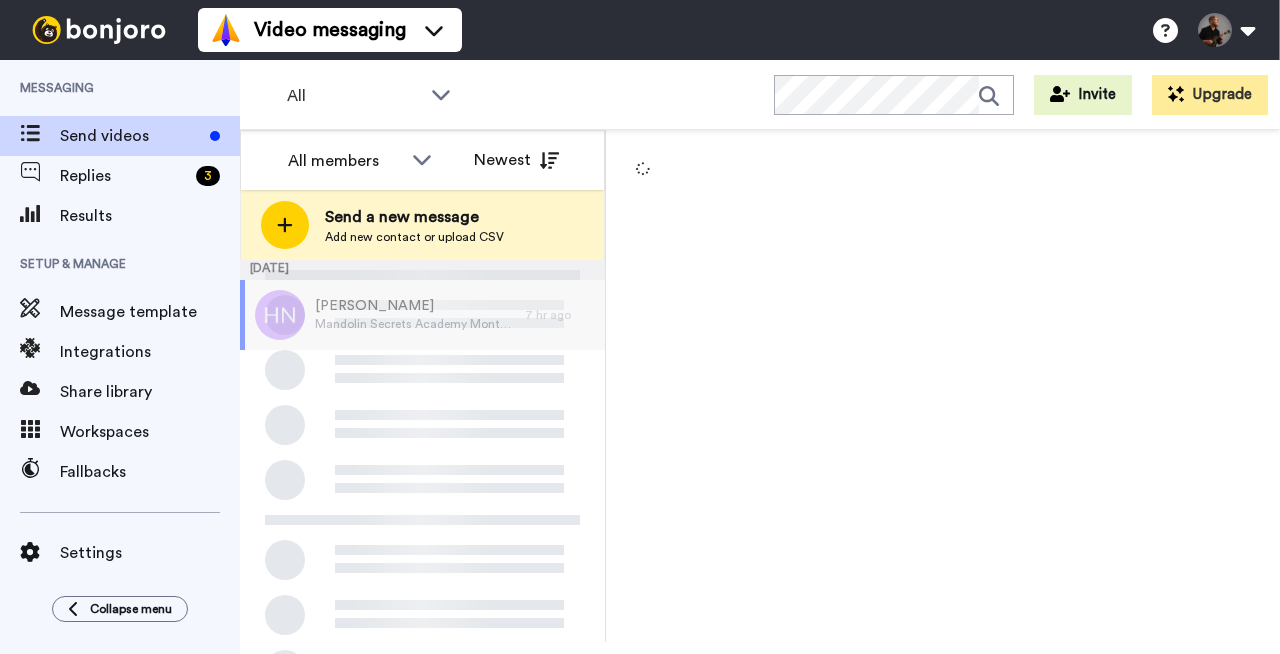 scroll, scrollTop: 0, scrollLeft: 0, axis: both 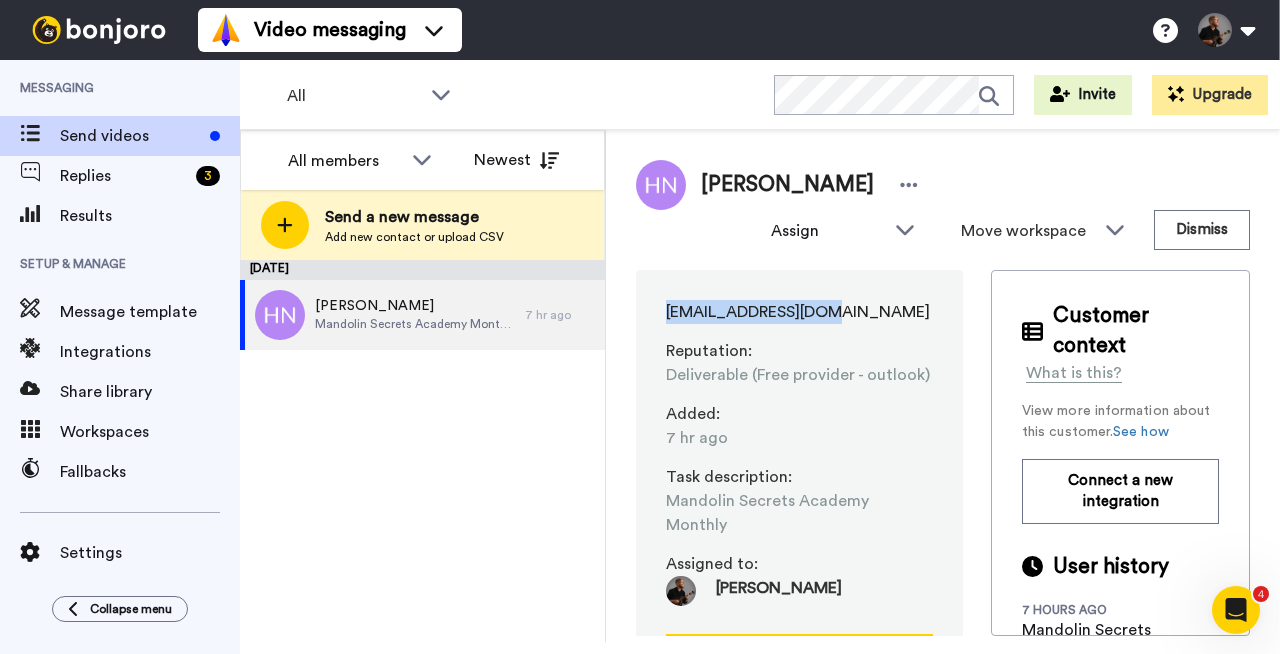 drag, startPoint x: 863, startPoint y: 314, endPoint x: 654, endPoint y: 312, distance: 209.00957 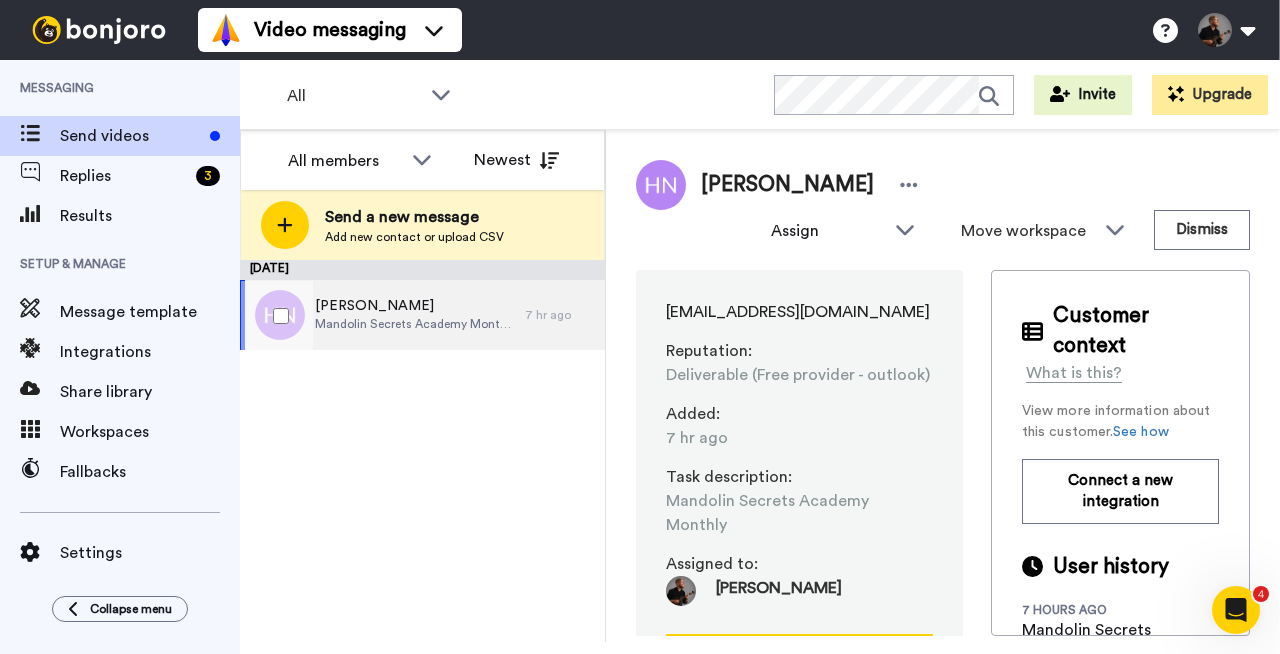 click on "Henrik Nordqvist Mandolin Secrets Academy Monthly" at bounding box center [382, 315] 